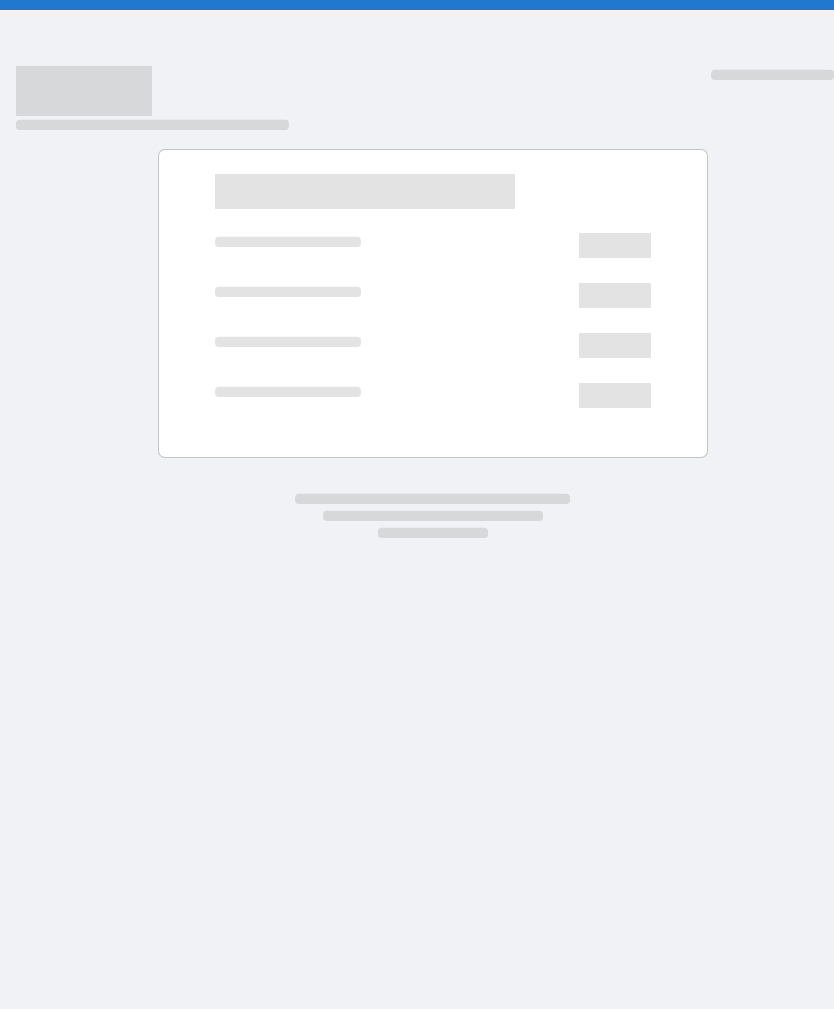scroll, scrollTop: 0, scrollLeft: 0, axis: both 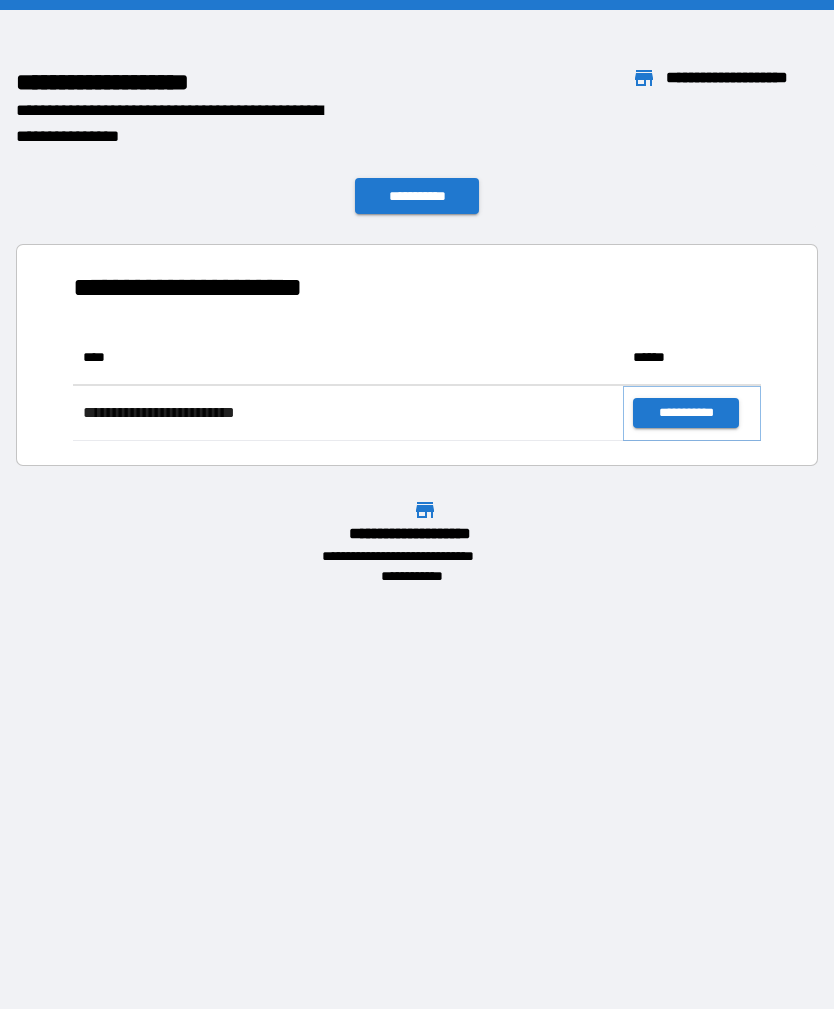 click on "**********" at bounding box center [685, 413] 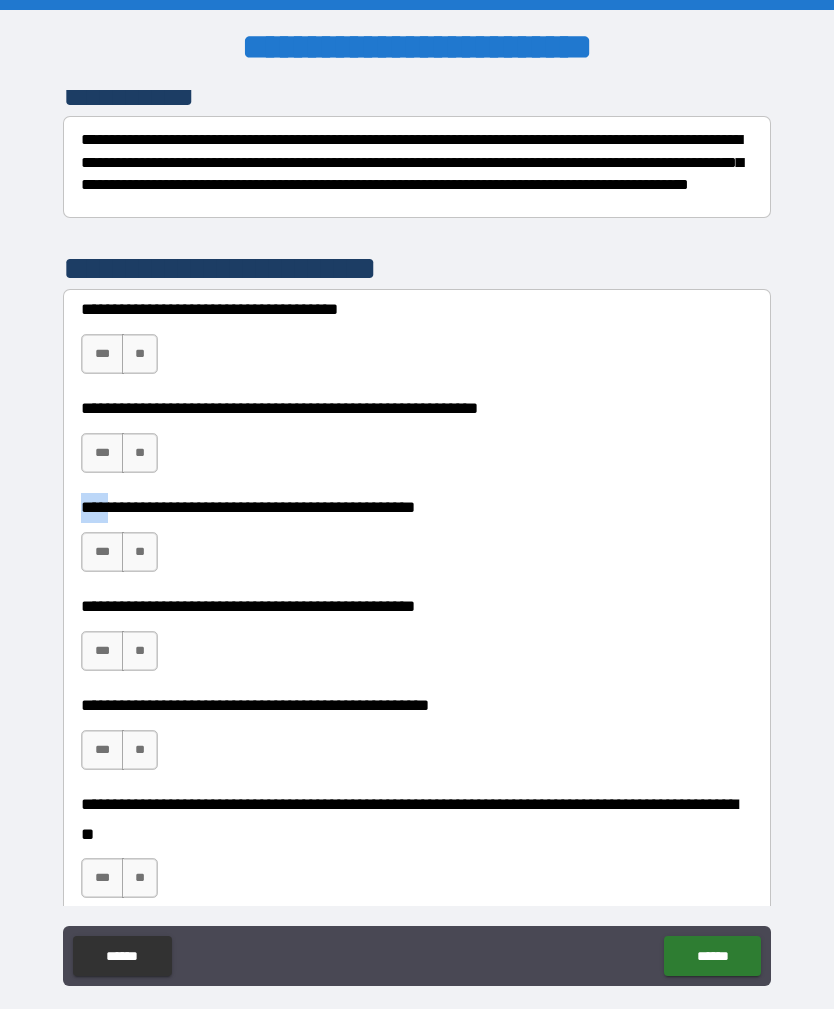 scroll, scrollTop: 290, scrollLeft: 0, axis: vertical 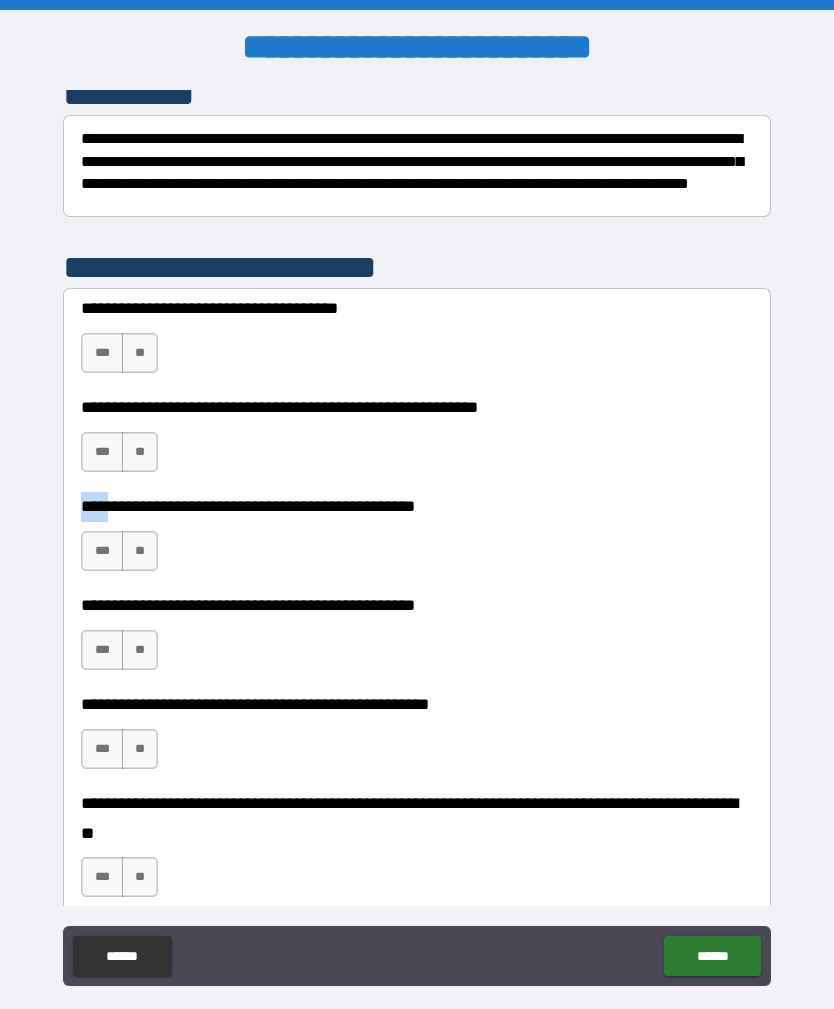 click on "**" at bounding box center [140, 353] 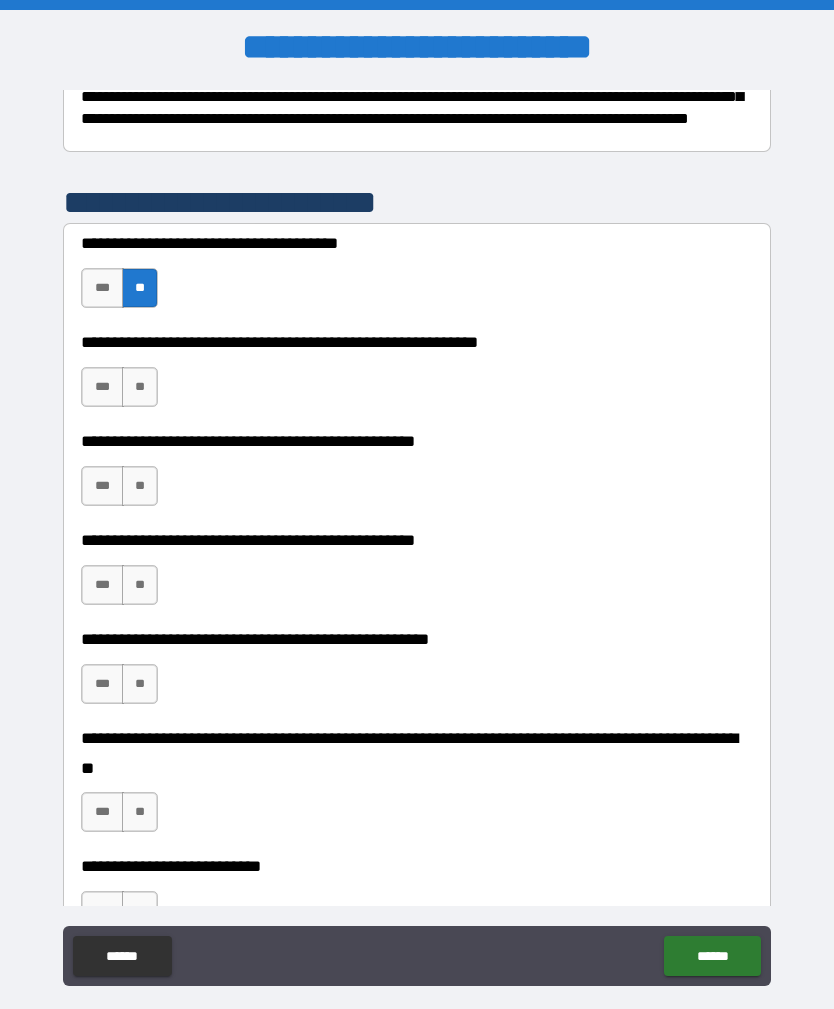 scroll, scrollTop: 357, scrollLeft: 0, axis: vertical 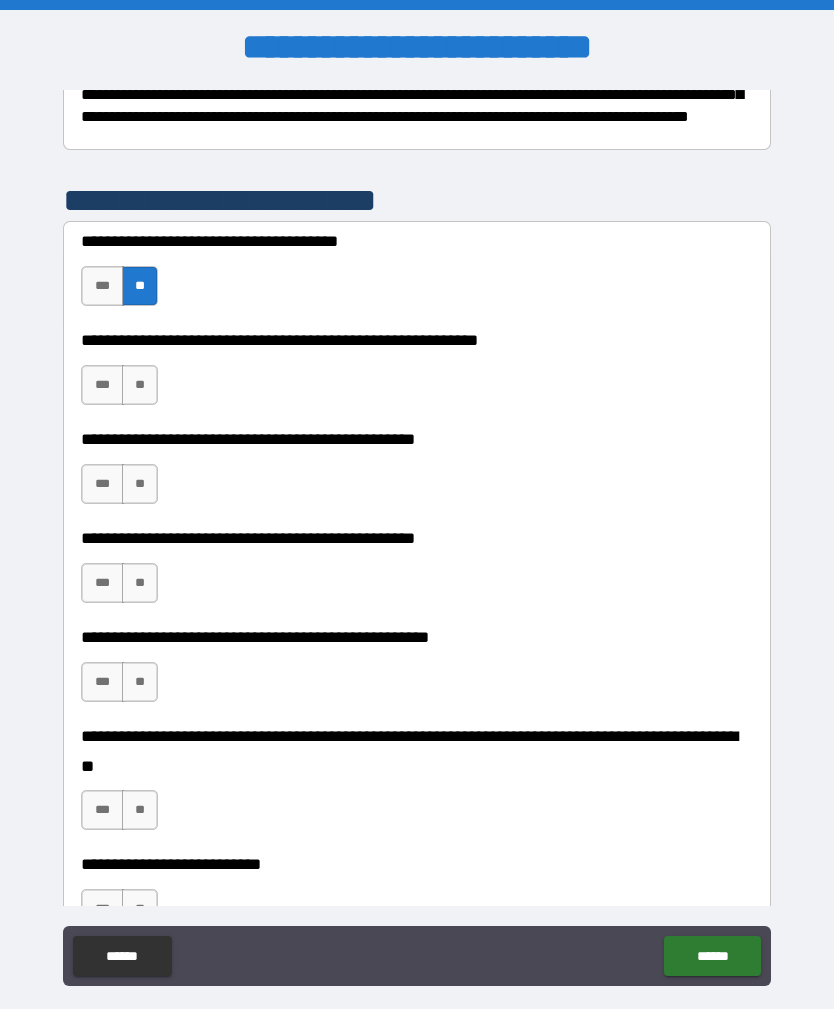 click on "**" at bounding box center [140, 385] 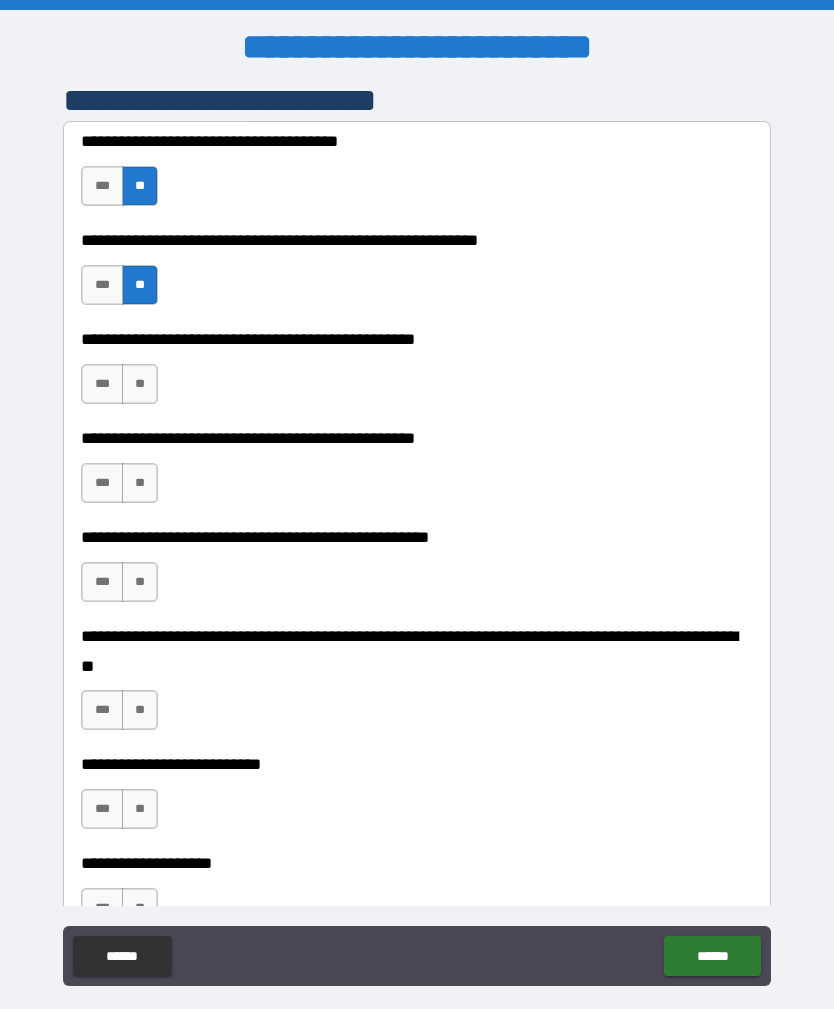 scroll, scrollTop: 459, scrollLeft: 0, axis: vertical 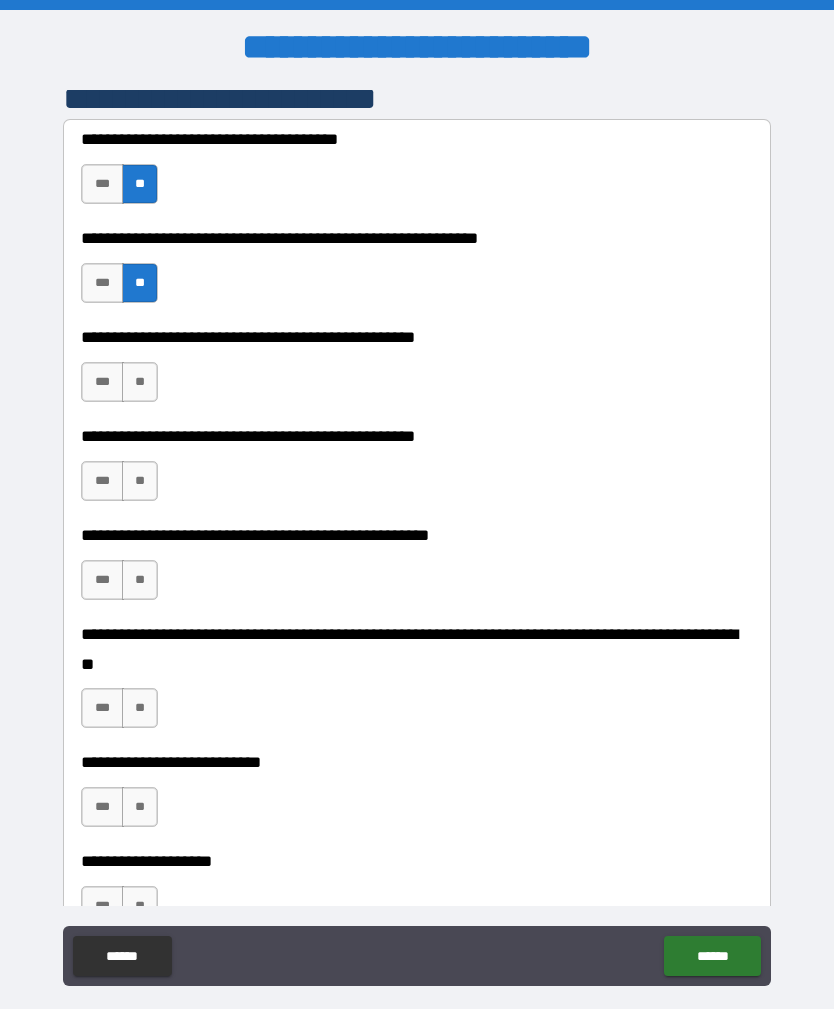 click on "**" at bounding box center (140, 382) 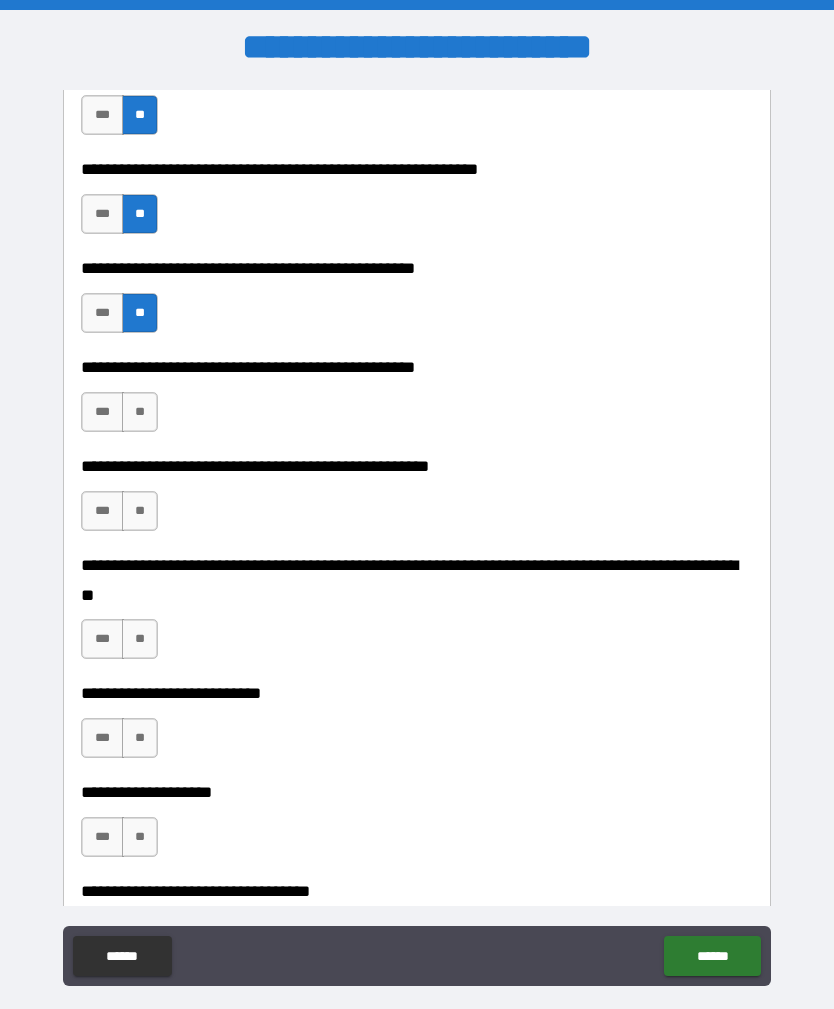 scroll, scrollTop: 530, scrollLeft: 0, axis: vertical 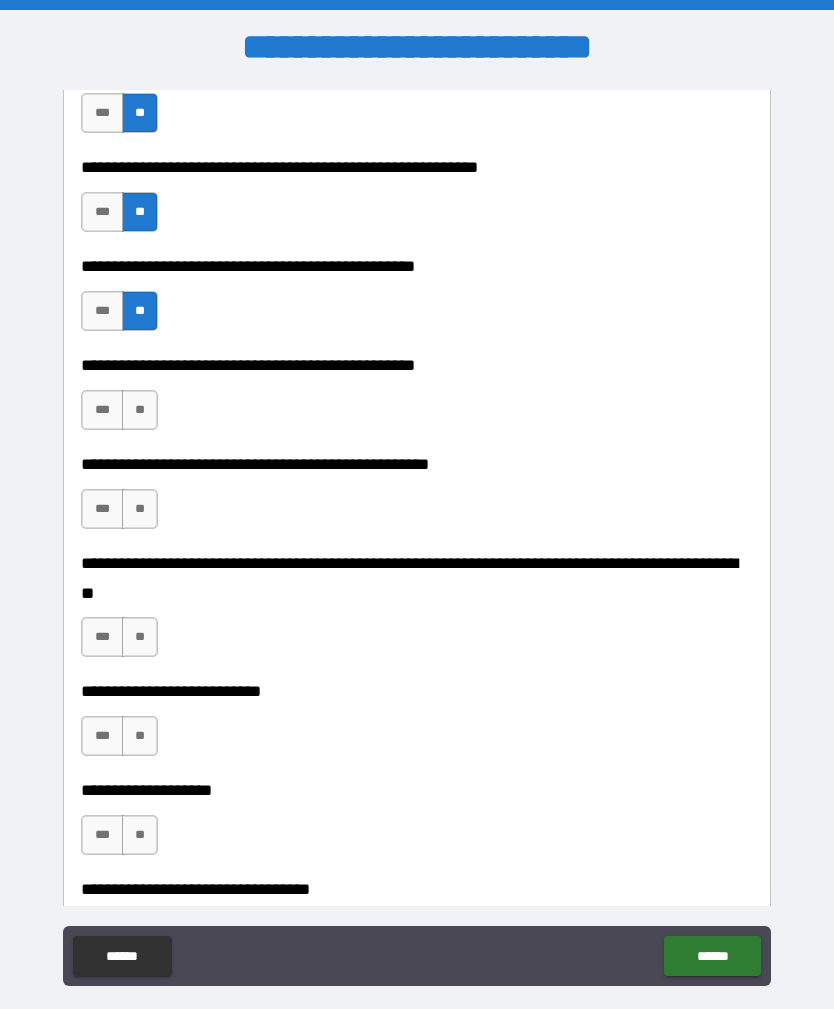 click on "**" at bounding box center (140, 410) 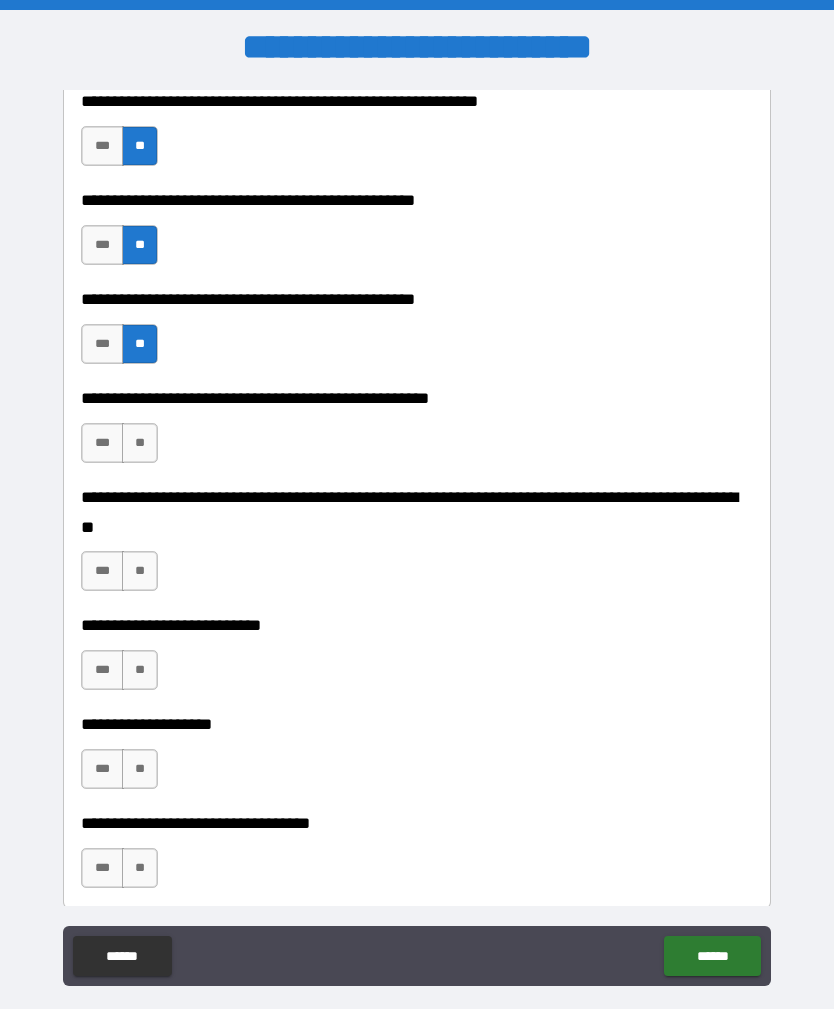 scroll, scrollTop: 601, scrollLeft: 0, axis: vertical 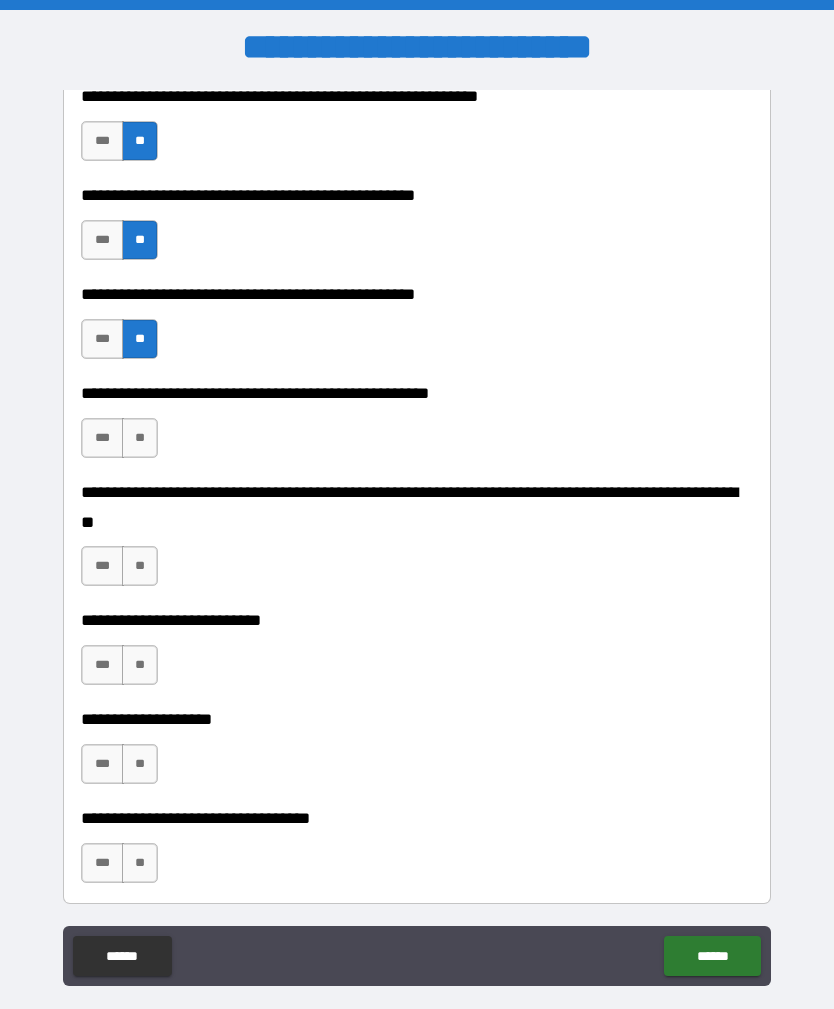 click on "**" at bounding box center [140, 438] 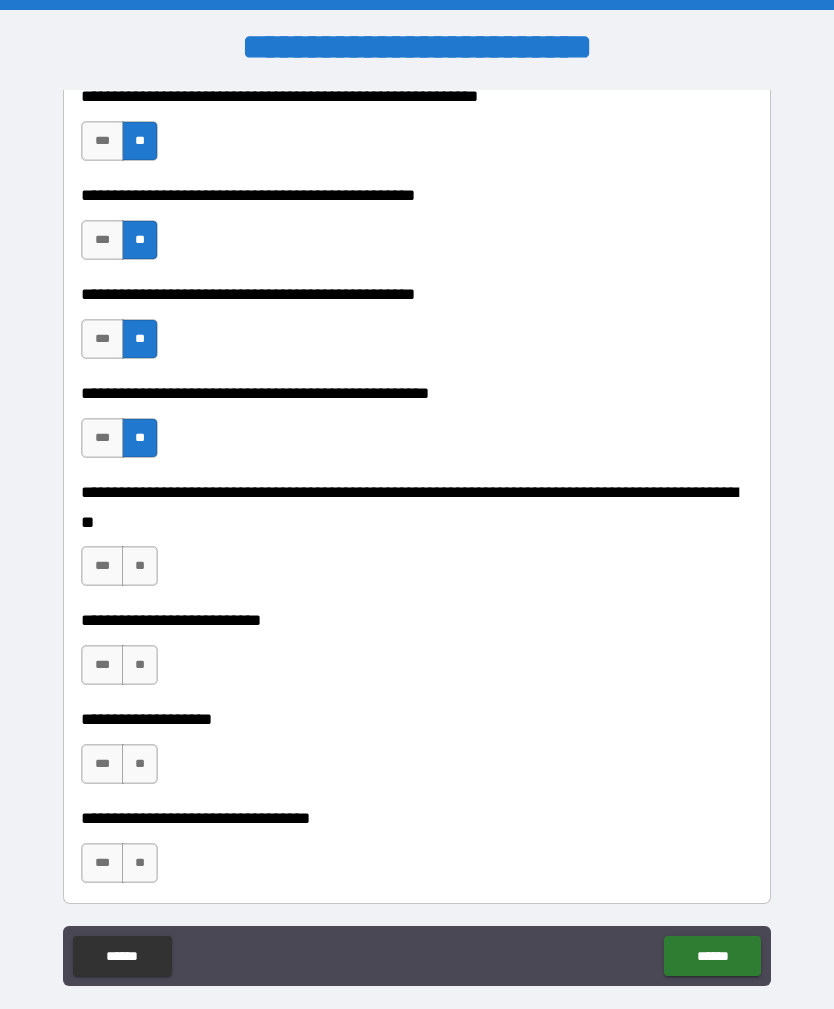 click on "**" at bounding box center [140, 566] 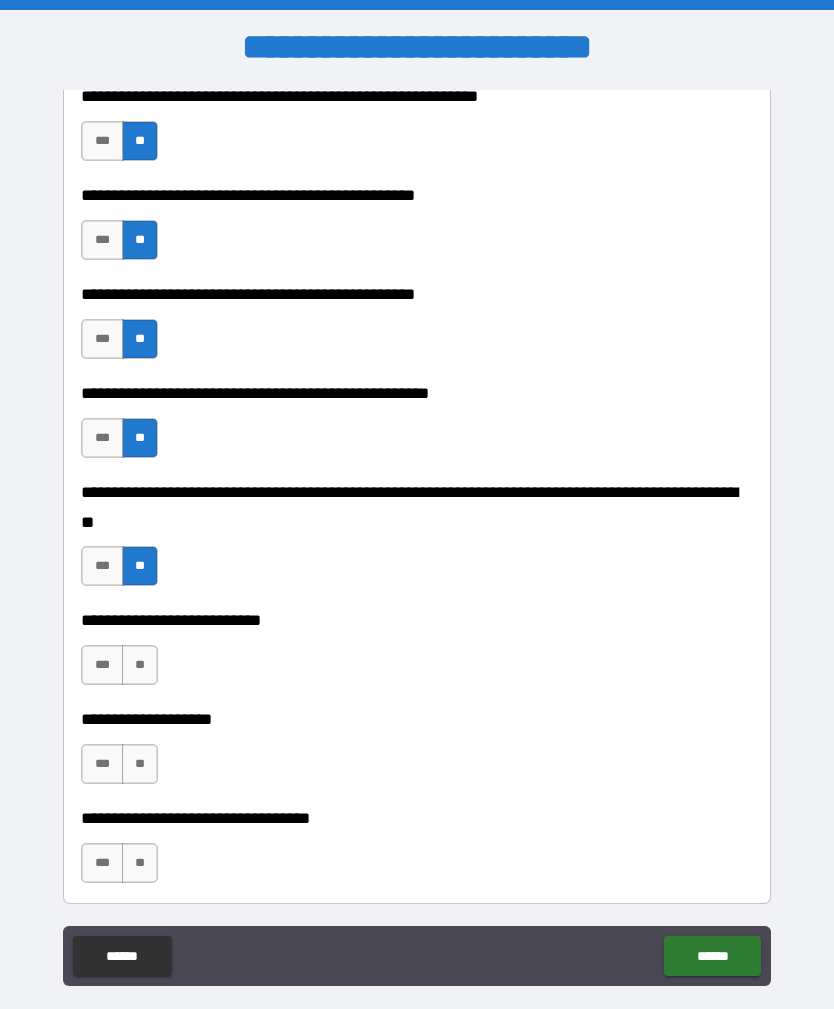 click on "**" at bounding box center (140, 665) 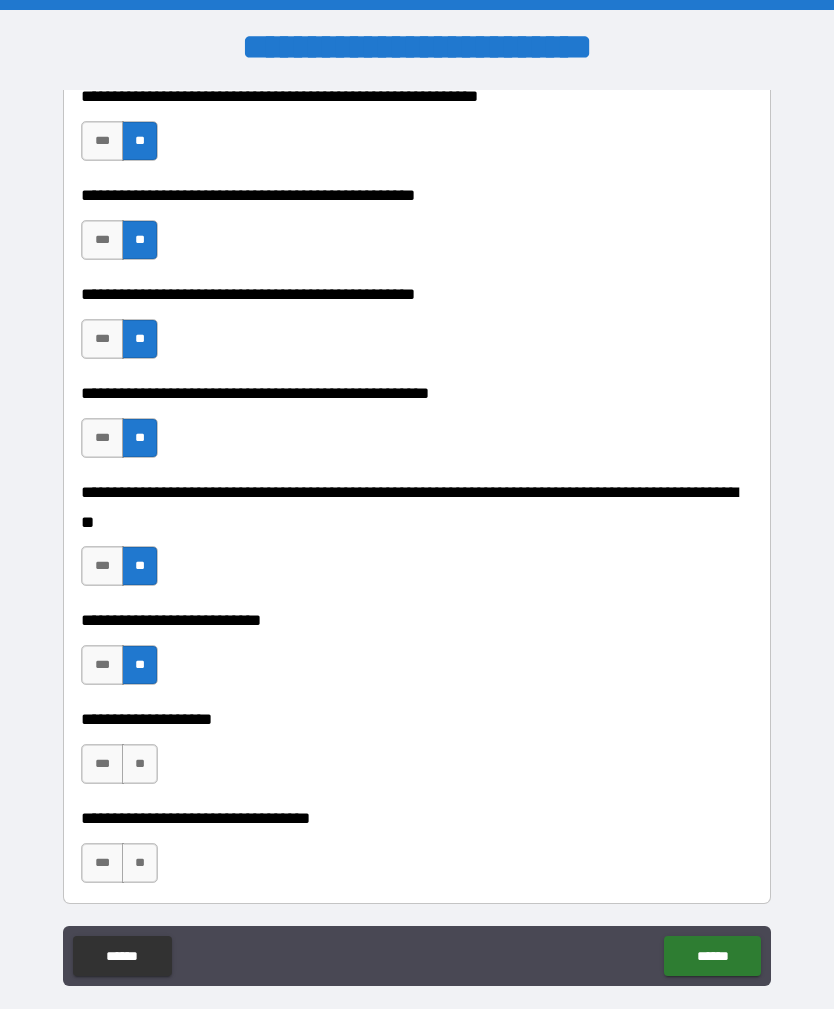 click on "**" at bounding box center [140, 764] 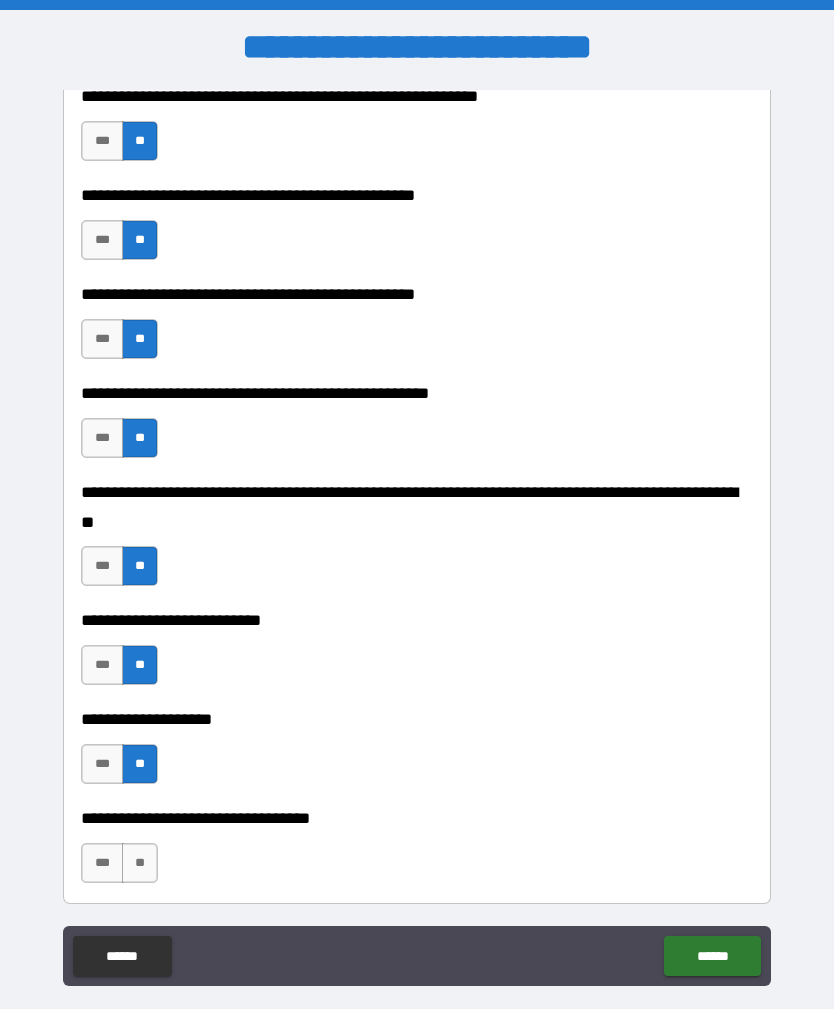 click on "**" at bounding box center [140, 863] 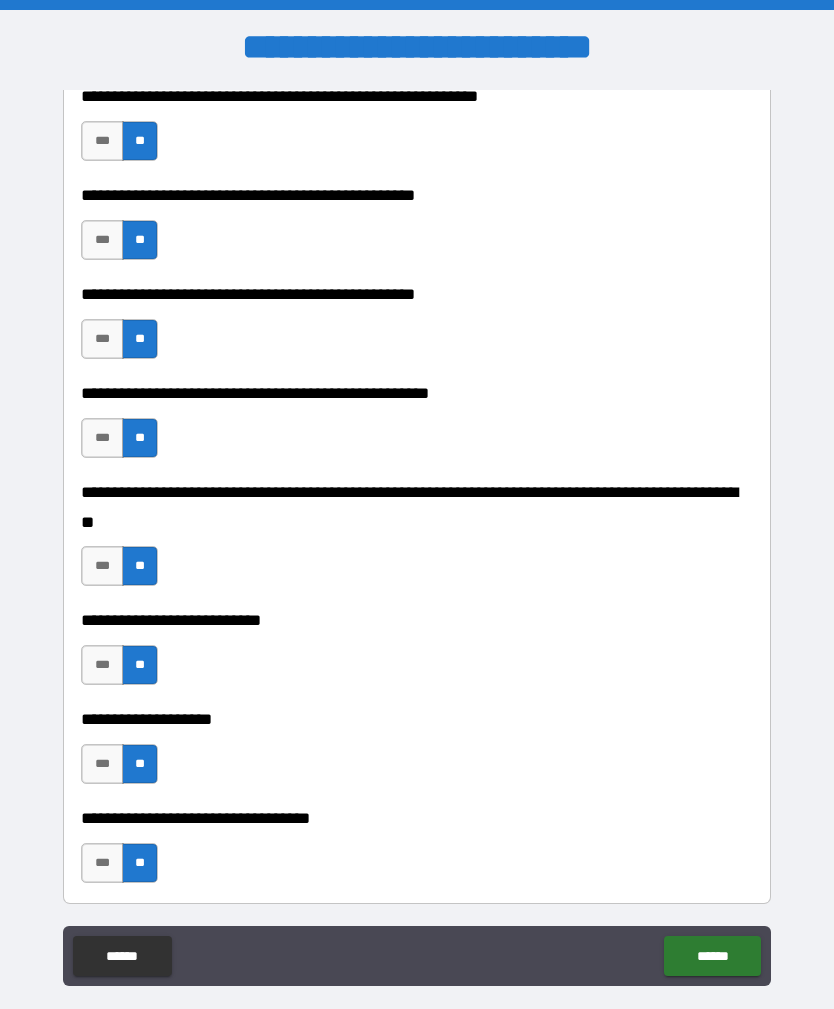 click on "******" at bounding box center (712, 956) 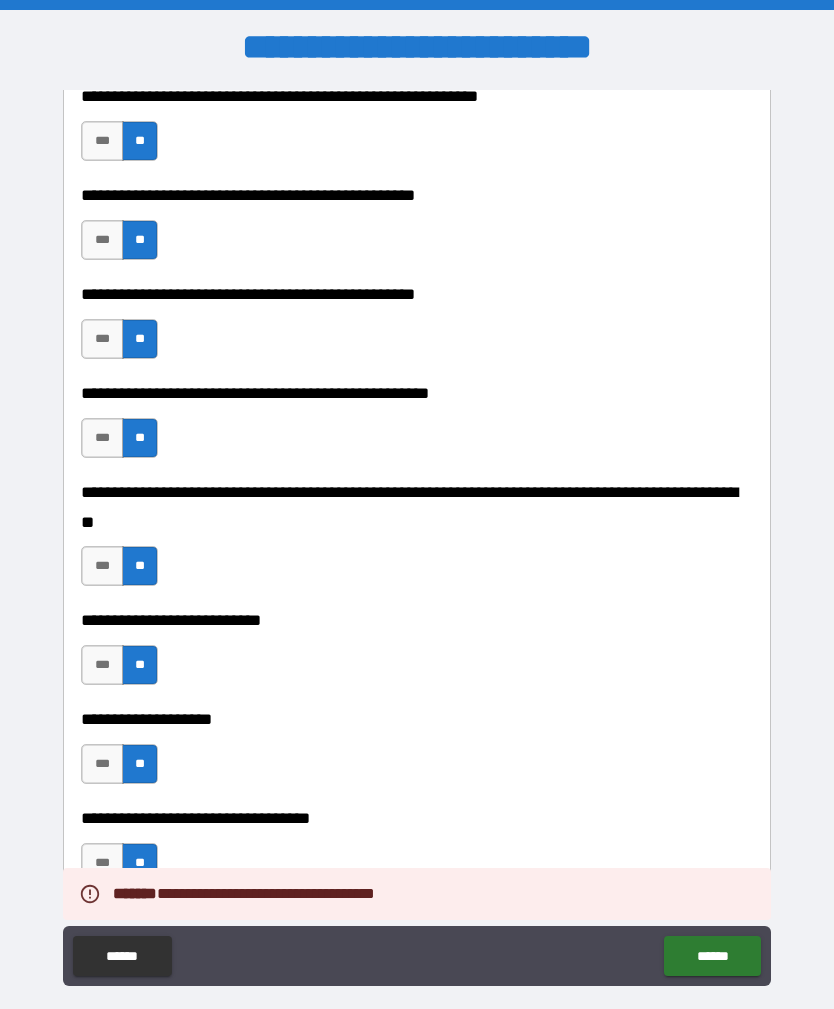 click on "******" at bounding box center (712, 956) 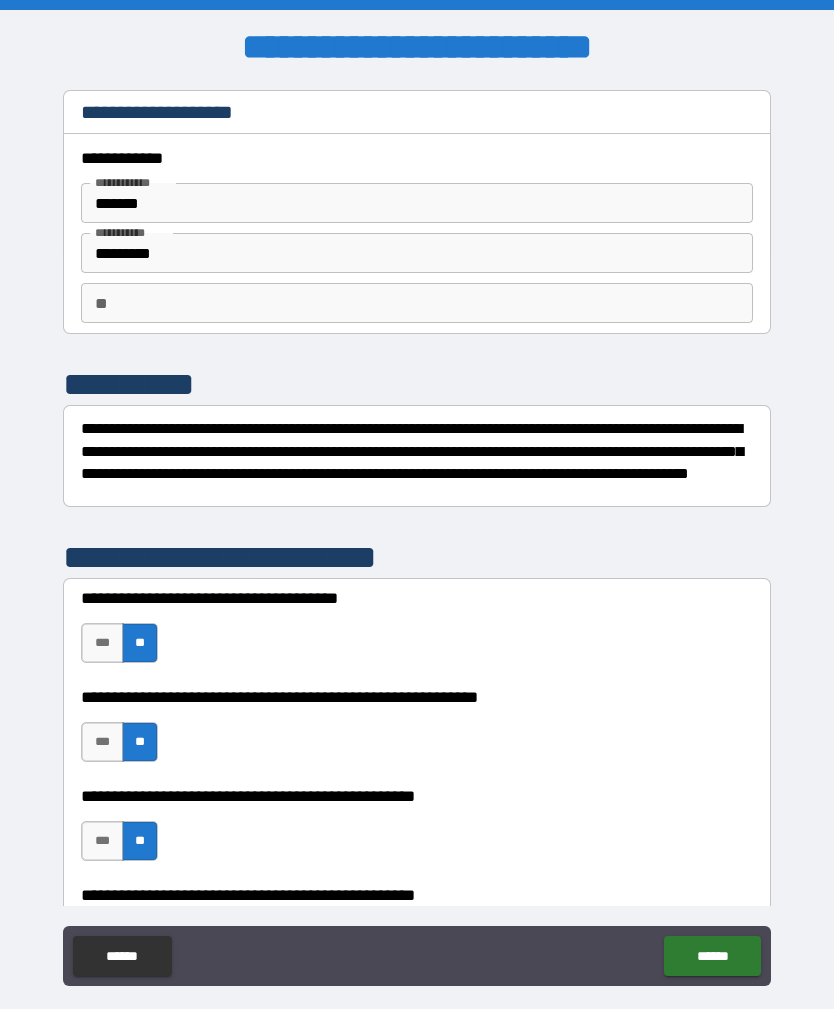 scroll, scrollTop: 0, scrollLeft: 0, axis: both 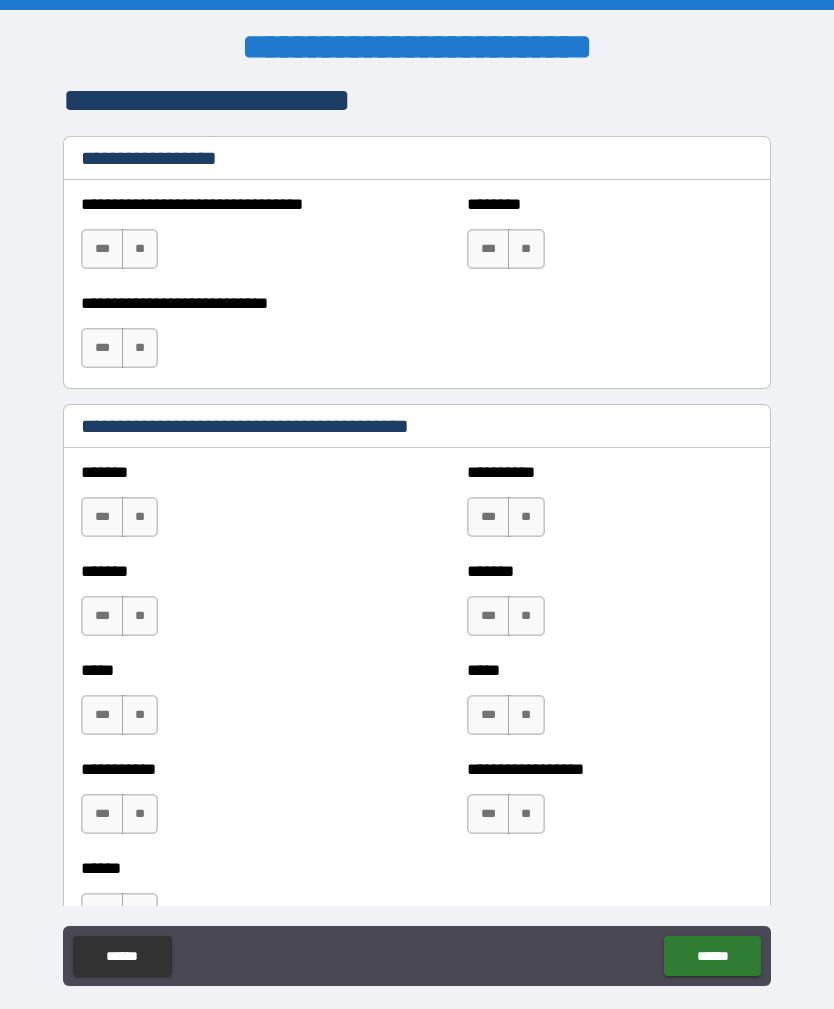 type on "*" 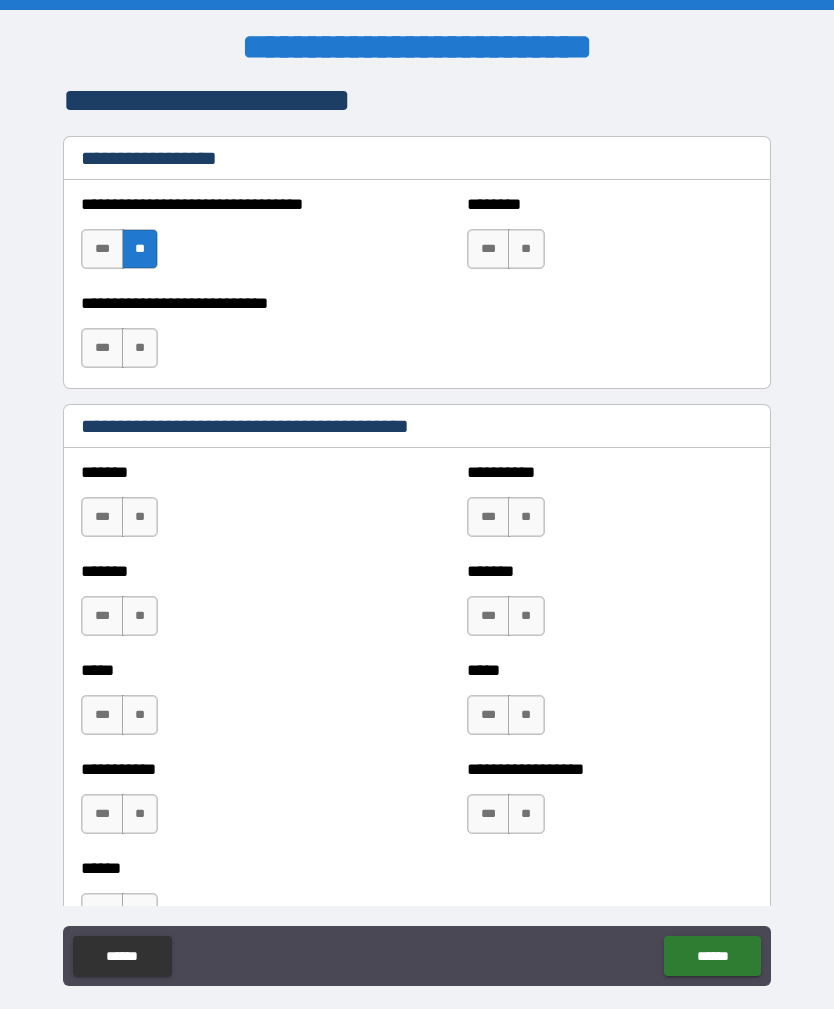 click on "**" at bounding box center (526, 249) 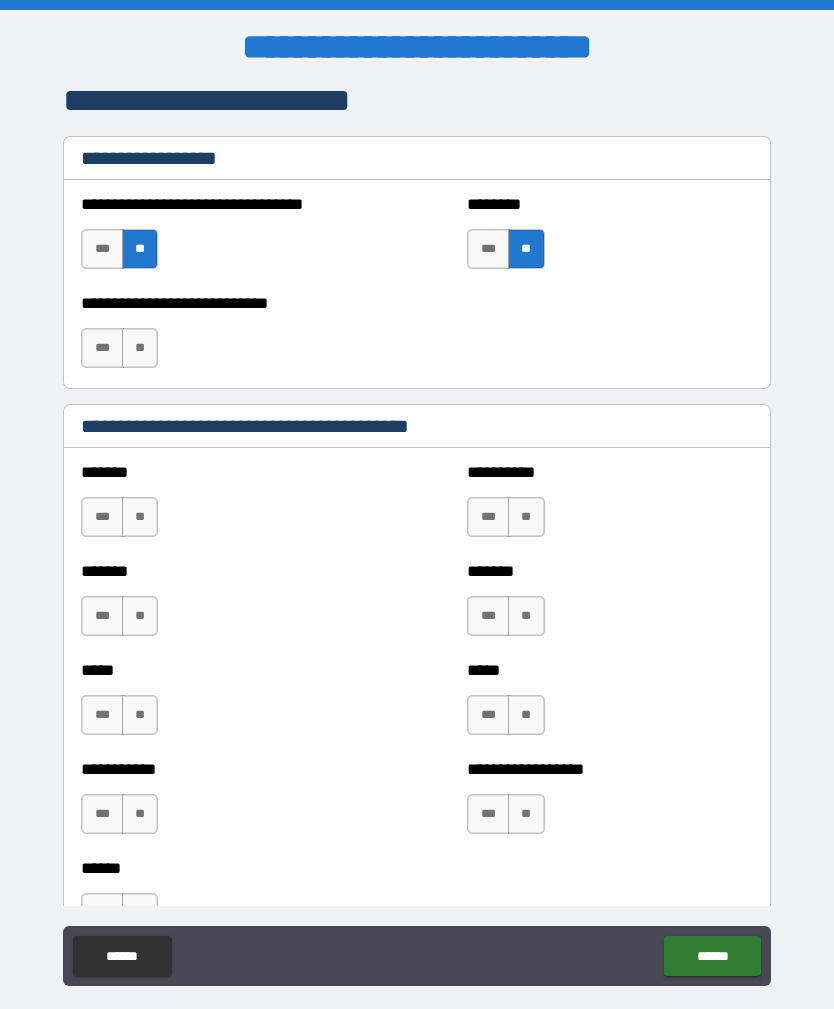 click on "**" at bounding box center (140, 348) 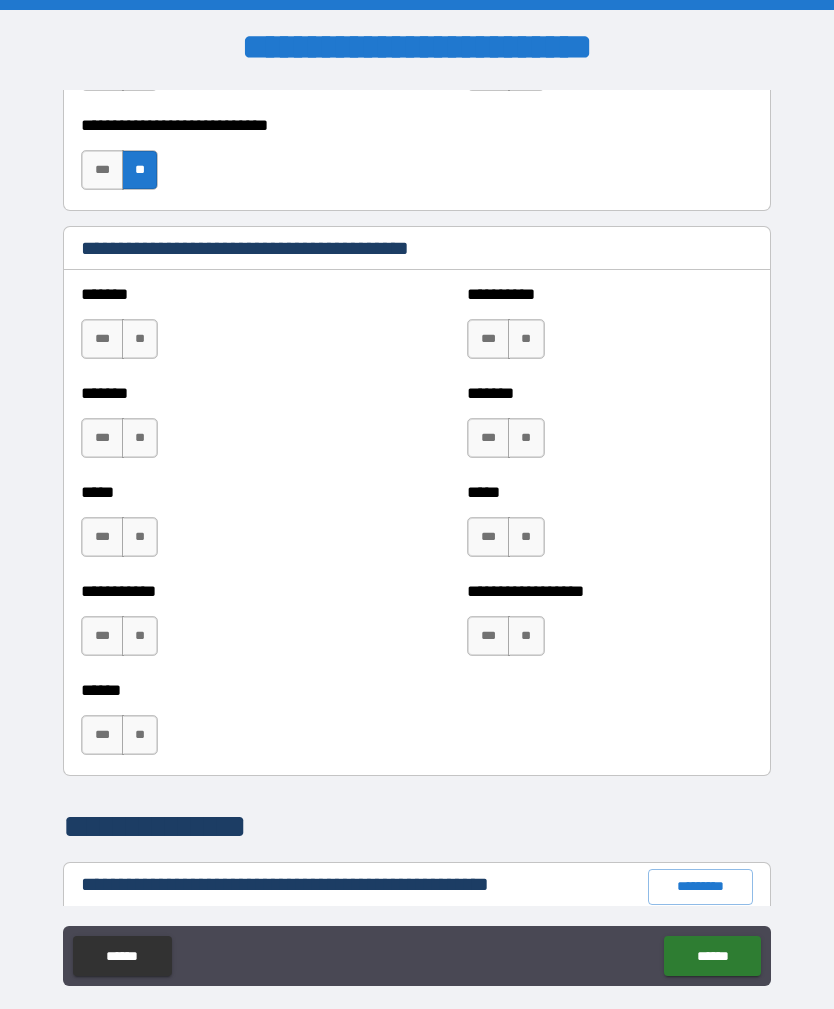 scroll, scrollTop: 1635, scrollLeft: 0, axis: vertical 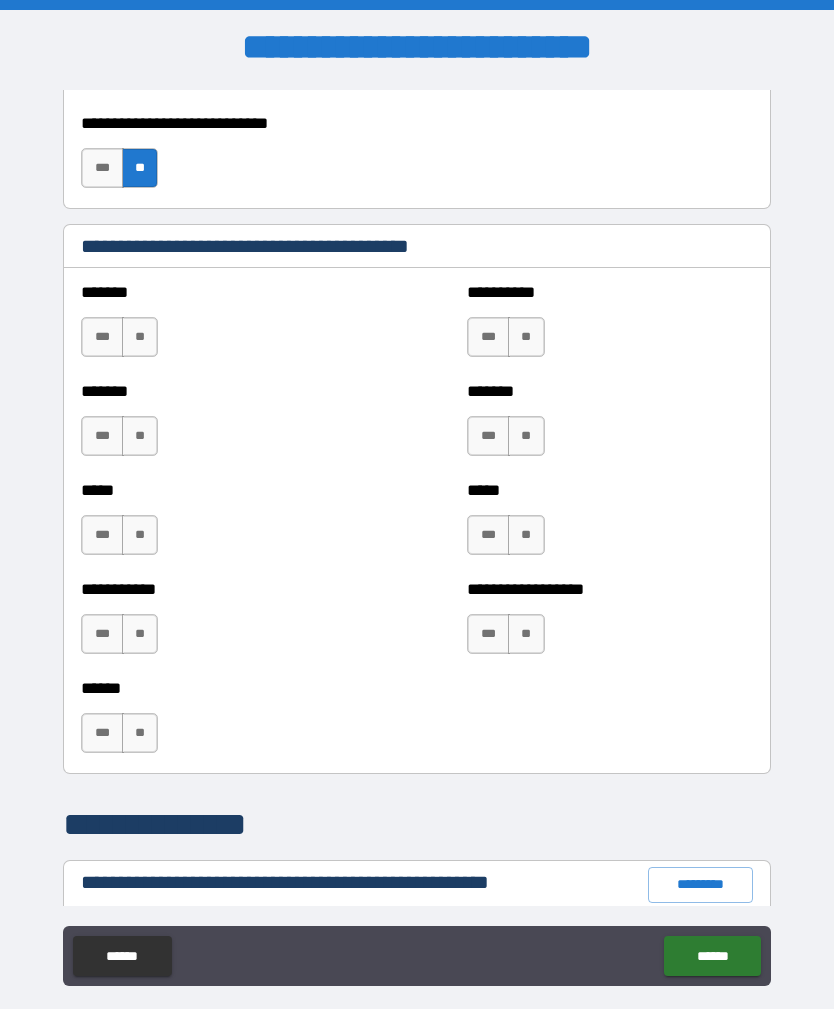 click on "**" at bounding box center [140, 337] 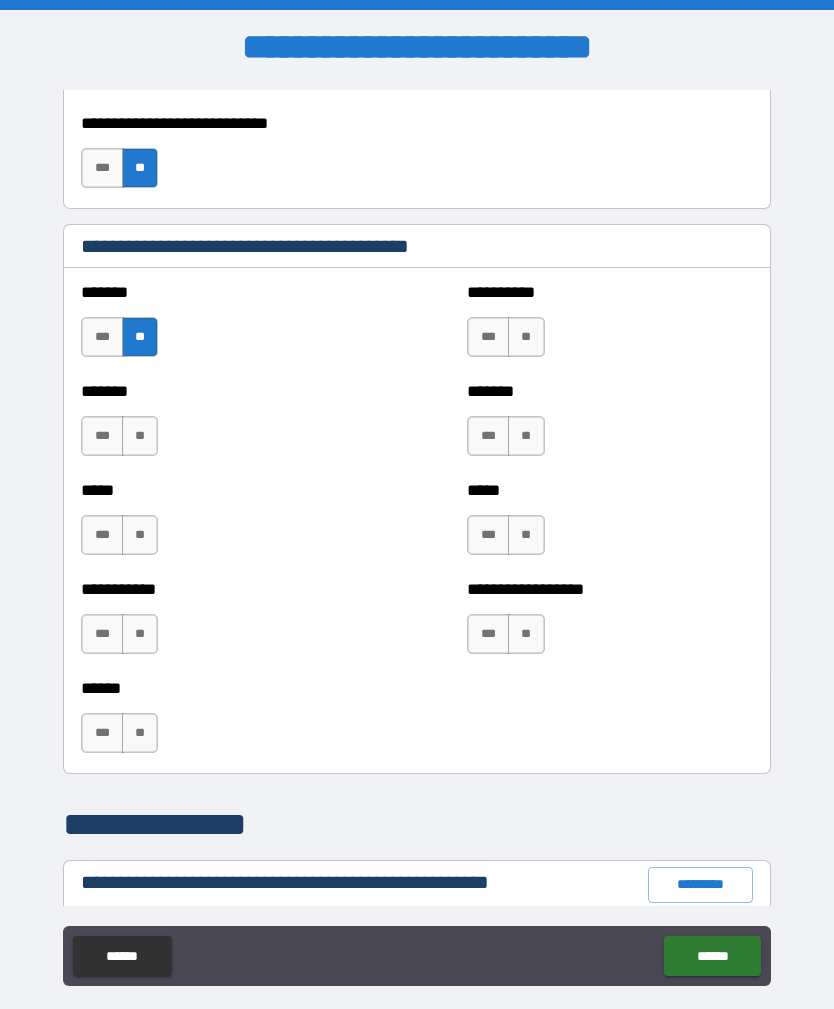 click on "**" at bounding box center (140, 436) 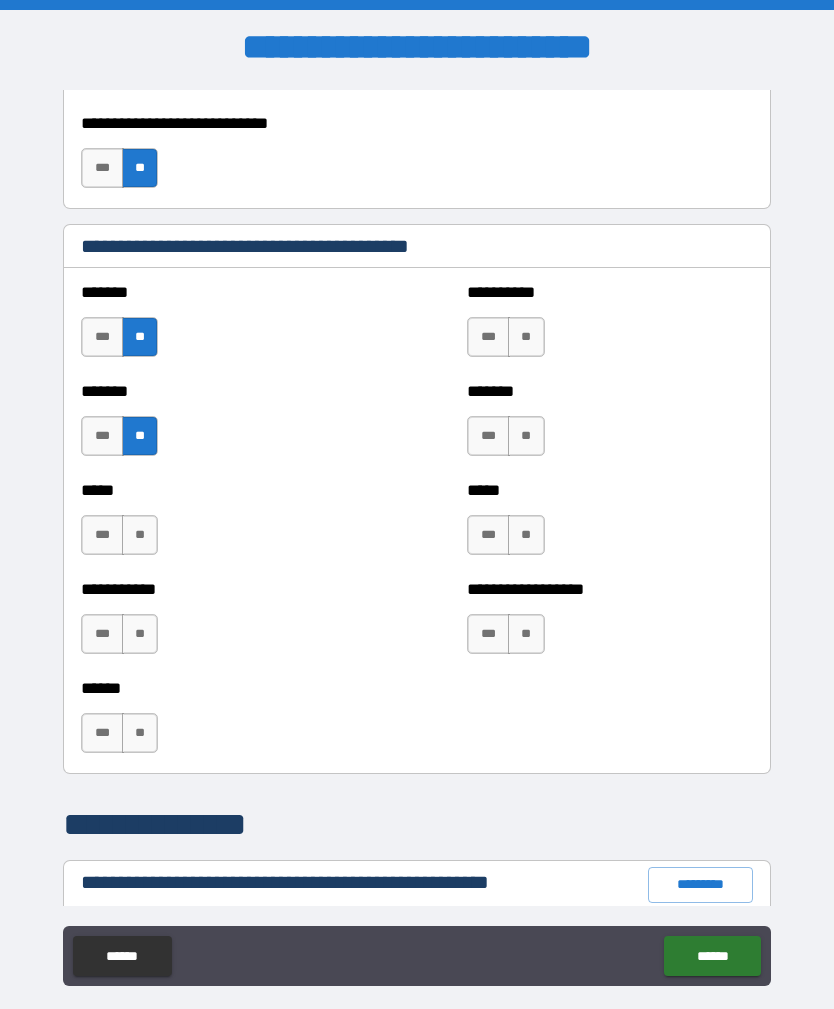 click on "**" at bounding box center [140, 535] 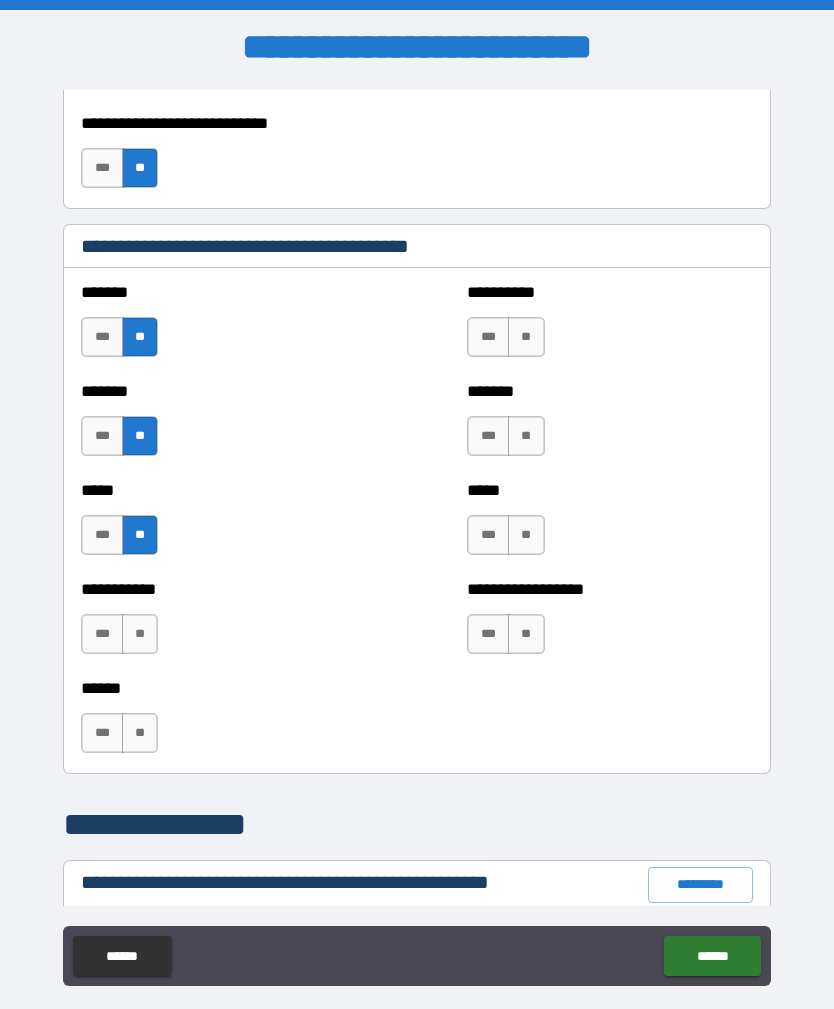 click on "**" at bounding box center (140, 634) 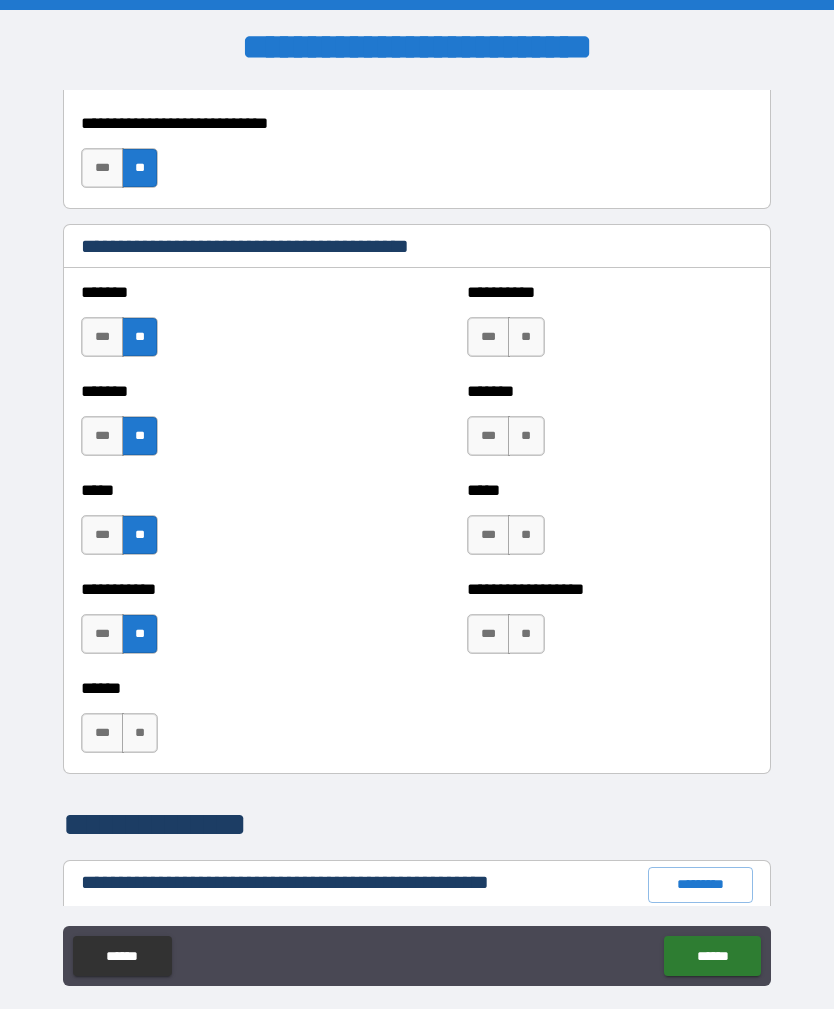 click on "**" at bounding box center [140, 733] 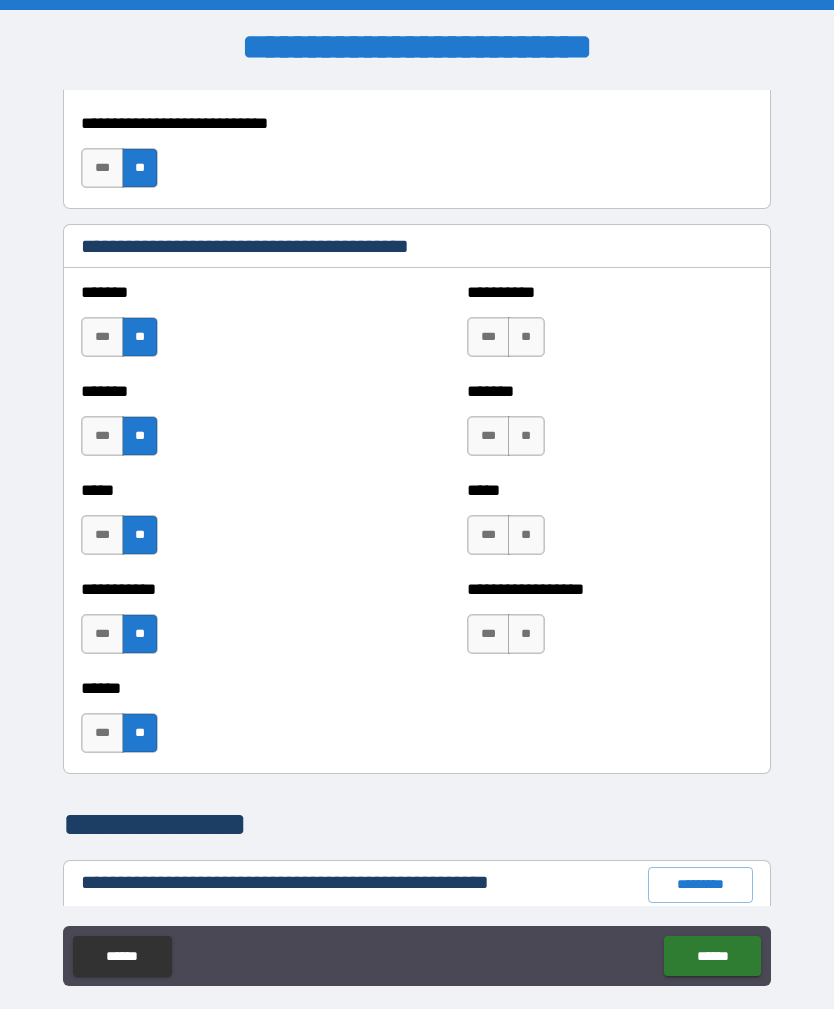 click on "**" at bounding box center [526, 337] 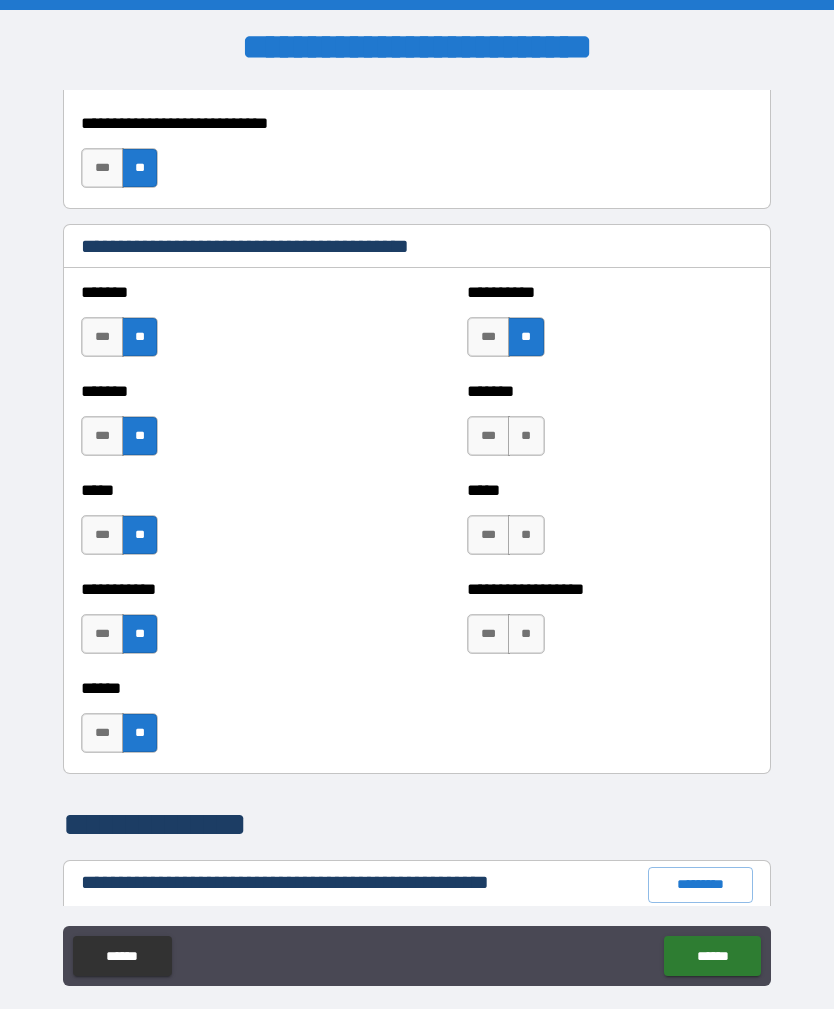 click on "**" at bounding box center (526, 436) 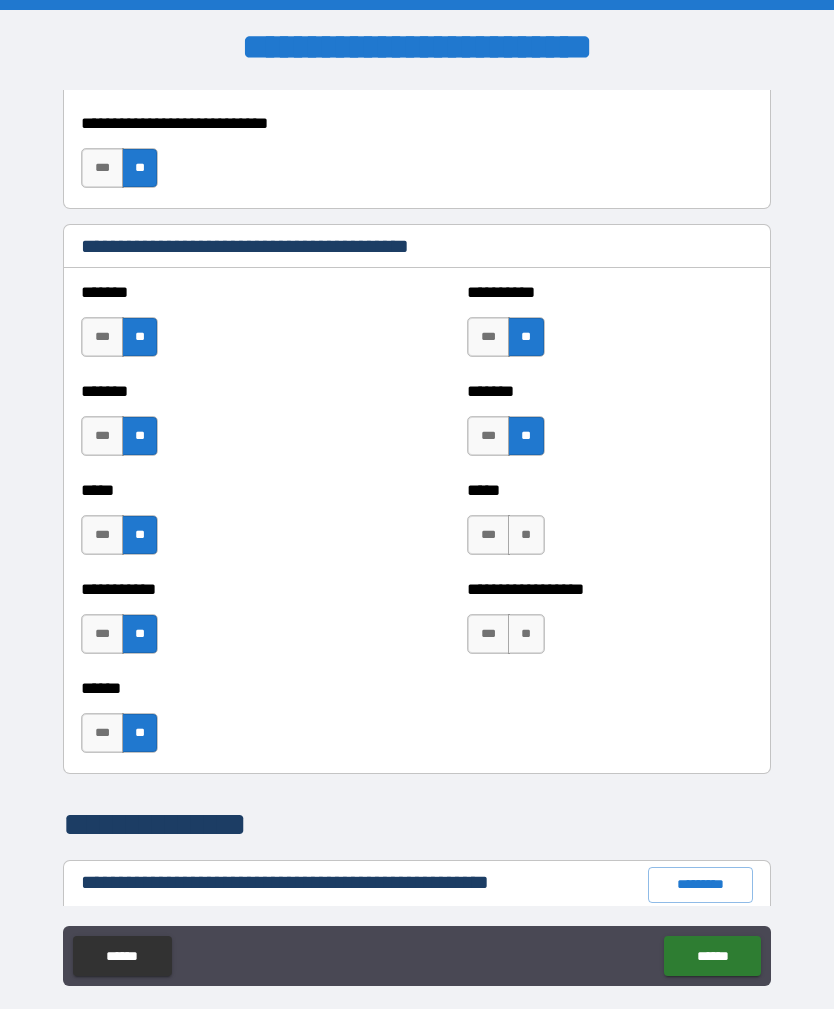 click on "**" at bounding box center (526, 535) 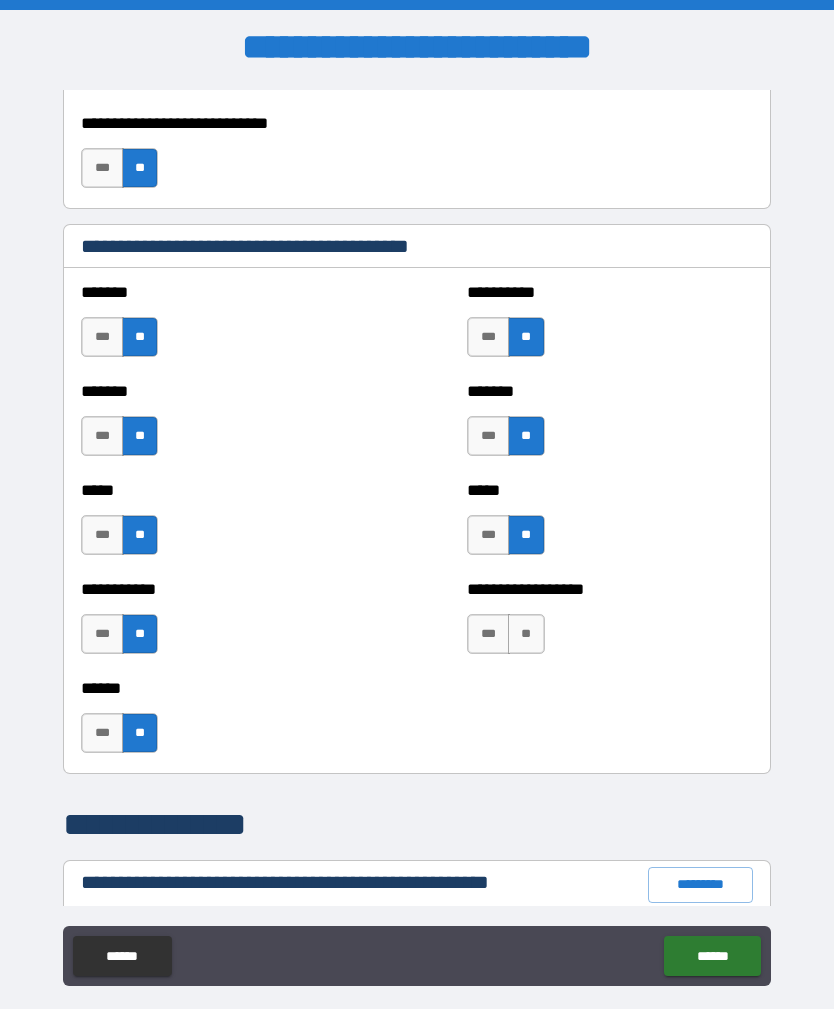 click on "**" at bounding box center [526, 634] 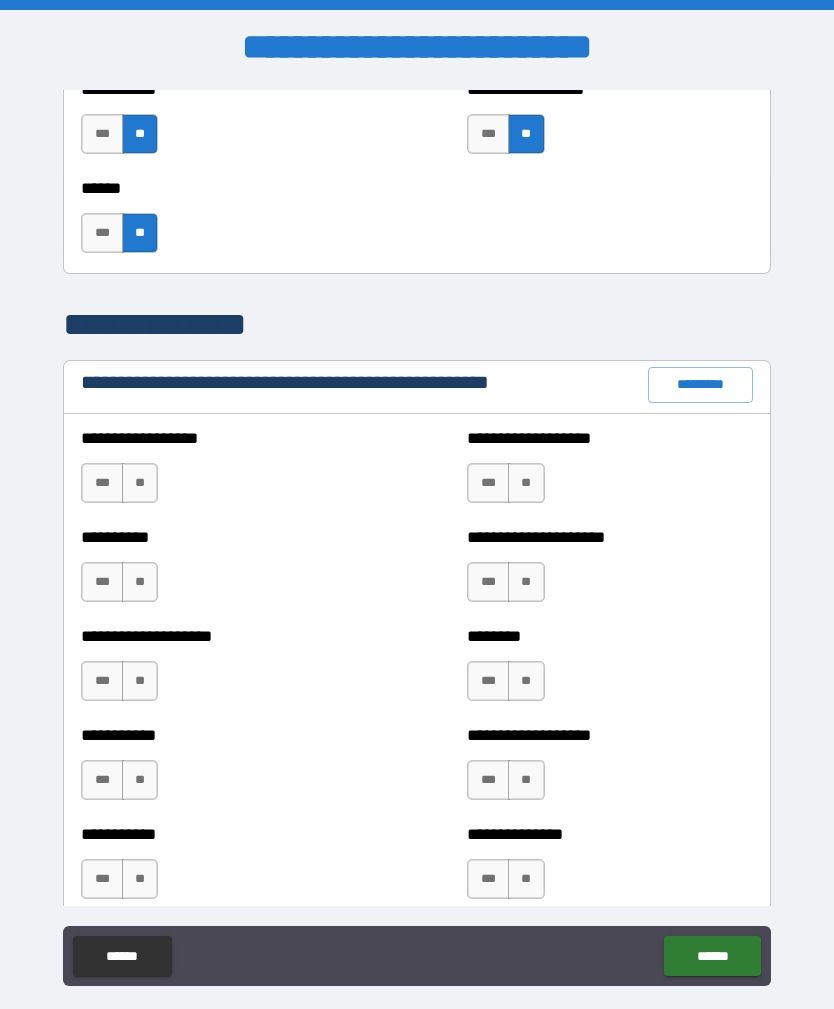 scroll, scrollTop: 2137, scrollLeft: 0, axis: vertical 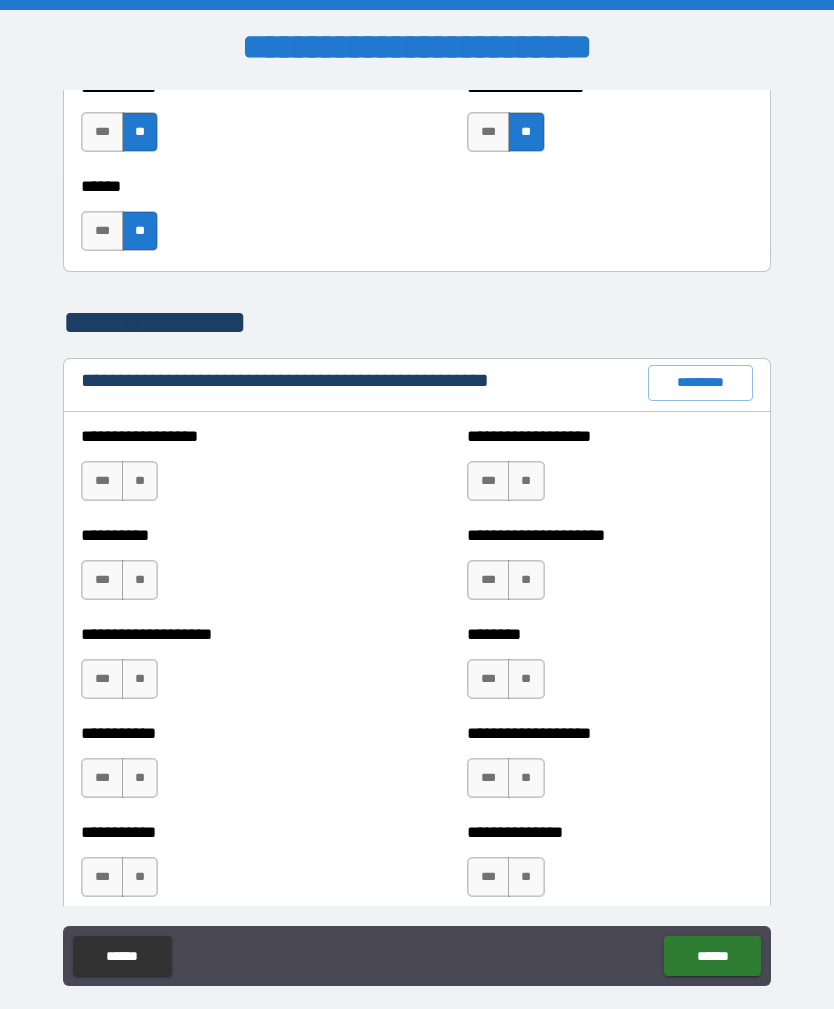 click on "**" at bounding box center (140, 481) 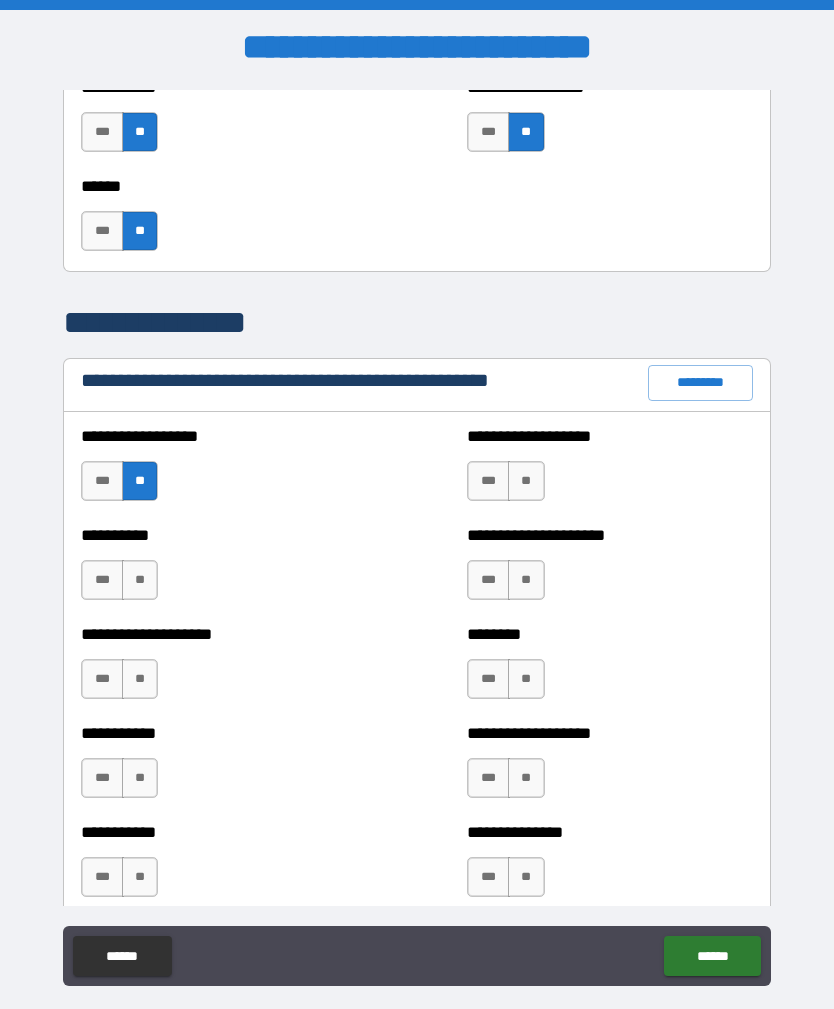 click on "**" at bounding box center (140, 580) 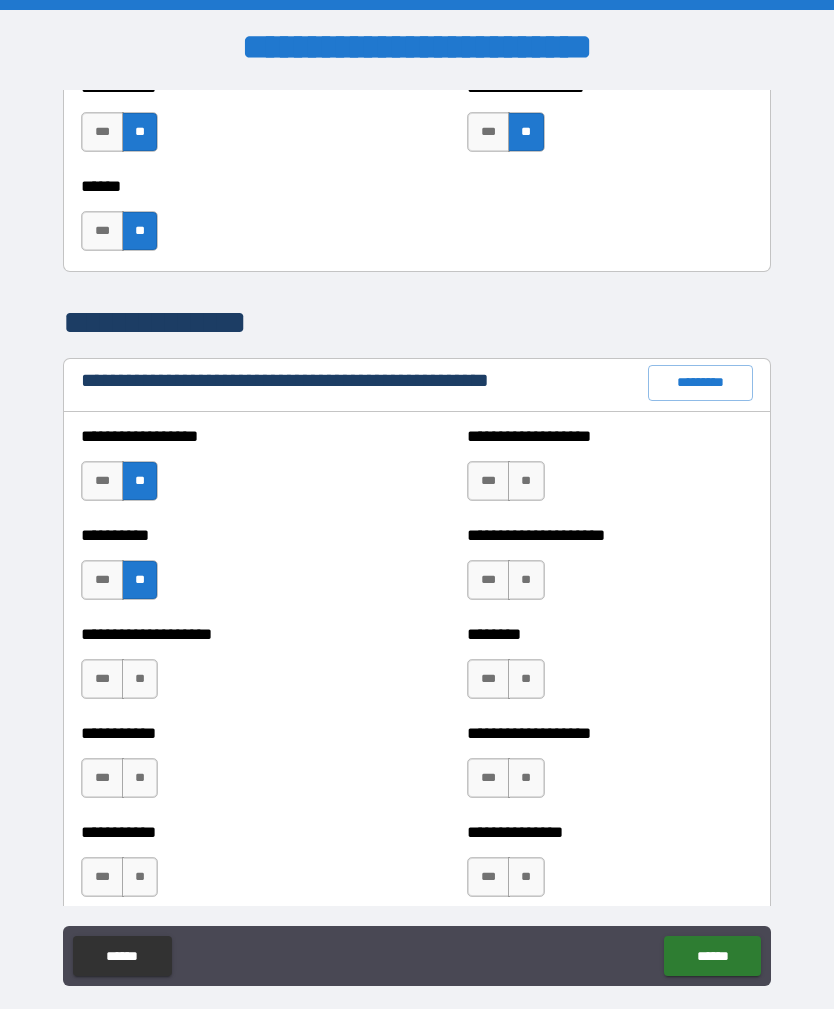 click on "**" at bounding box center [140, 679] 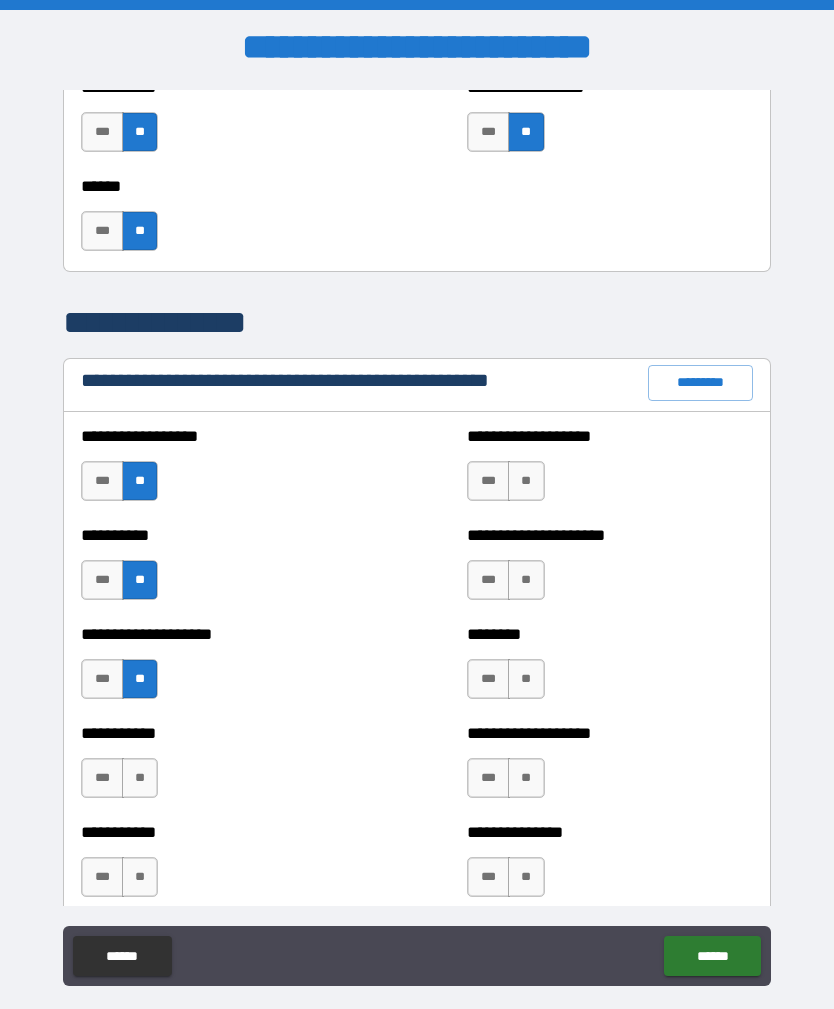 click on "**" at bounding box center (140, 778) 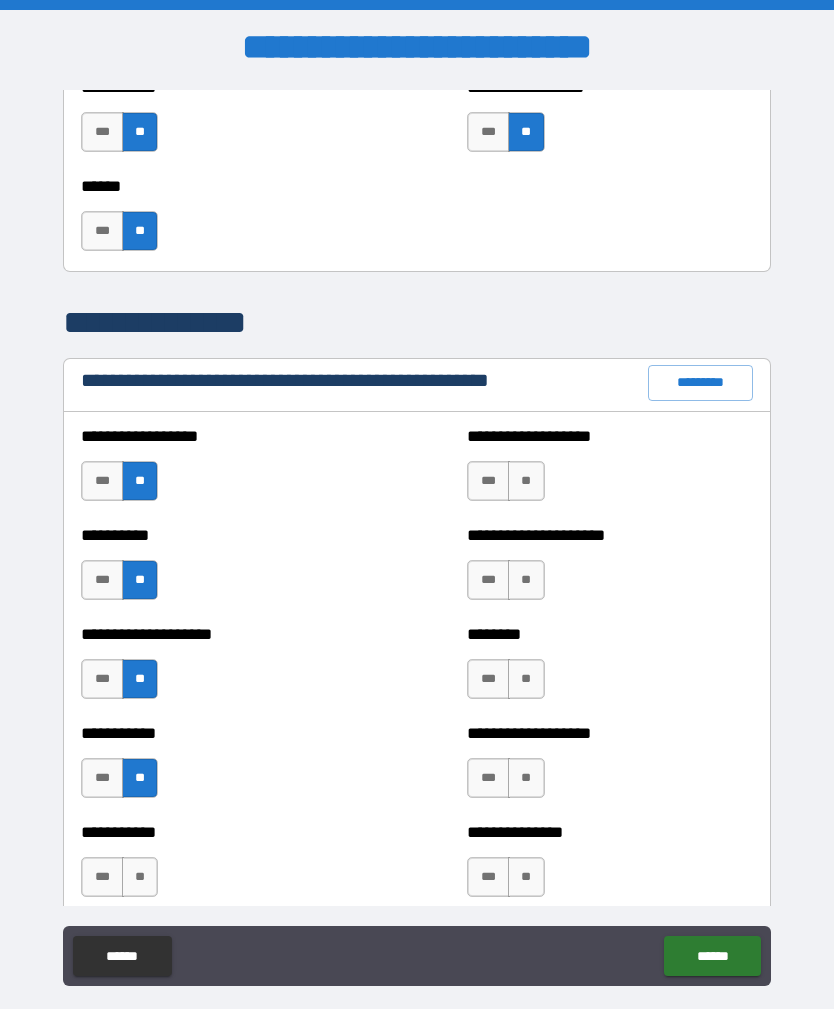 click on "**" at bounding box center (140, 877) 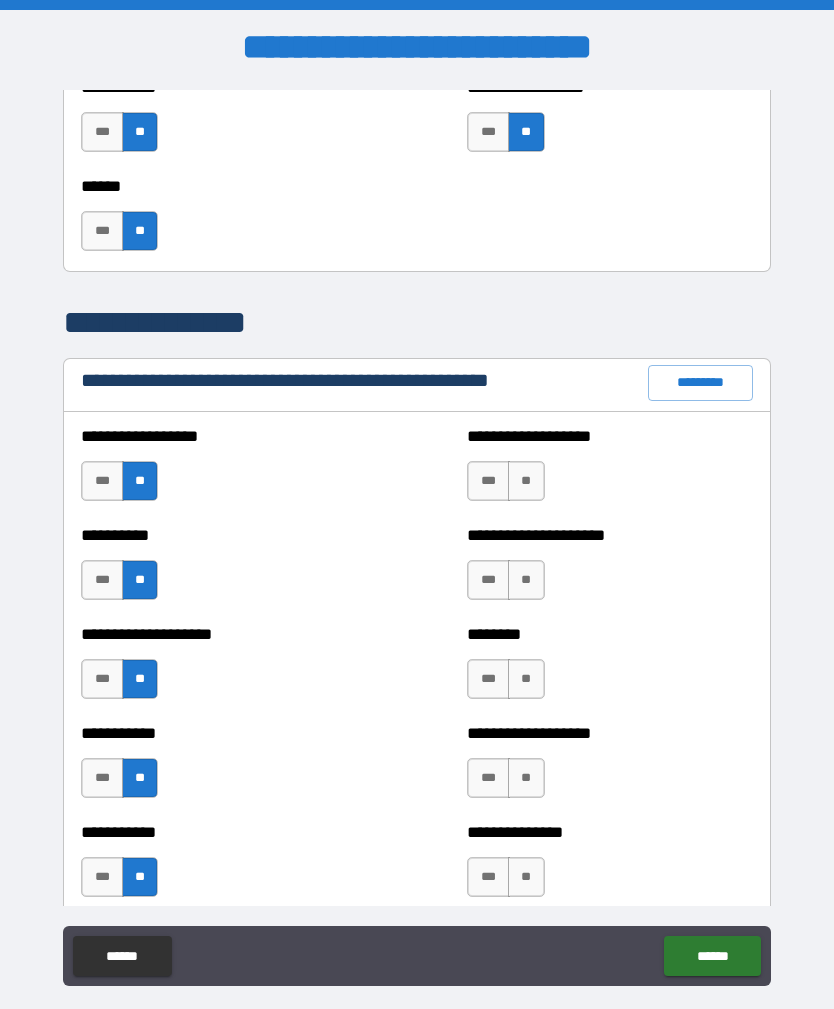 click on "**" at bounding box center (526, 481) 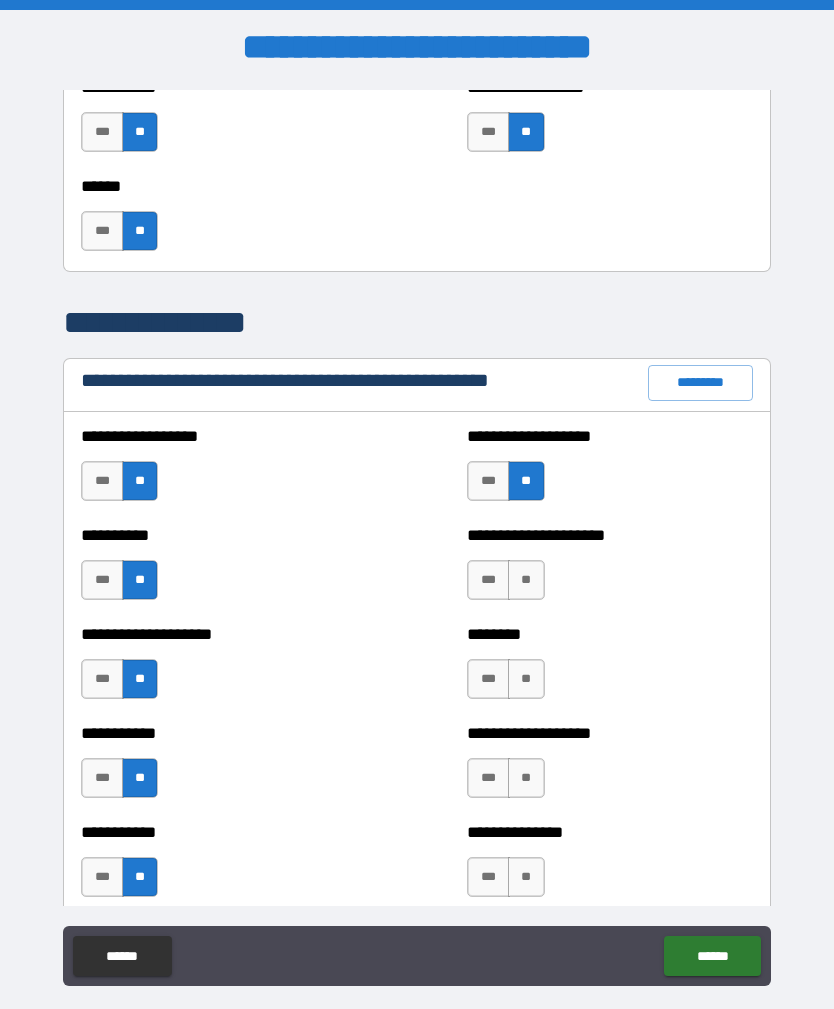 click on "**" at bounding box center [526, 580] 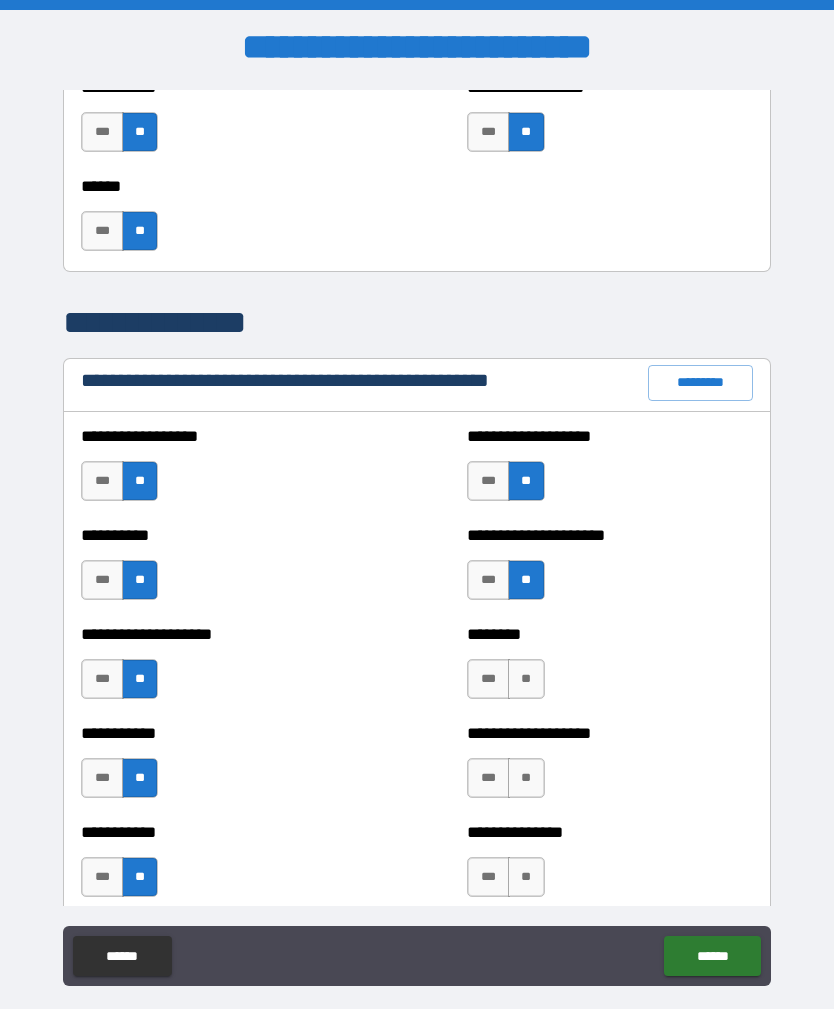 click on "**" at bounding box center [526, 679] 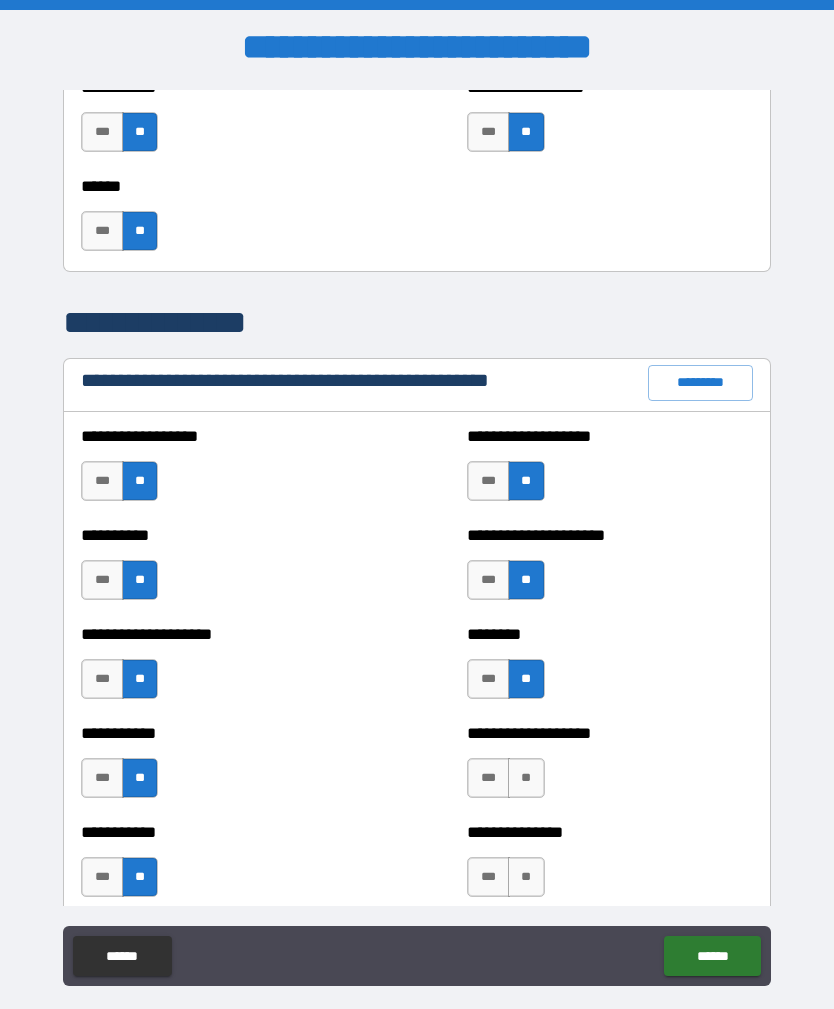 click on "**" at bounding box center (526, 778) 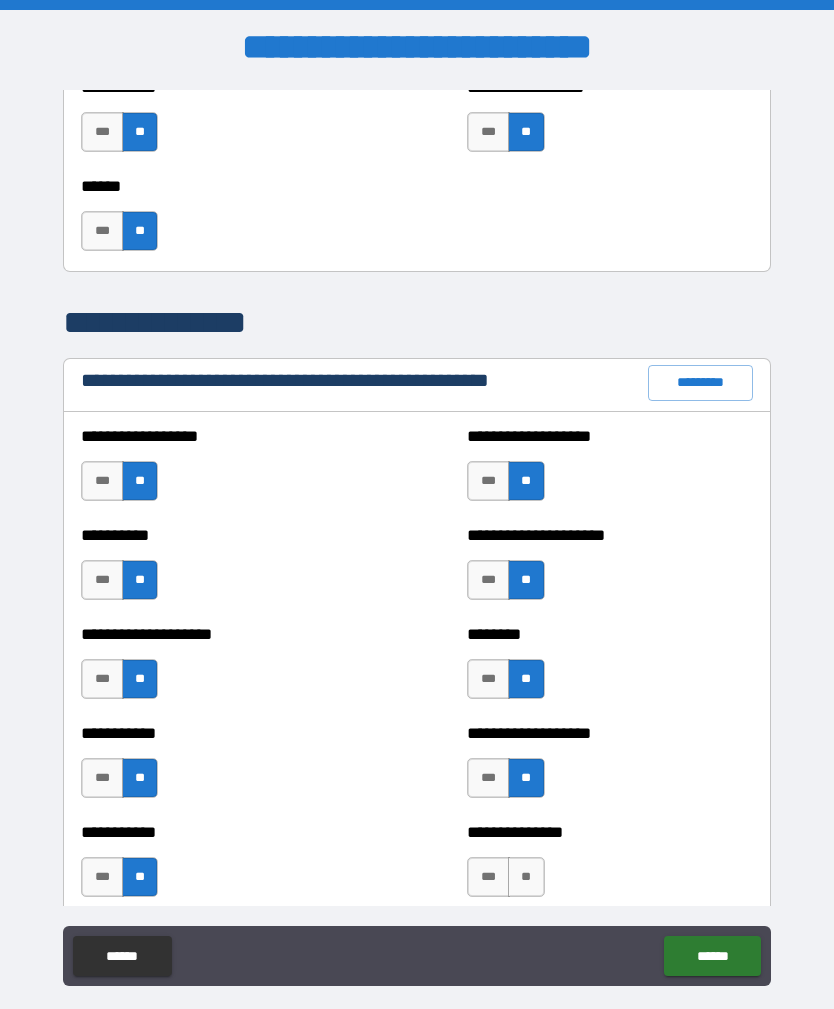 click on "**" at bounding box center [526, 877] 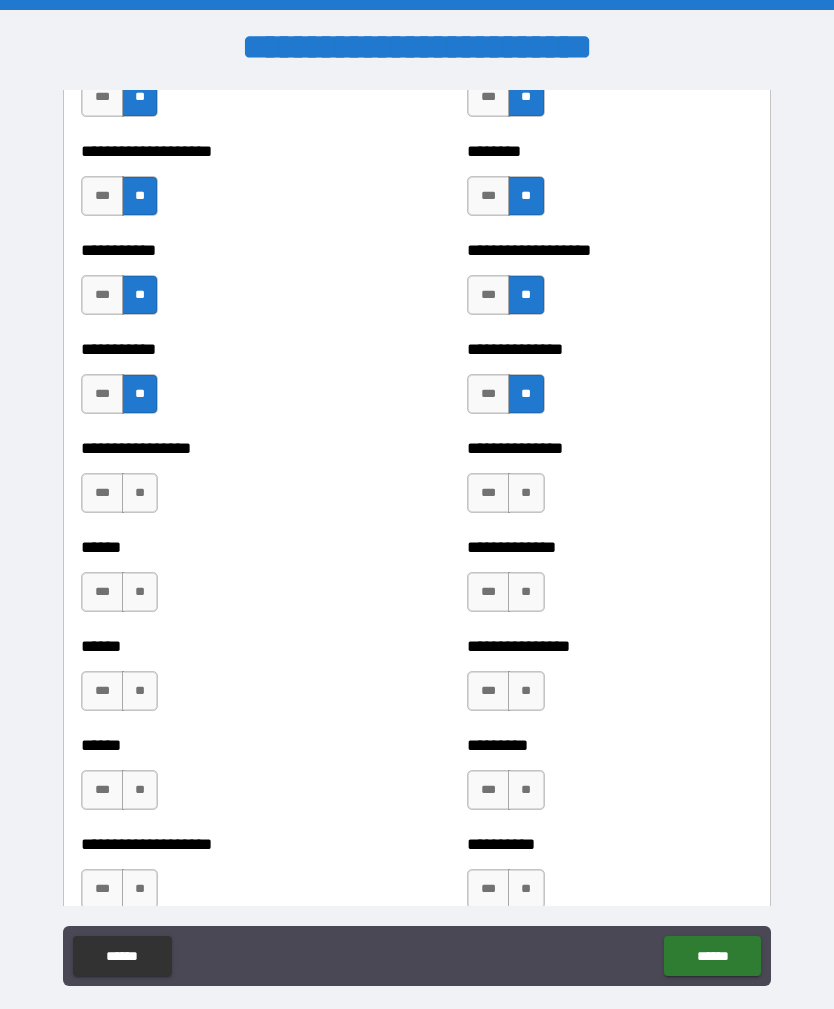 scroll, scrollTop: 2623, scrollLeft: 0, axis: vertical 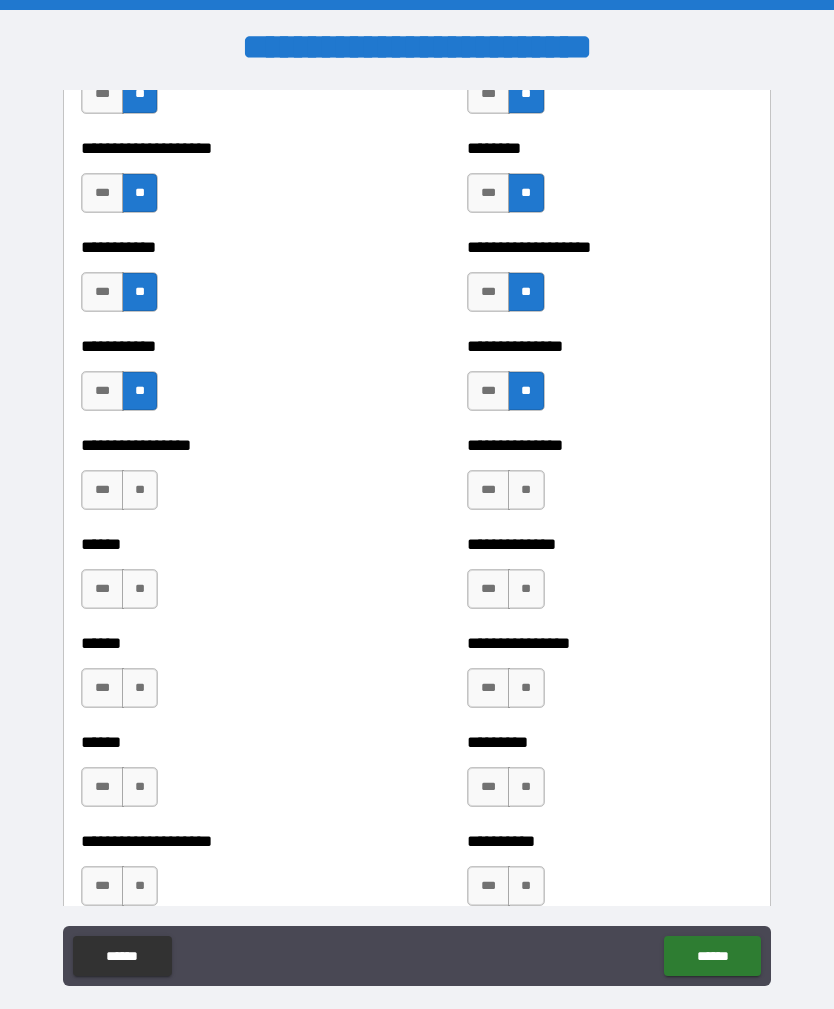 click on "**" at bounding box center (140, 490) 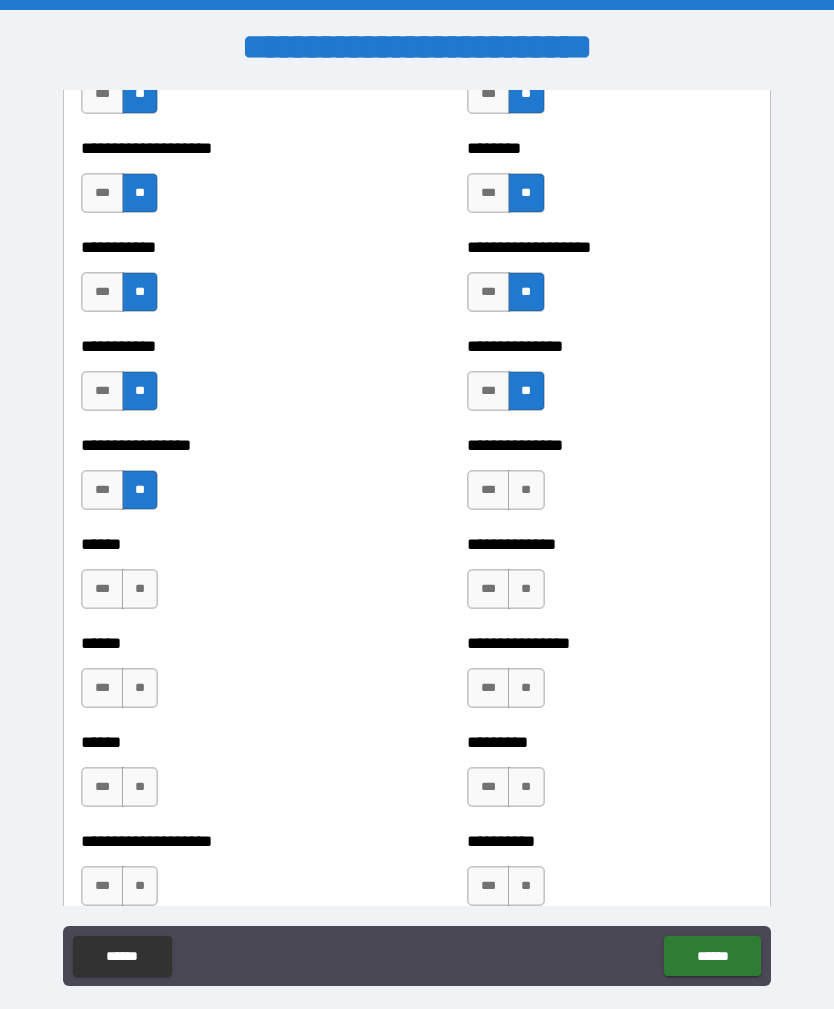 click on "****** *** **" at bounding box center [223, 579] 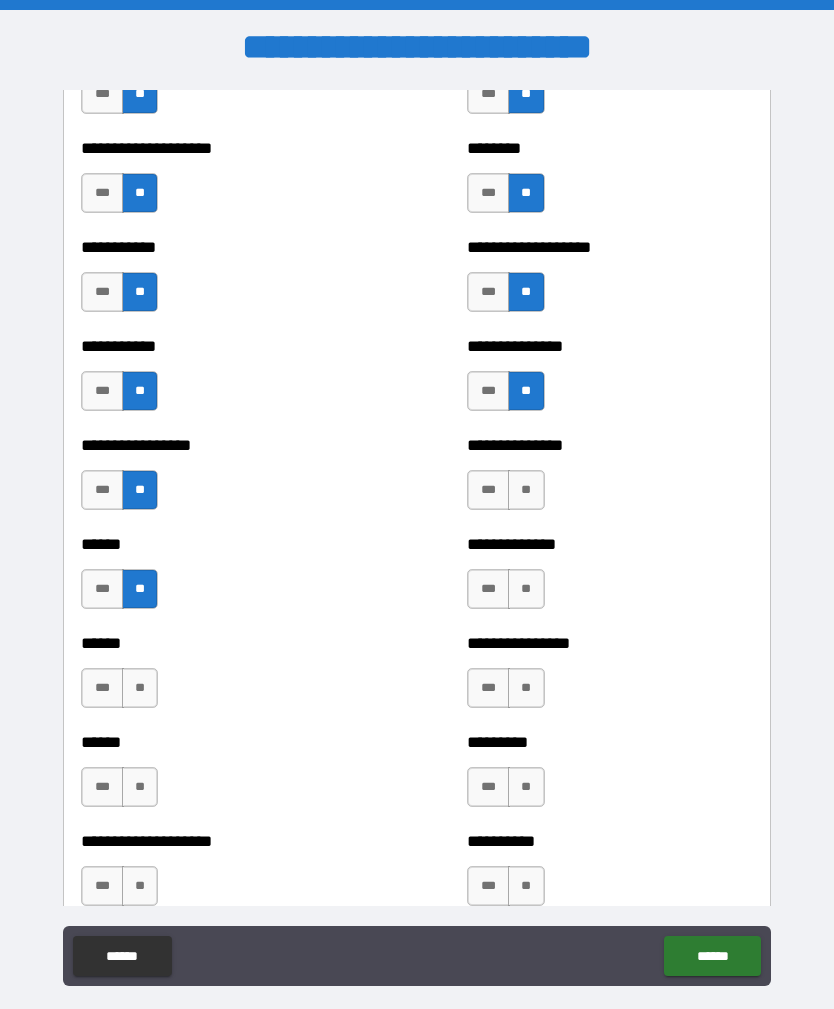 click on "**" at bounding box center [140, 688] 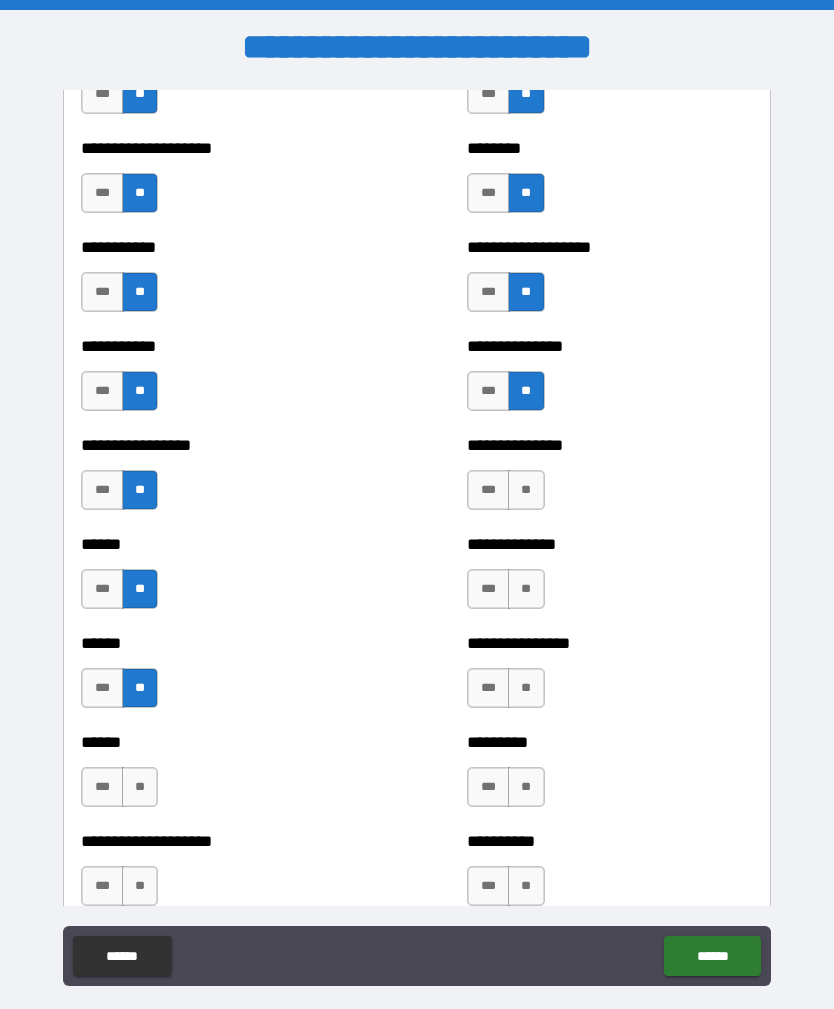 click on "**" at bounding box center (140, 787) 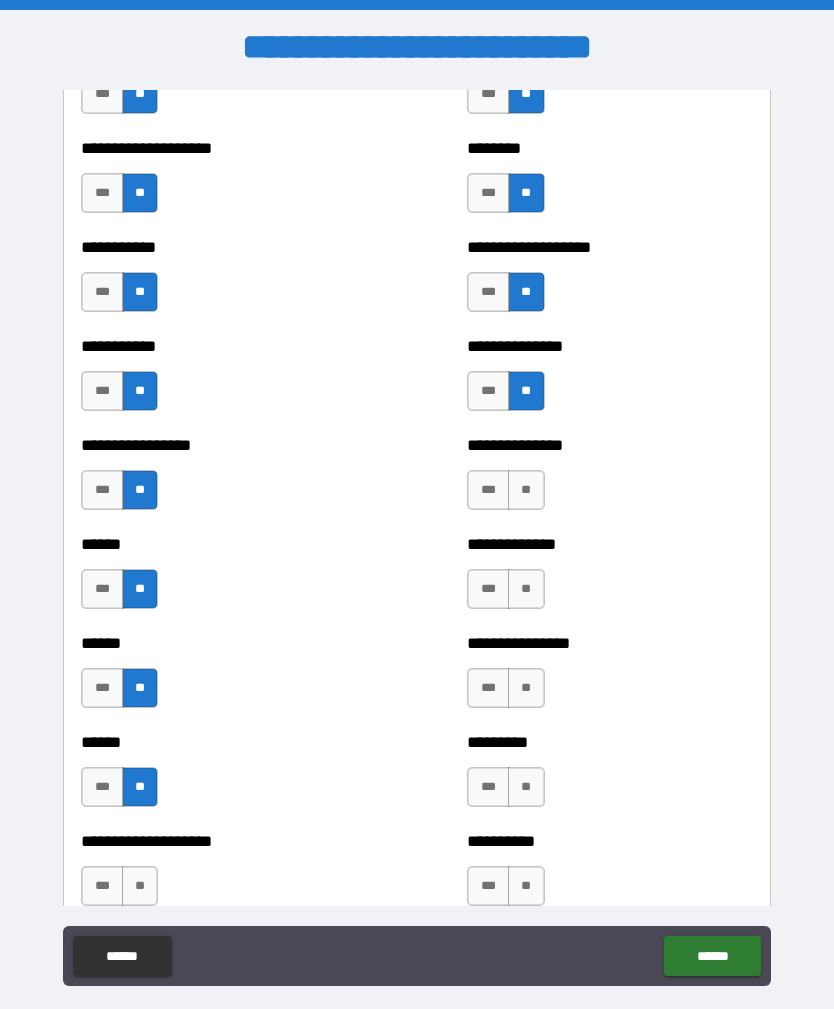 click on "**" at bounding box center [140, 886] 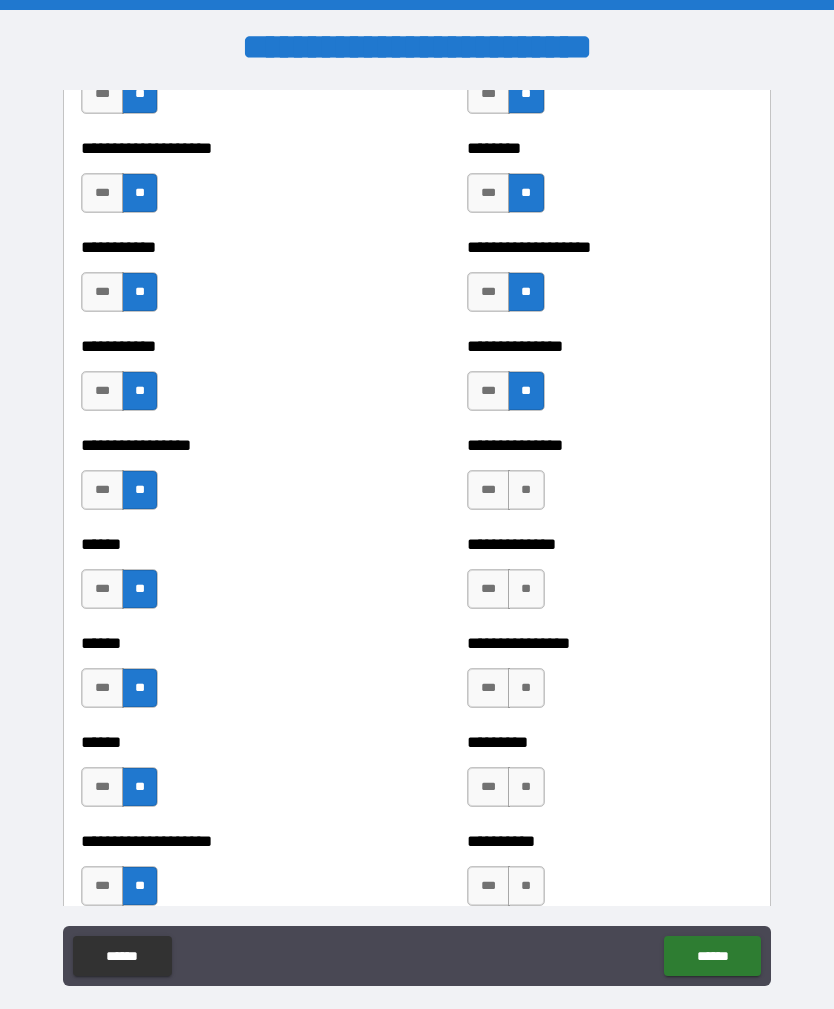 click on "**" at bounding box center (526, 490) 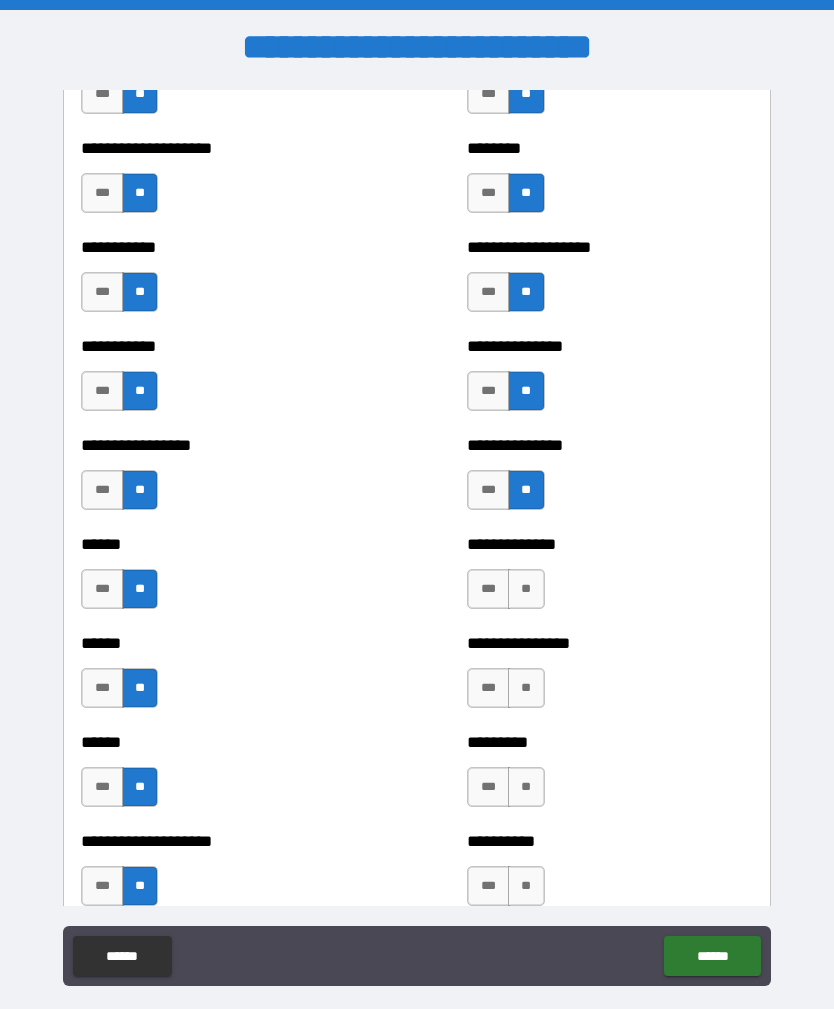click on "**" at bounding box center (526, 589) 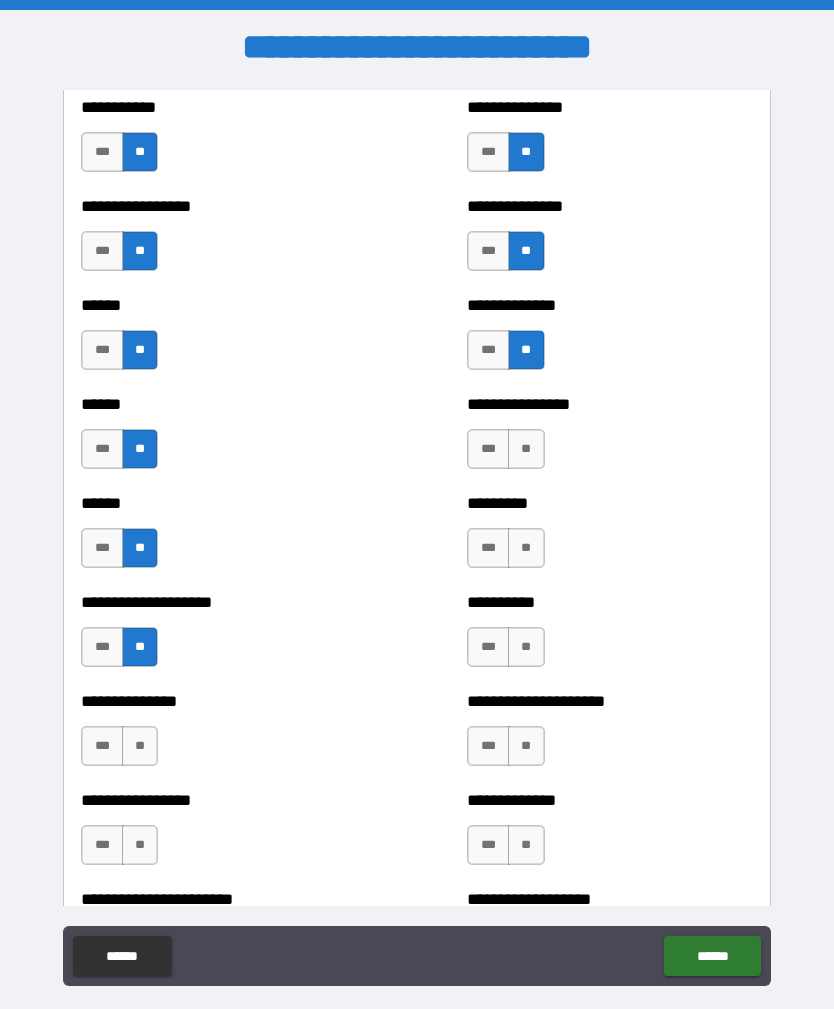 scroll, scrollTop: 2873, scrollLeft: 0, axis: vertical 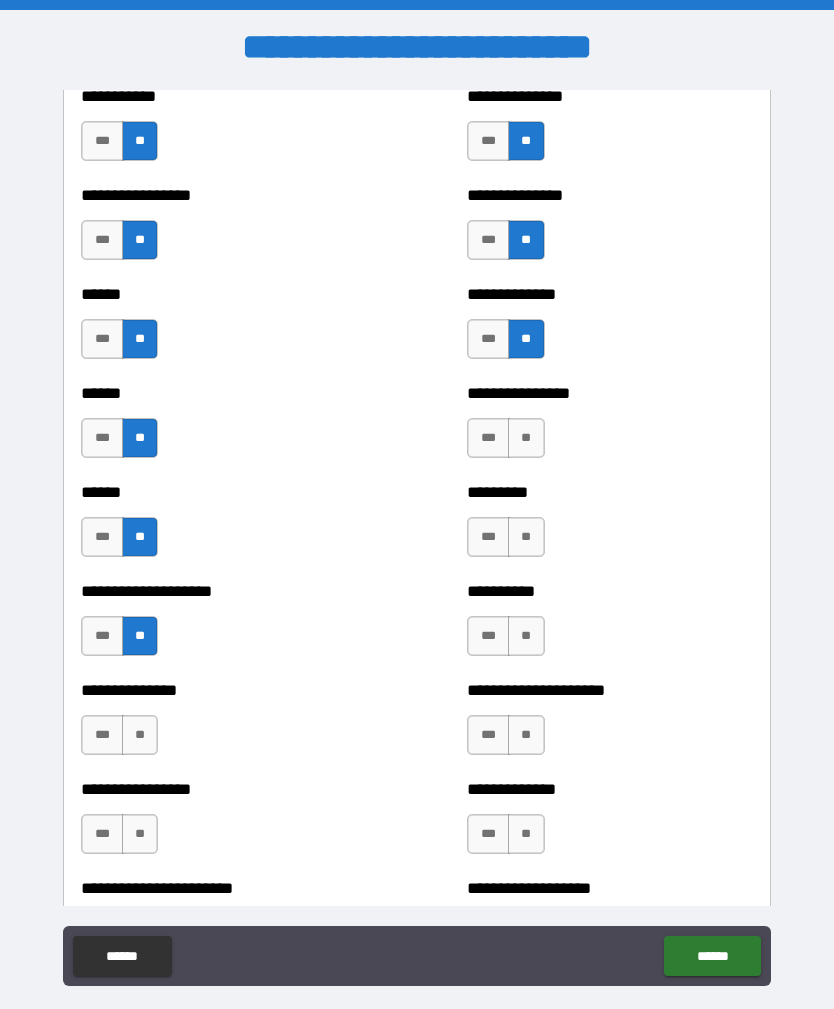 click on "**" at bounding box center (526, 438) 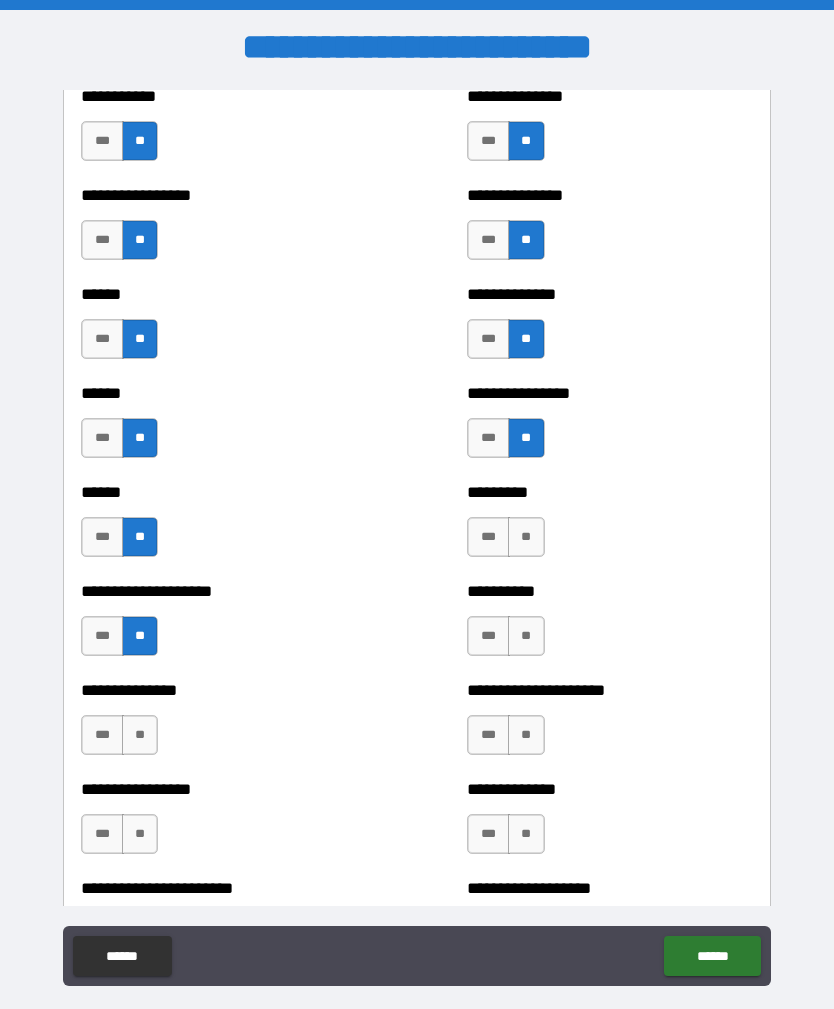 click on "**" at bounding box center [526, 537] 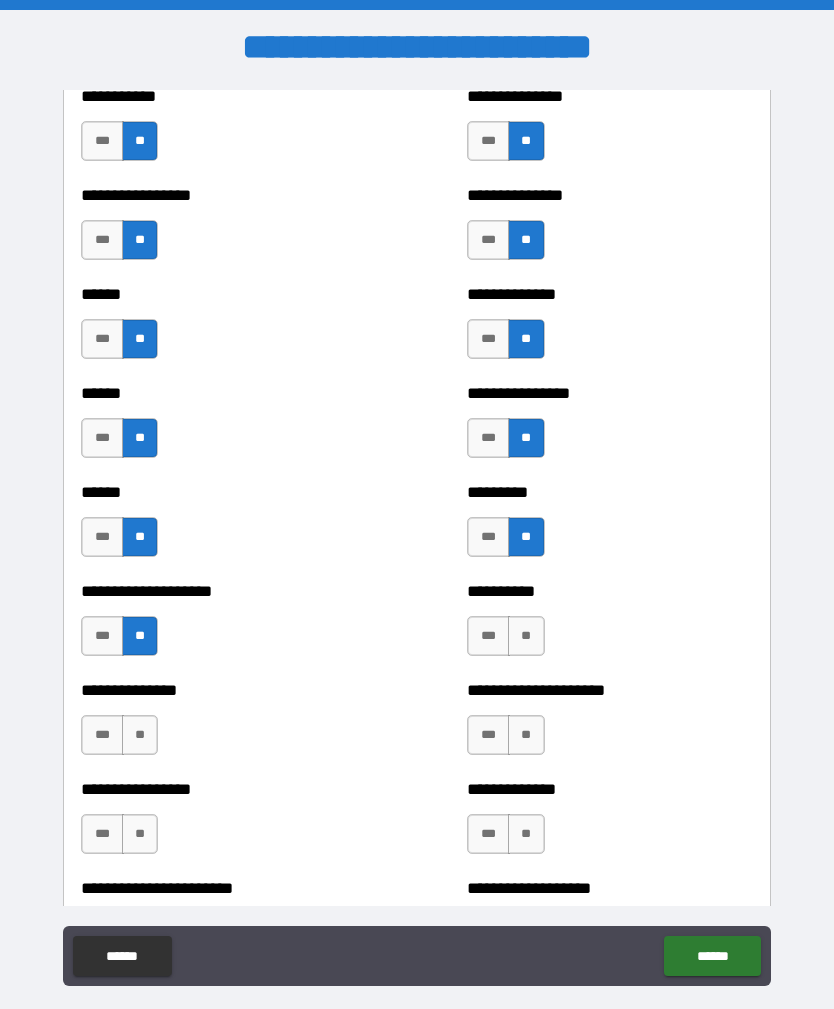 click on "**" at bounding box center [526, 636] 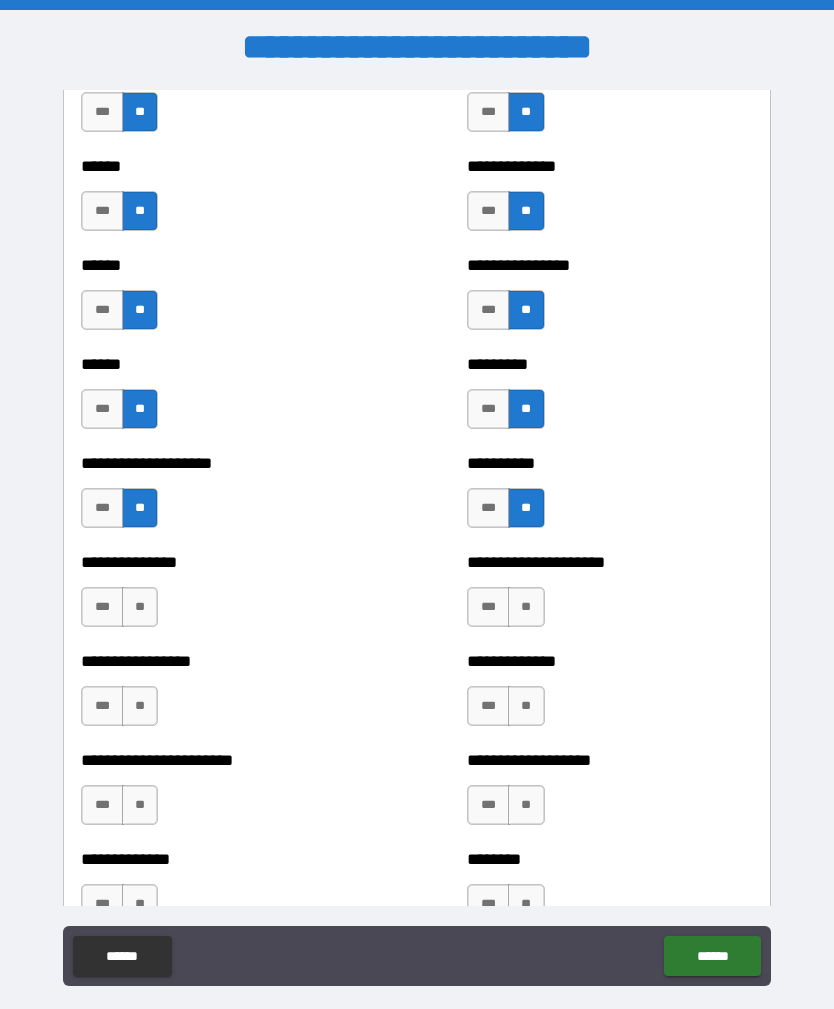 scroll, scrollTop: 3011, scrollLeft: 0, axis: vertical 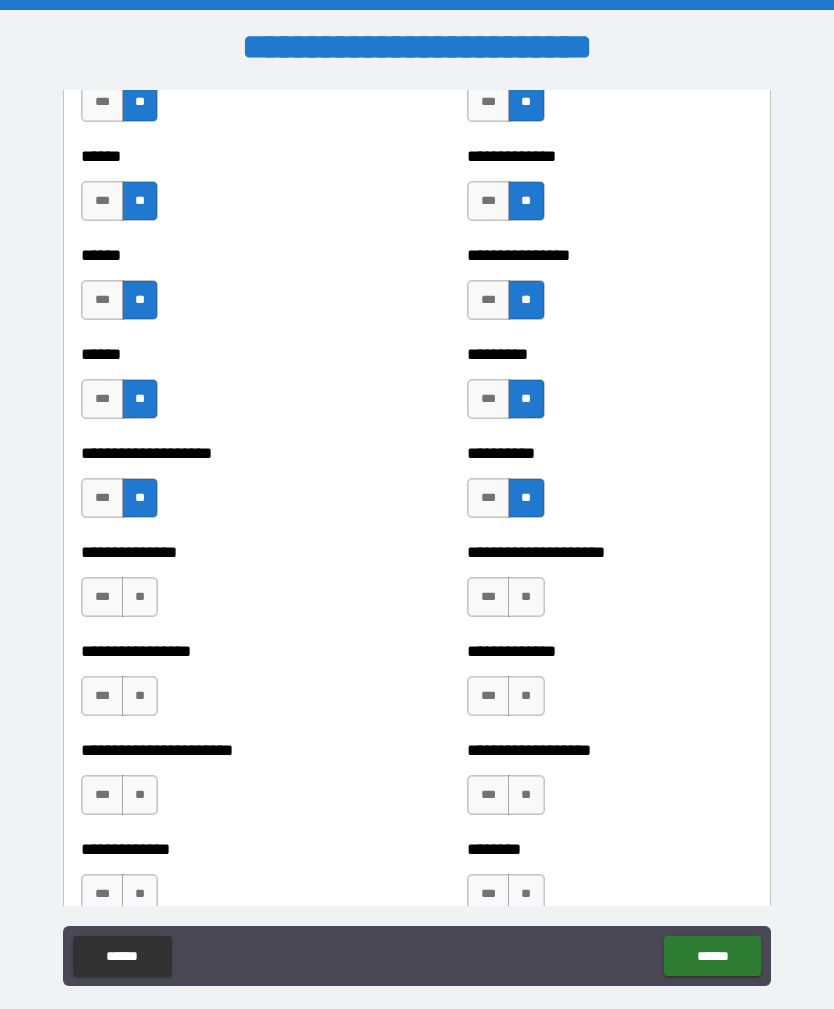 click on "**" at bounding box center (526, 597) 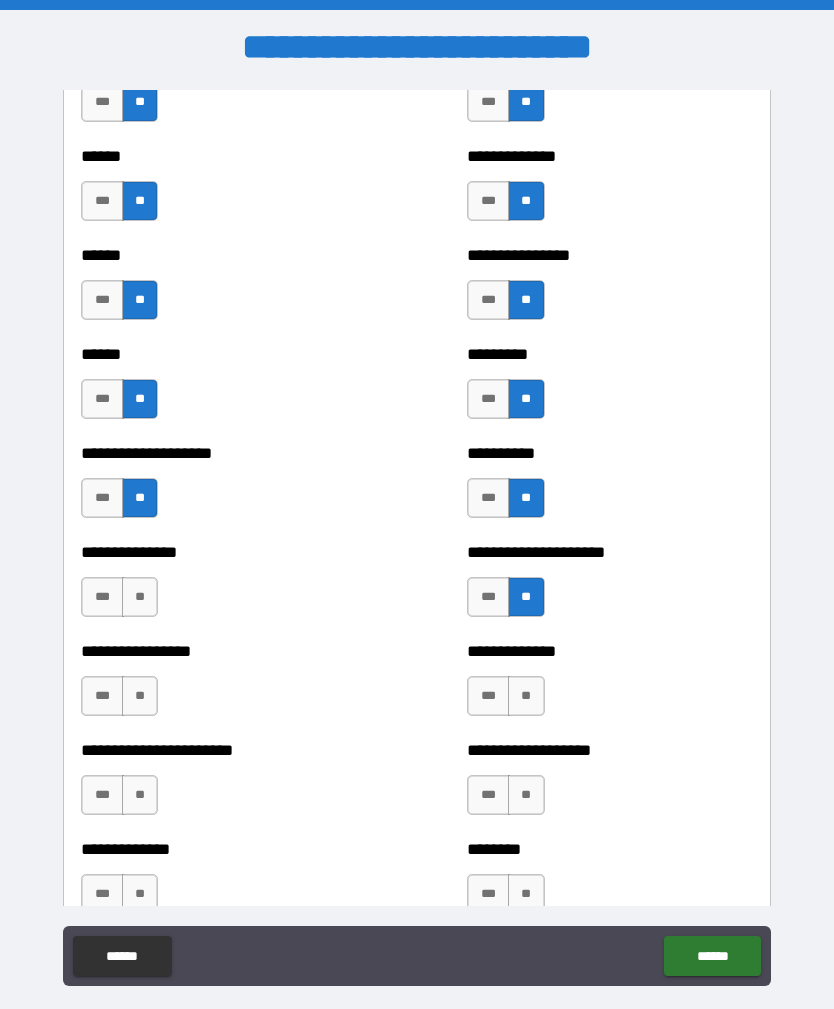 click on "**" at bounding box center [526, 696] 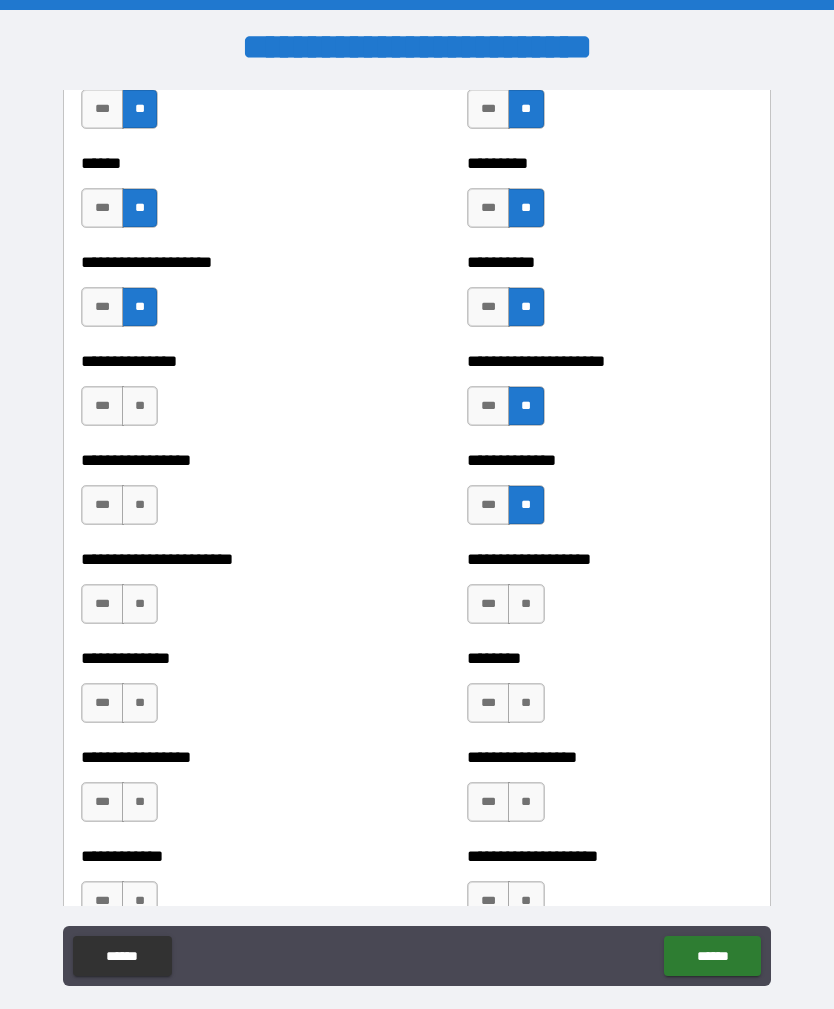 scroll, scrollTop: 3204, scrollLeft: 0, axis: vertical 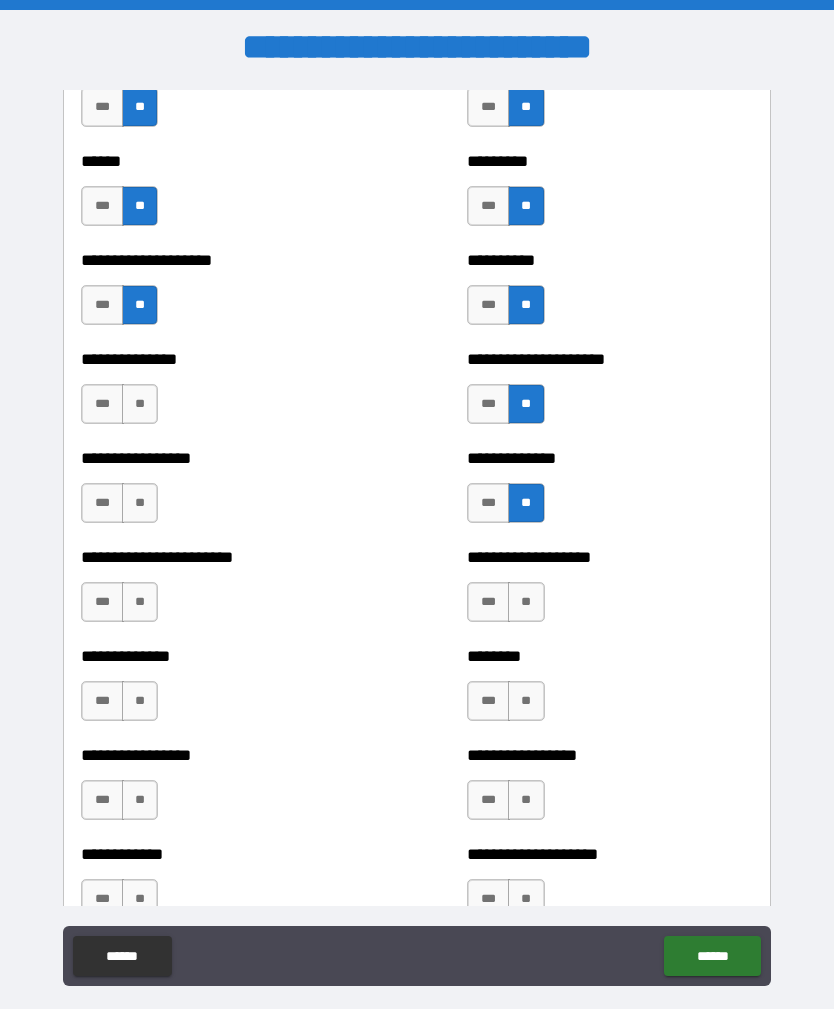 click on "**" at bounding box center (140, 404) 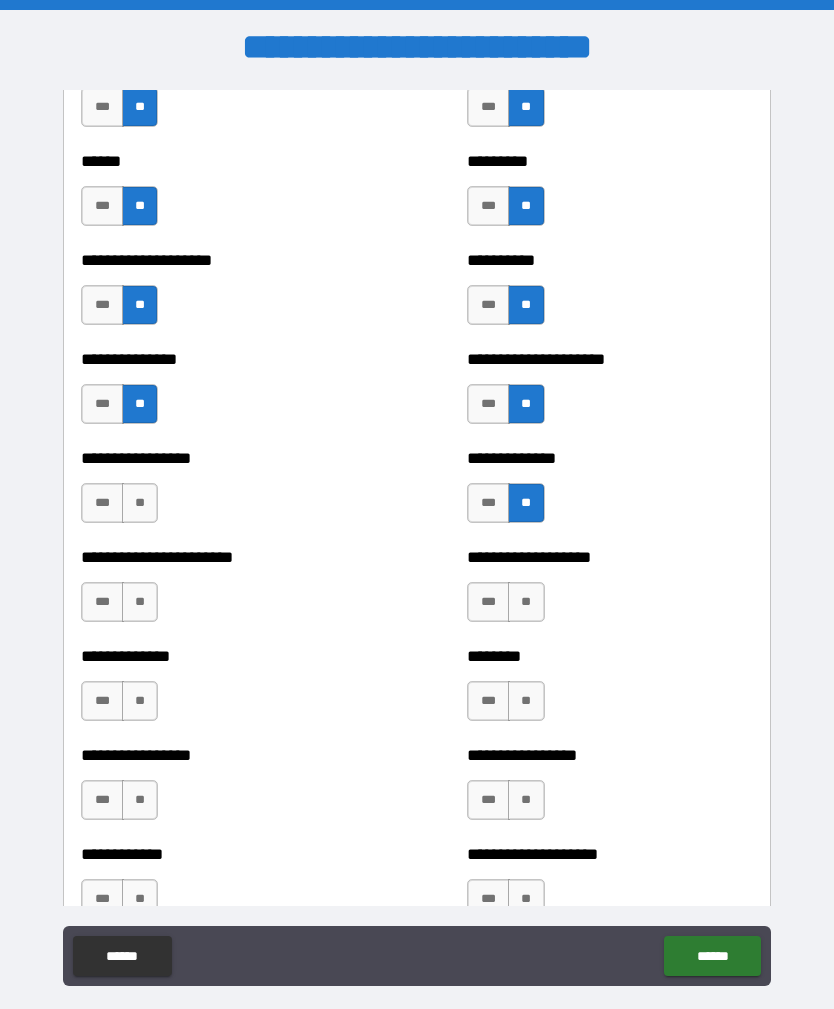 click on "**" at bounding box center [140, 503] 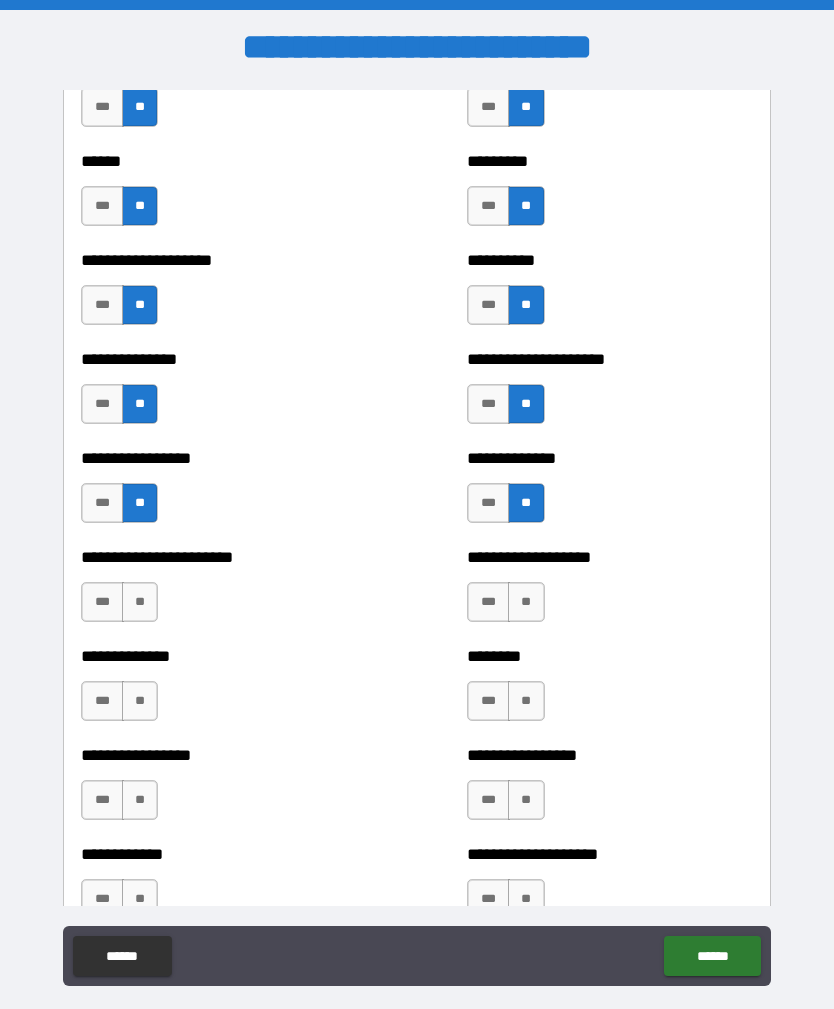 click on "**" at bounding box center (140, 602) 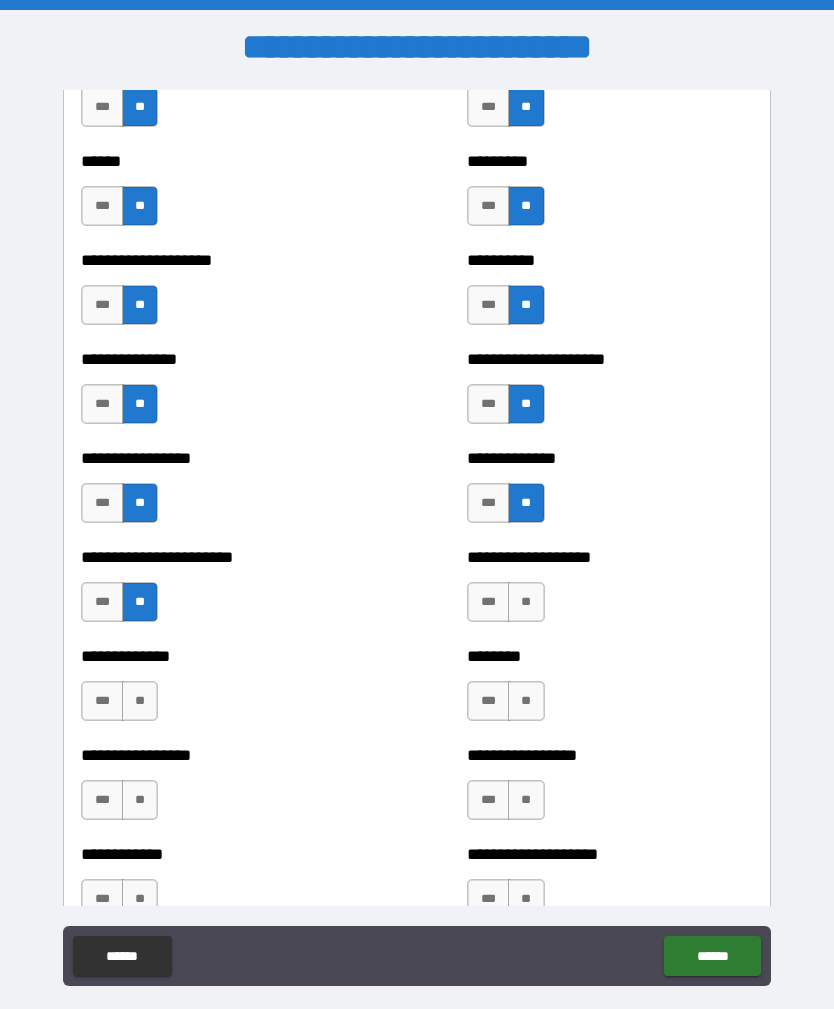 click on "**" at bounding box center (140, 701) 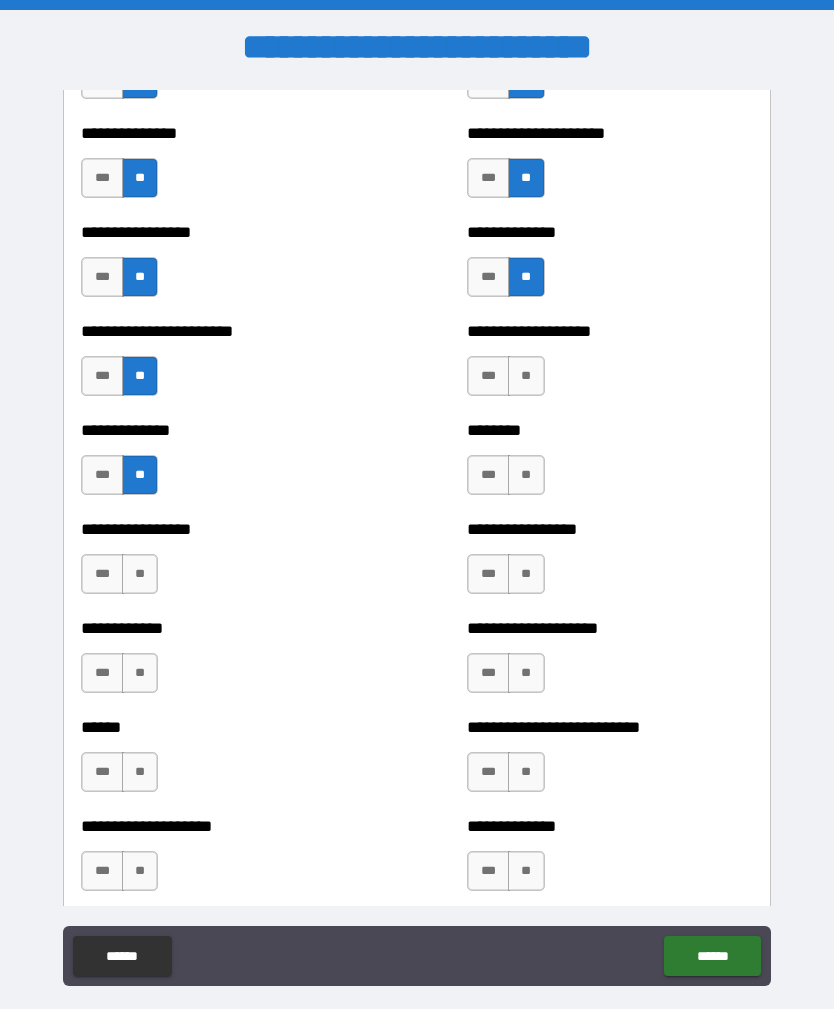 scroll, scrollTop: 3431, scrollLeft: 0, axis: vertical 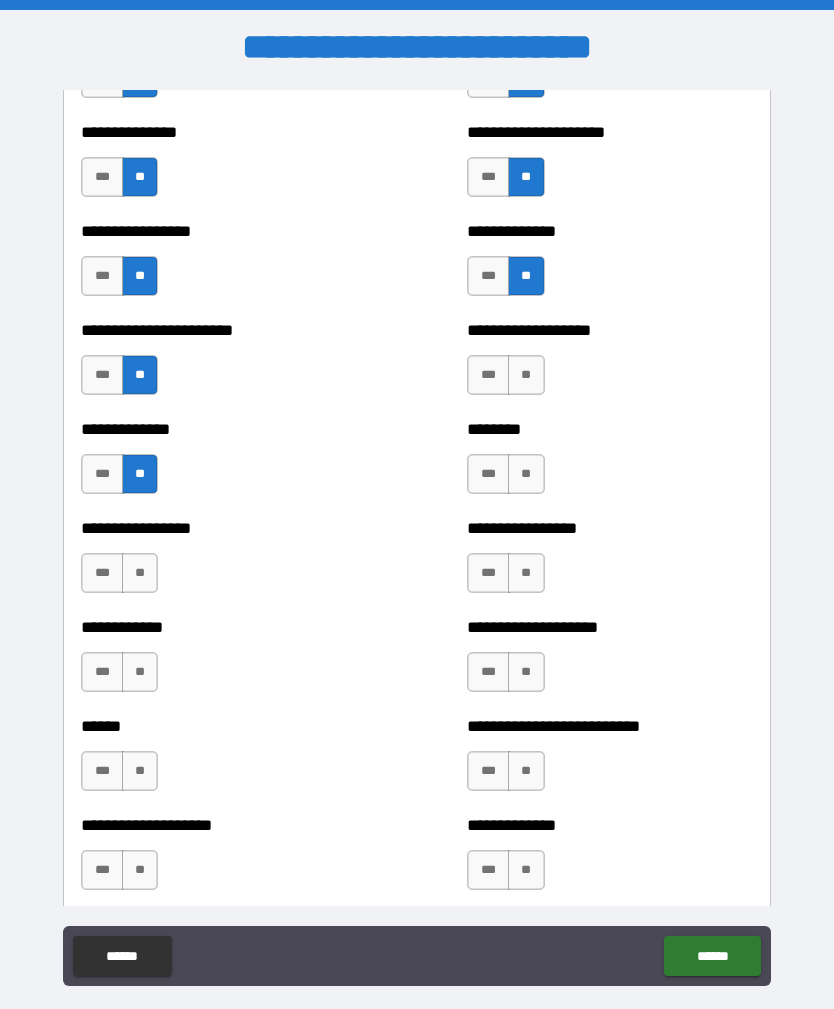 click on "**" at bounding box center (140, 573) 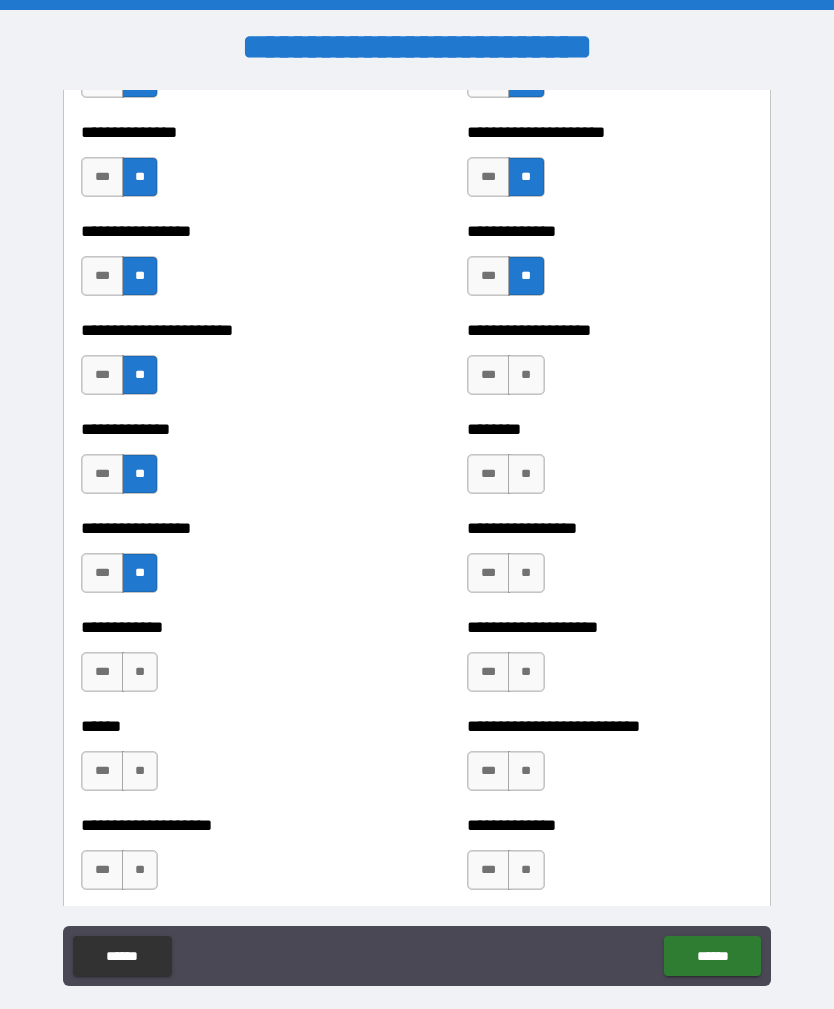 click on "**" at bounding box center [140, 672] 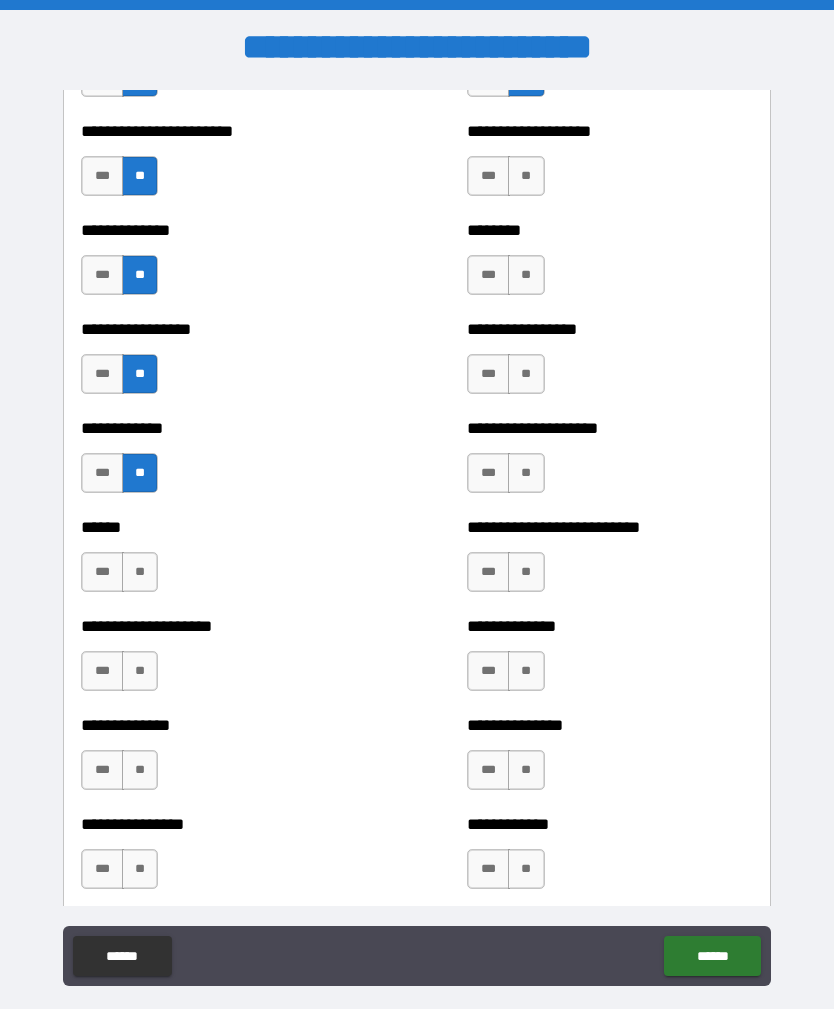 scroll, scrollTop: 3633, scrollLeft: 0, axis: vertical 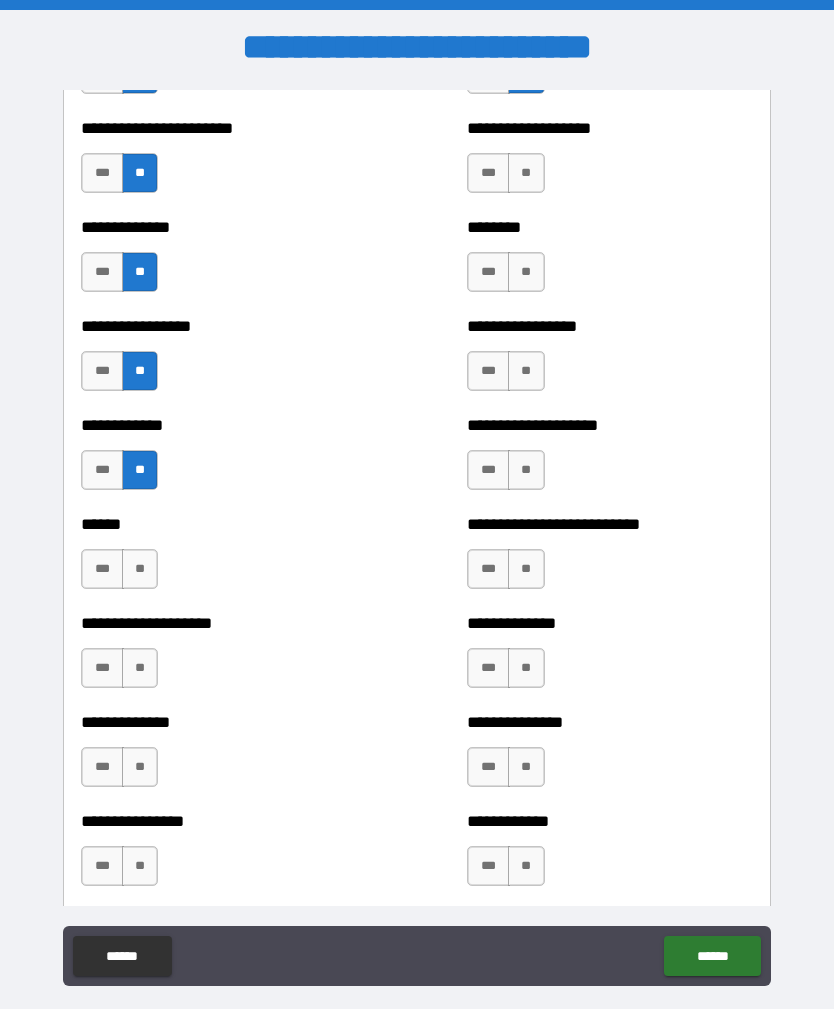 click on "**" at bounding box center [140, 569] 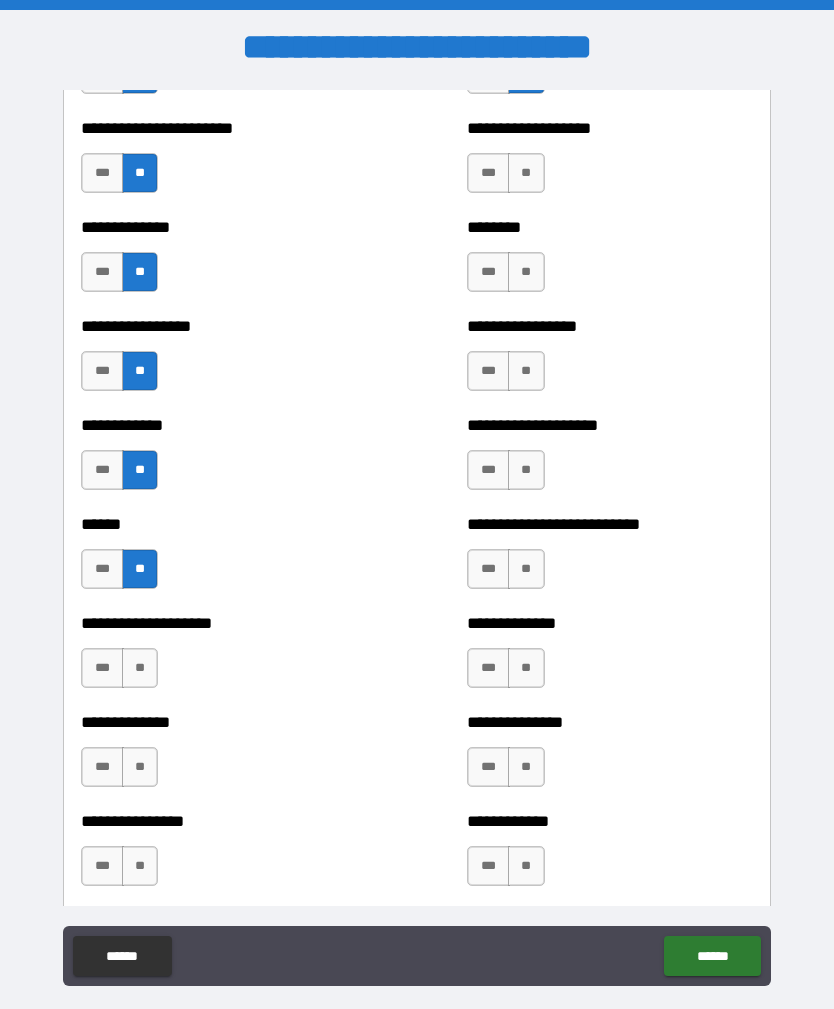 click on "**" at bounding box center (140, 668) 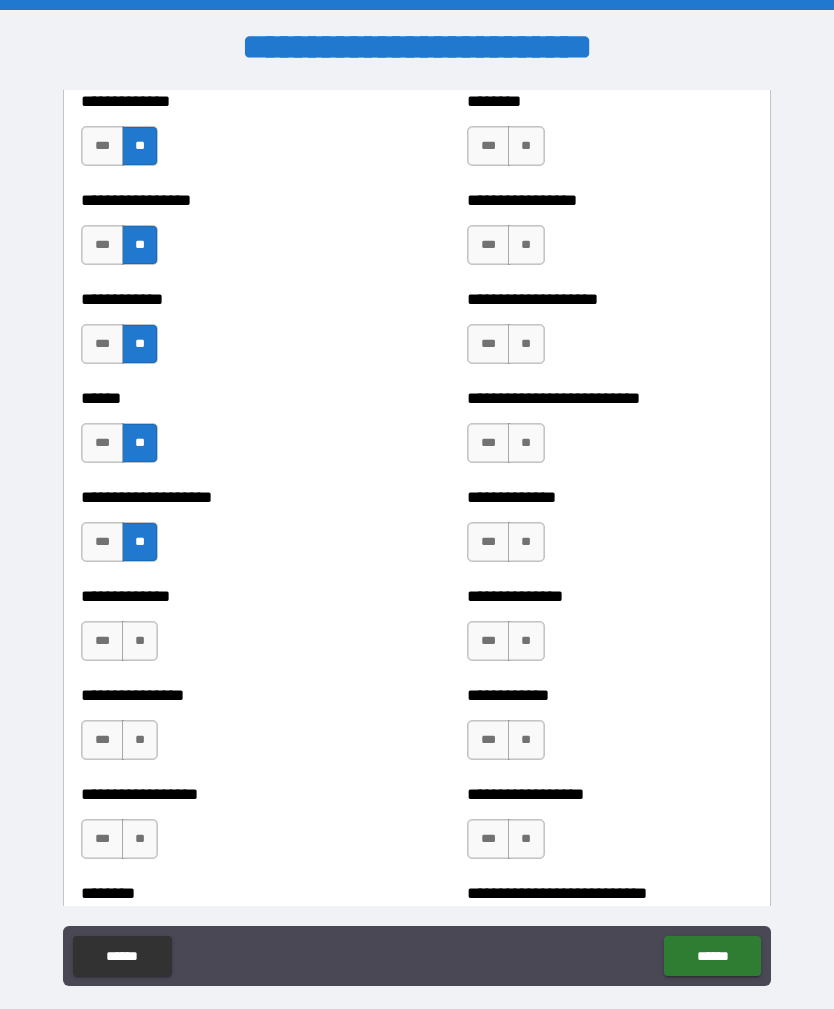 scroll, scrollTop: 3770, scrollLeft: 0, axis: vertical 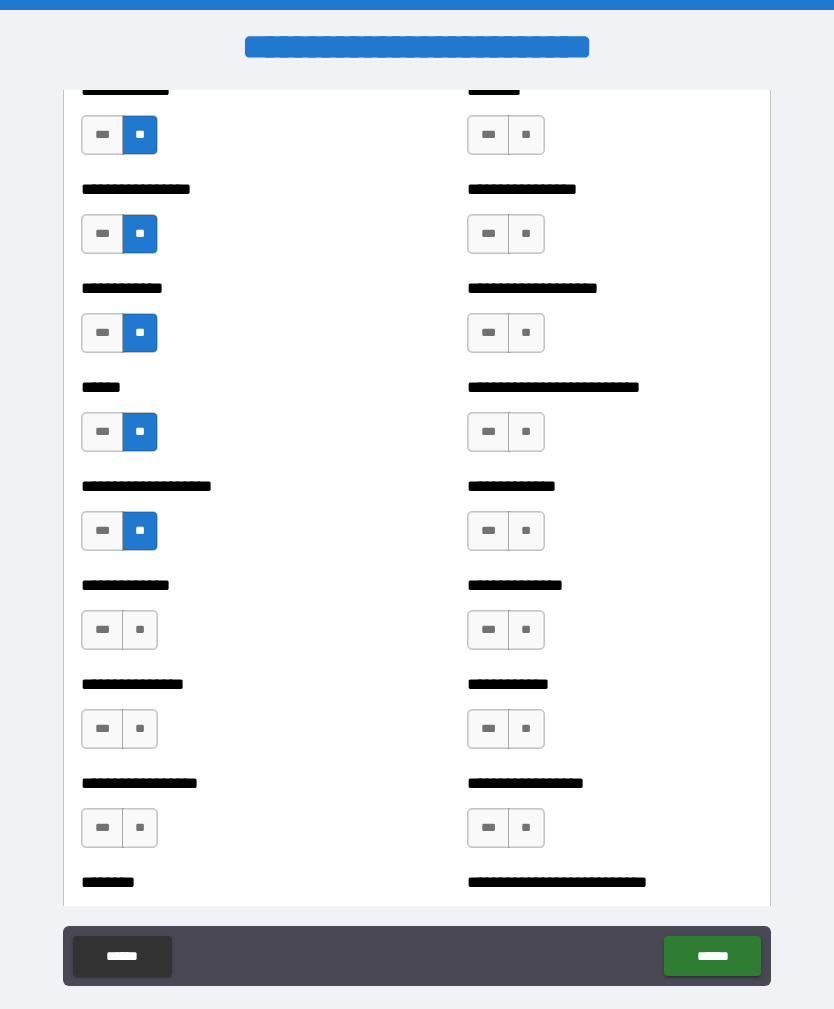 click on "**" at bounding box center (140, 630) 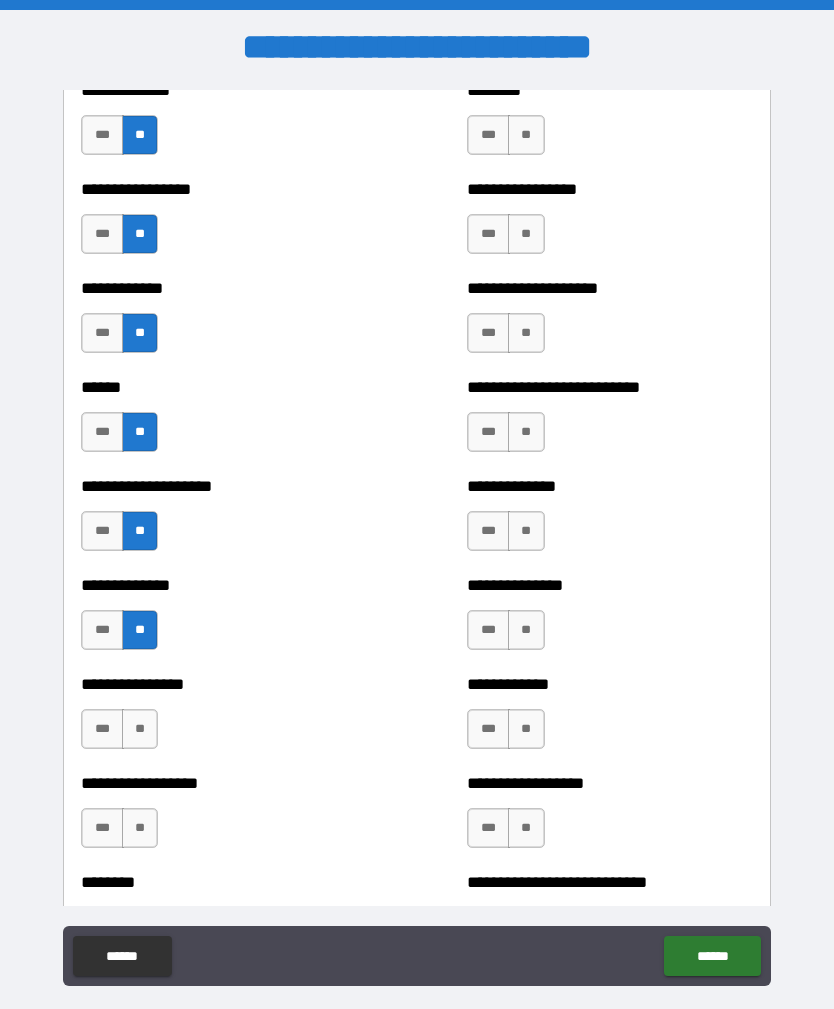 click on "**" at bounding box center [140, 729] 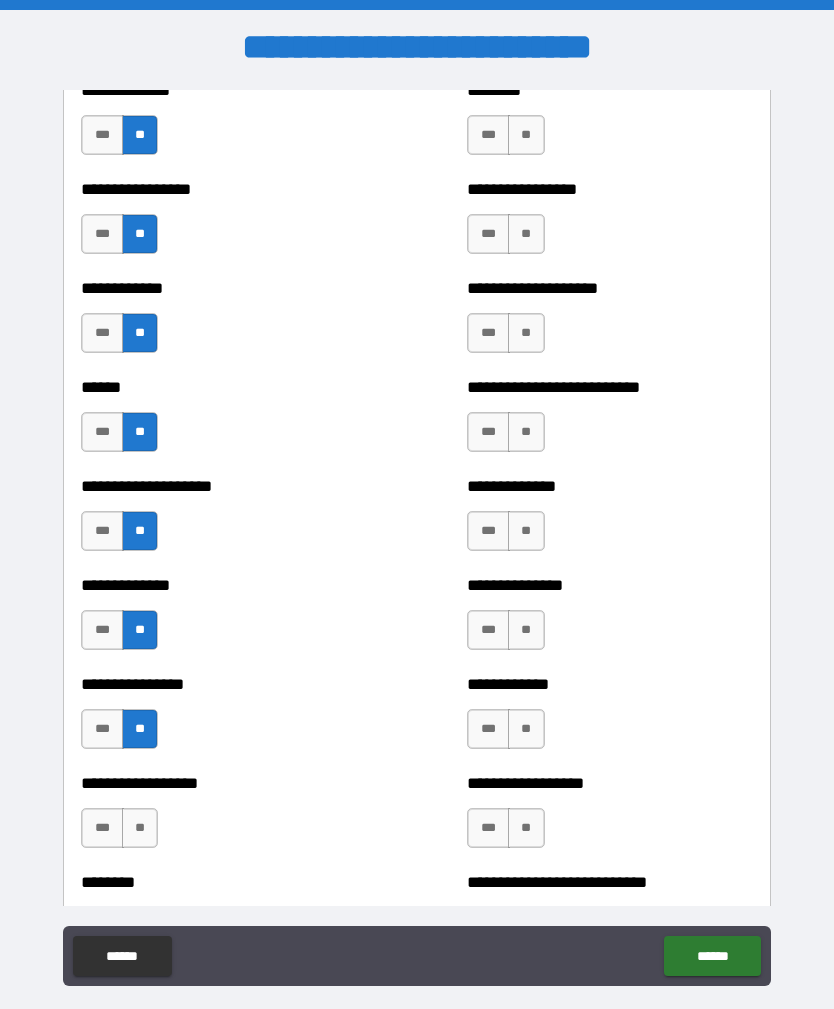 click on "**" at bounding box center [140, 828] 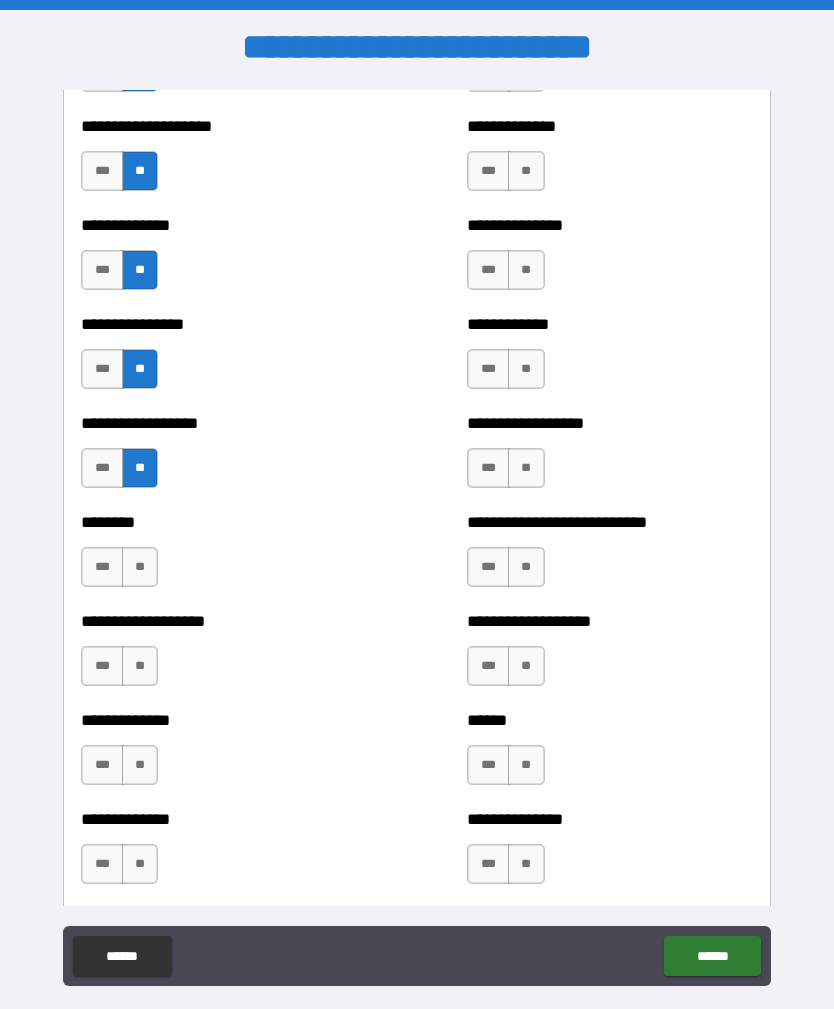 scroll, scrollTop: 4134, scrollLeft: 0, axis: vertical 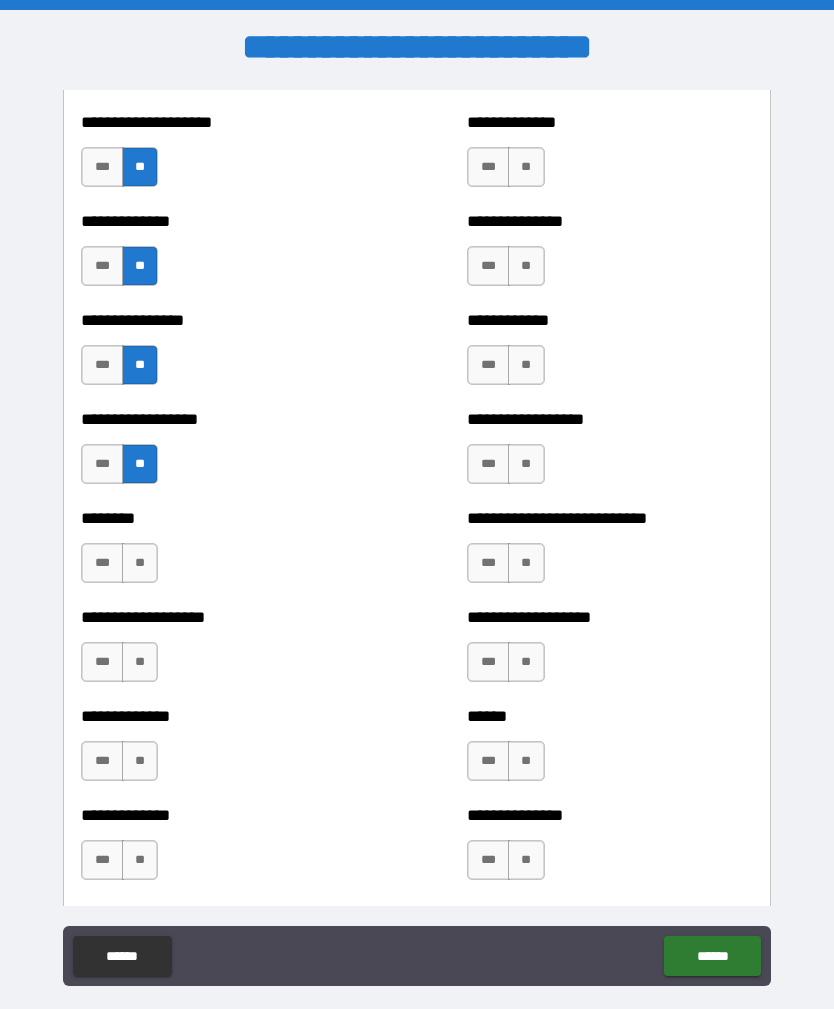 click on "**" at bounding box center [140, 563] 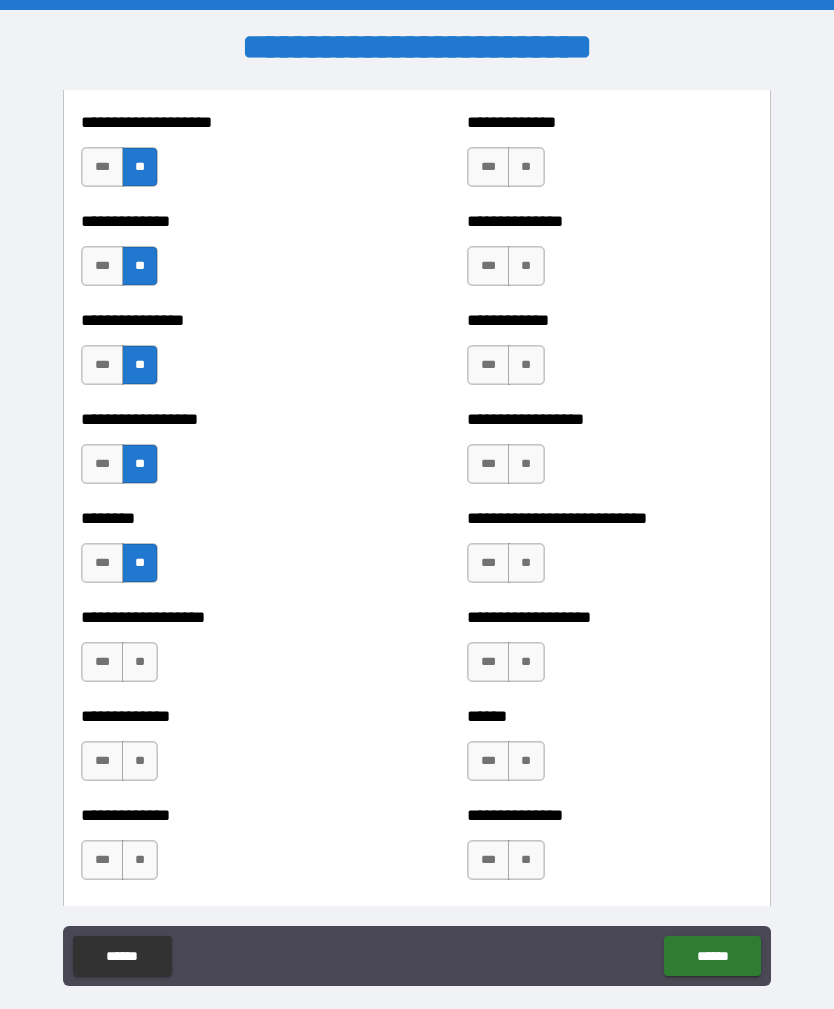 click on "**" at bounding box center (140, 662) 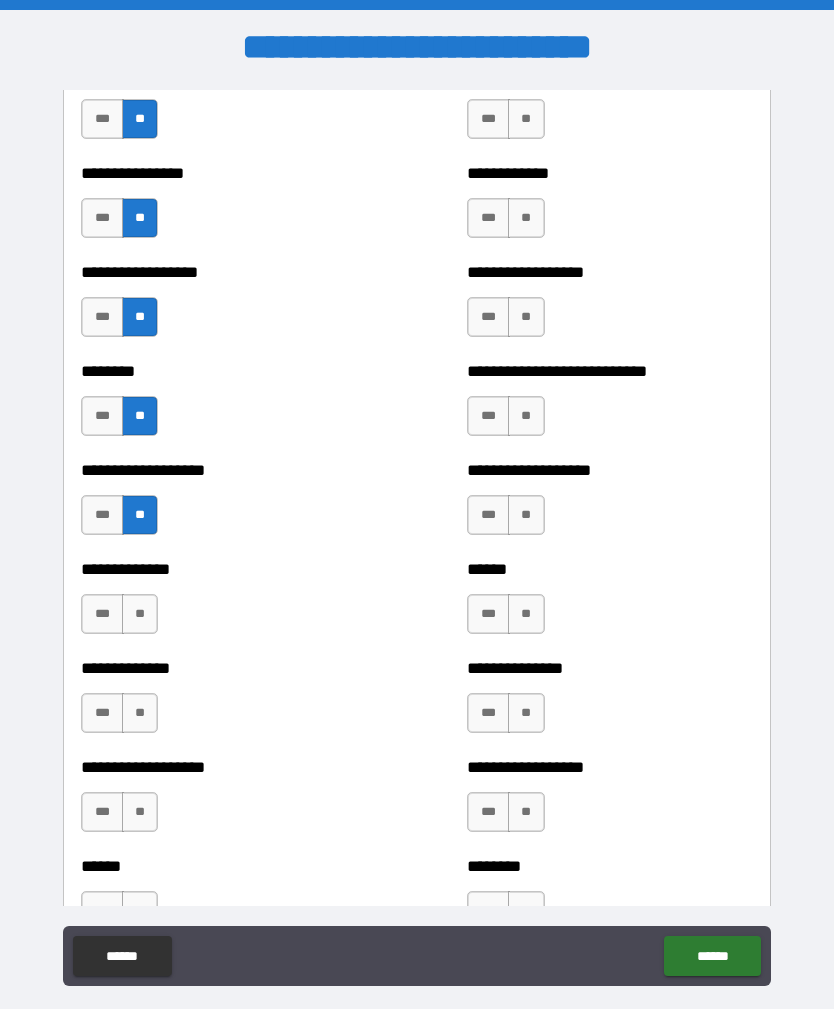 scroll, scrollTop: 4282, scrollLeft: 0, axis: vertical 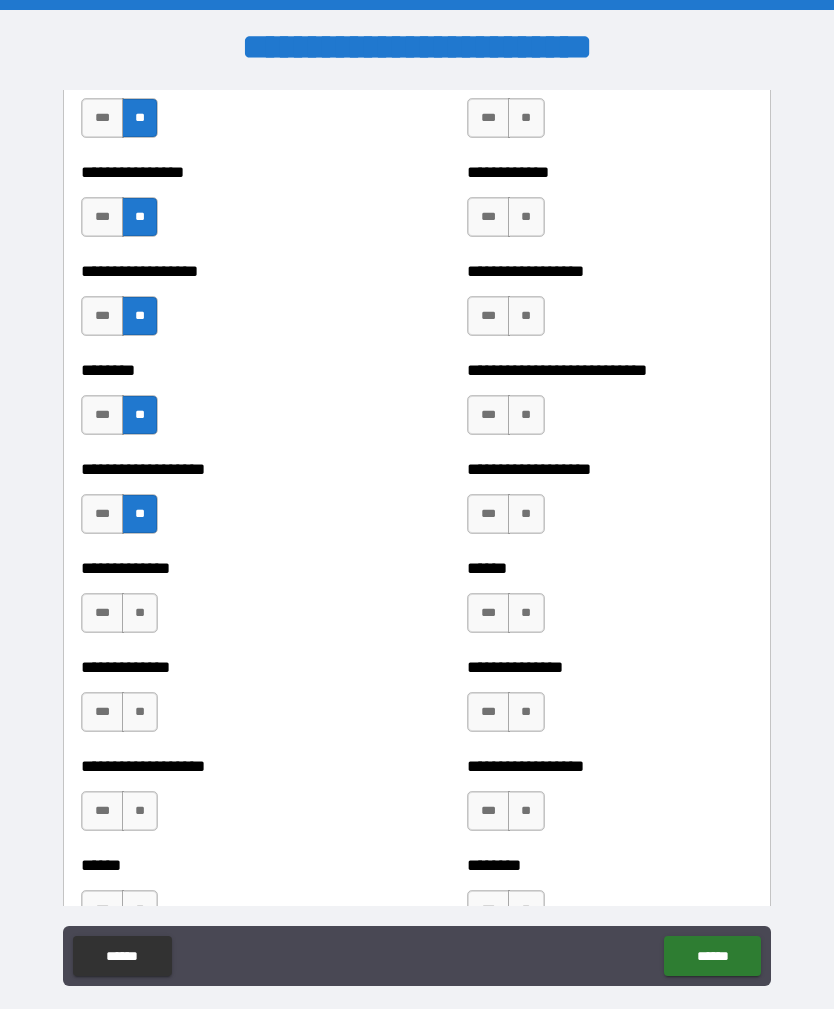 click on "**" at bounding box center (140, 613) 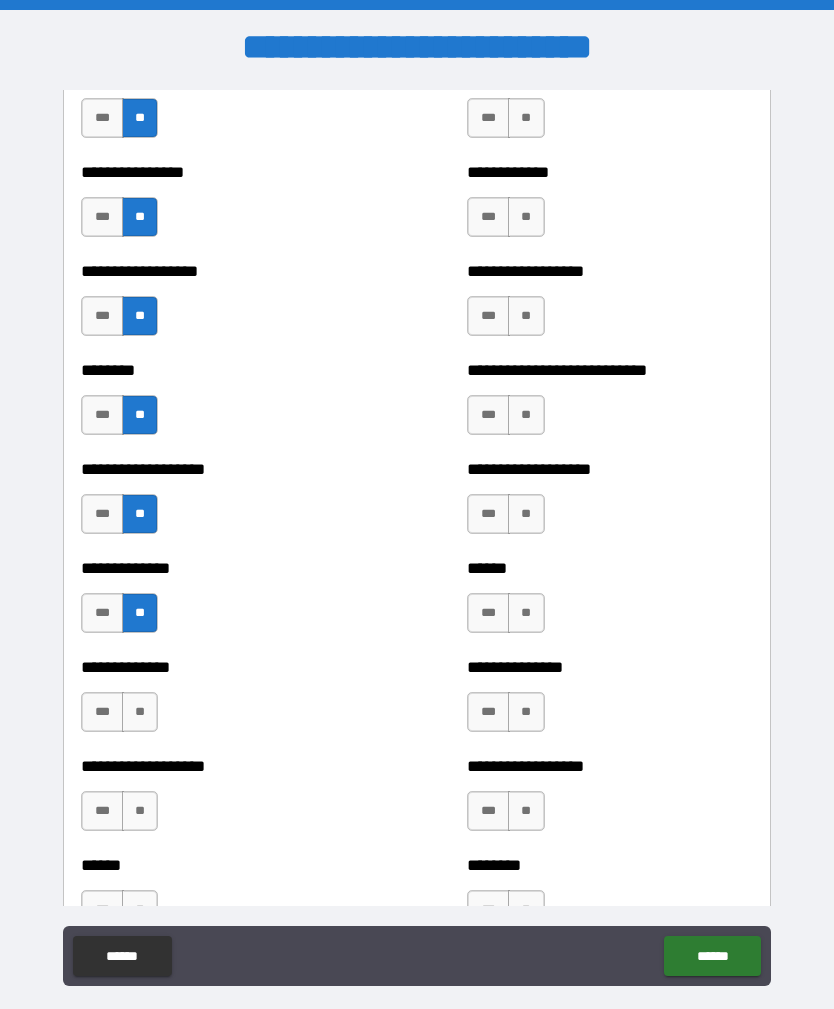 click on "**********" at bounding box center [223, 702] 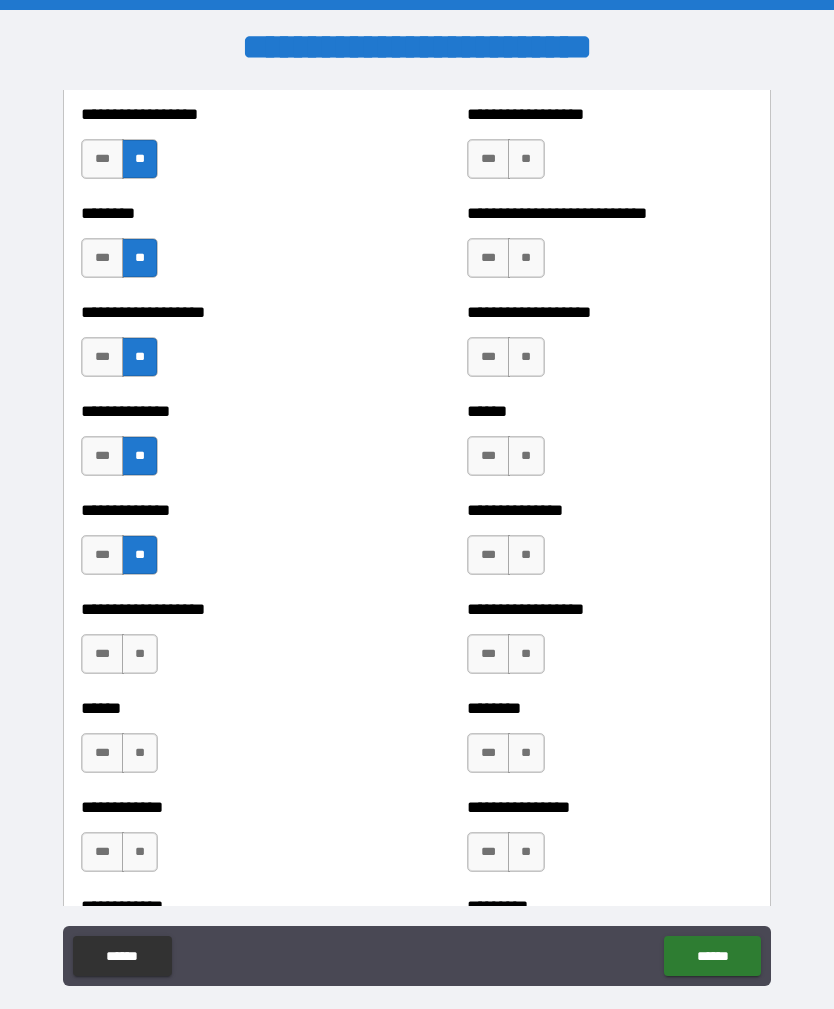 scroll, scrollTop: 4446, scrollLeft: 0, axis: vertical 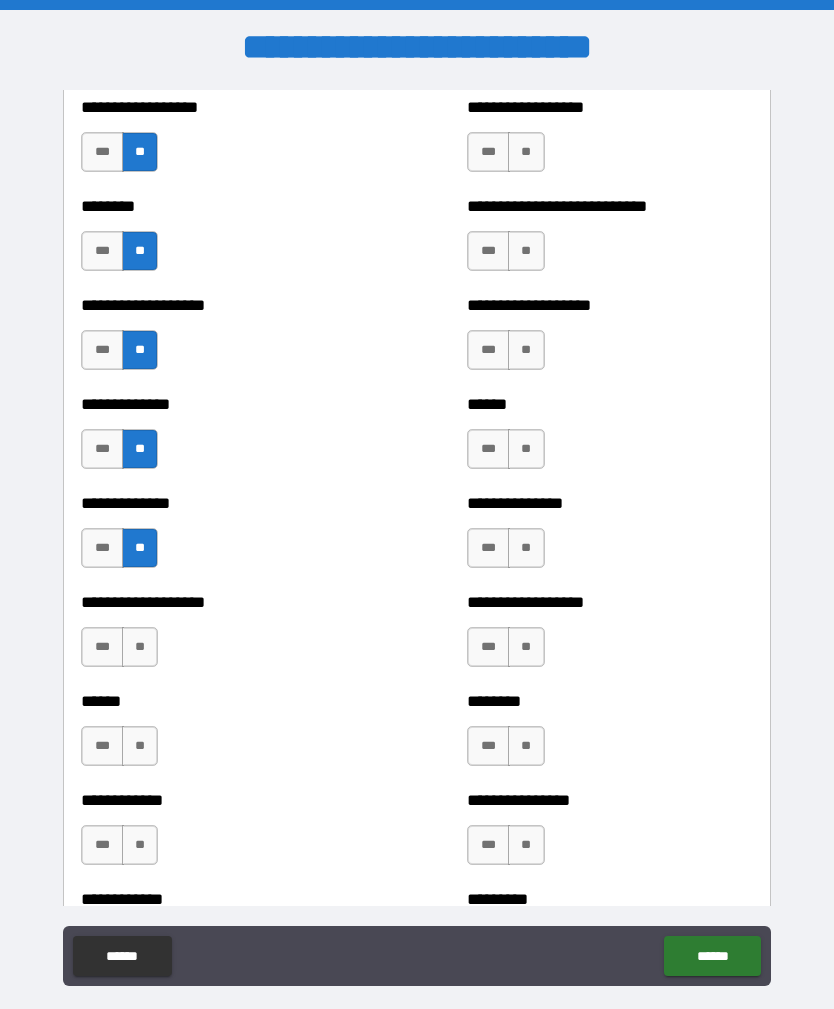 click on "**" at bounding box center (140, 647) 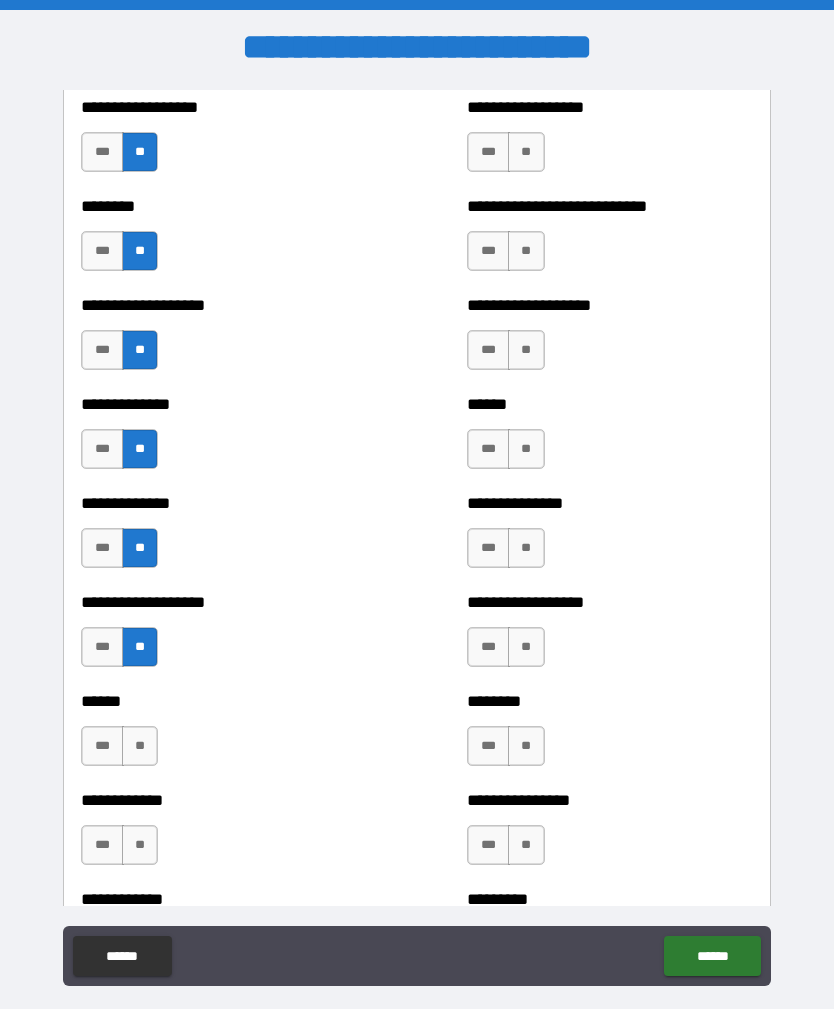 click on "**" at bounding box center (140, 746) 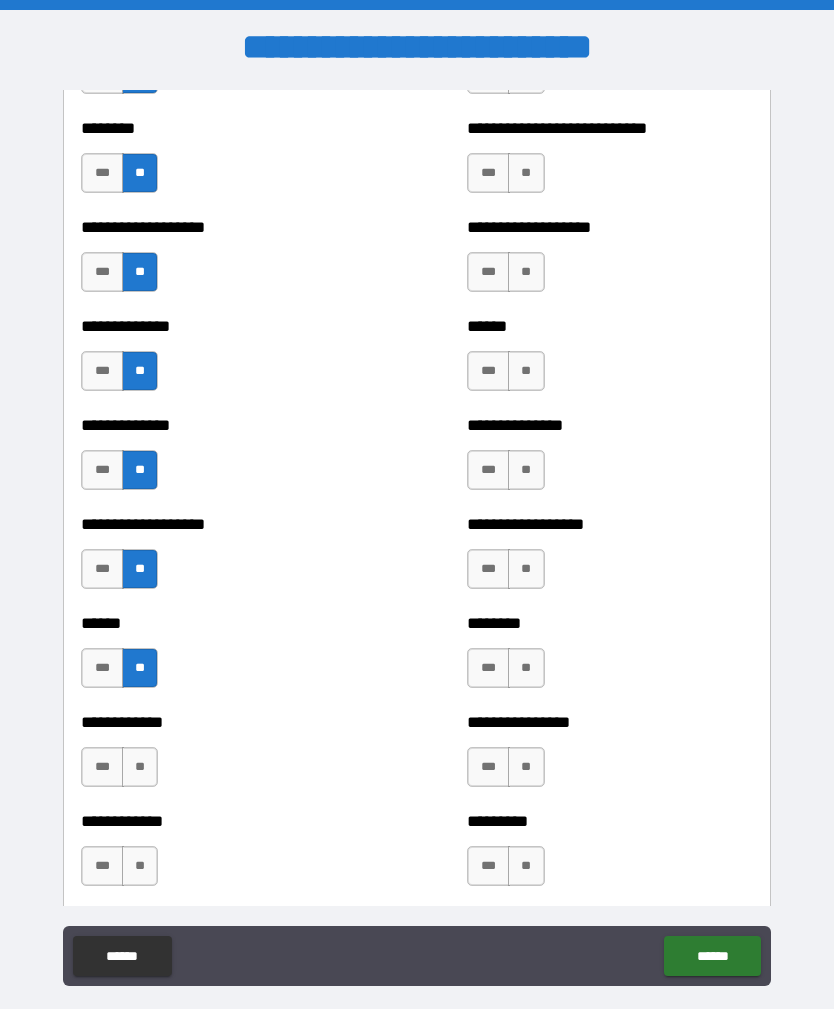 scroll, scrollTop: 4633, scrollLeft: 0, axis: vertical 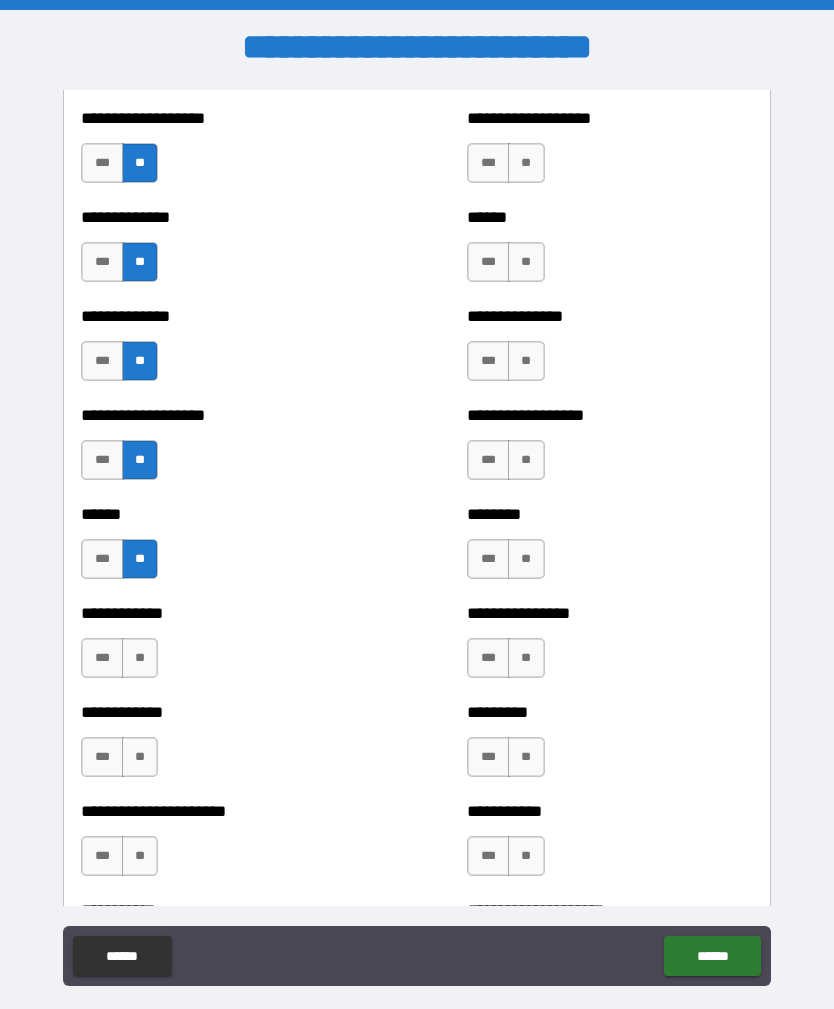 click on "**" at bounding box center (140, 658) 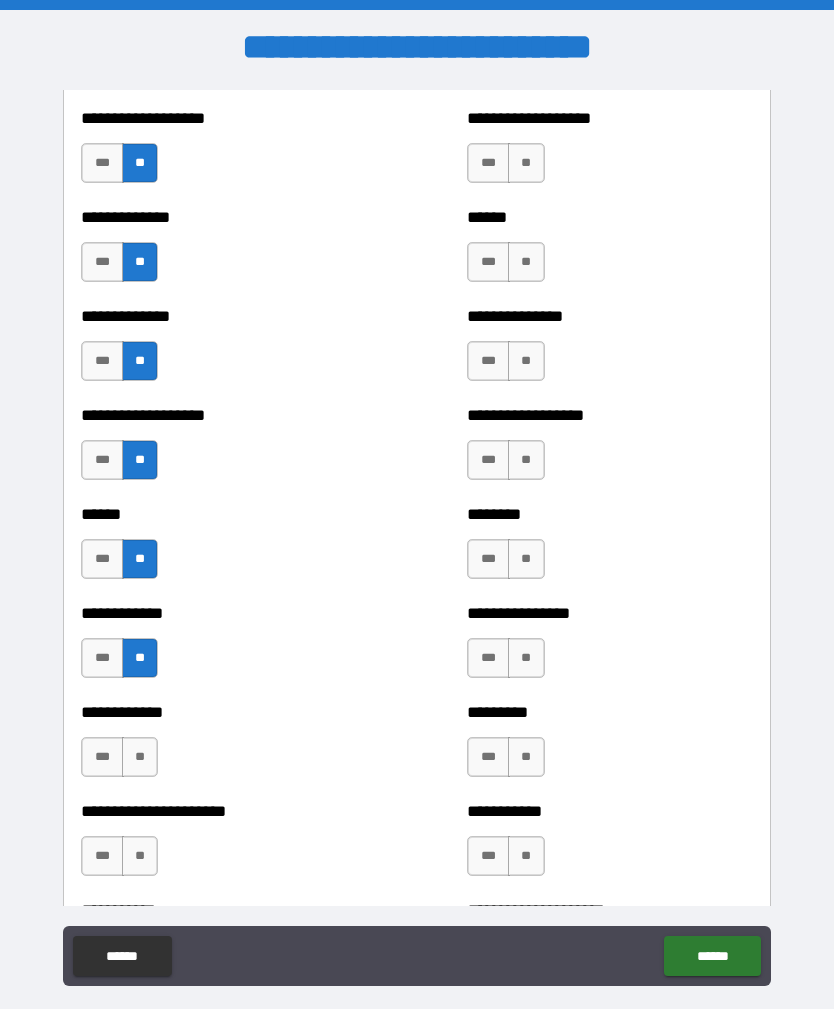 click on "**" at bounding box center (140, 757) 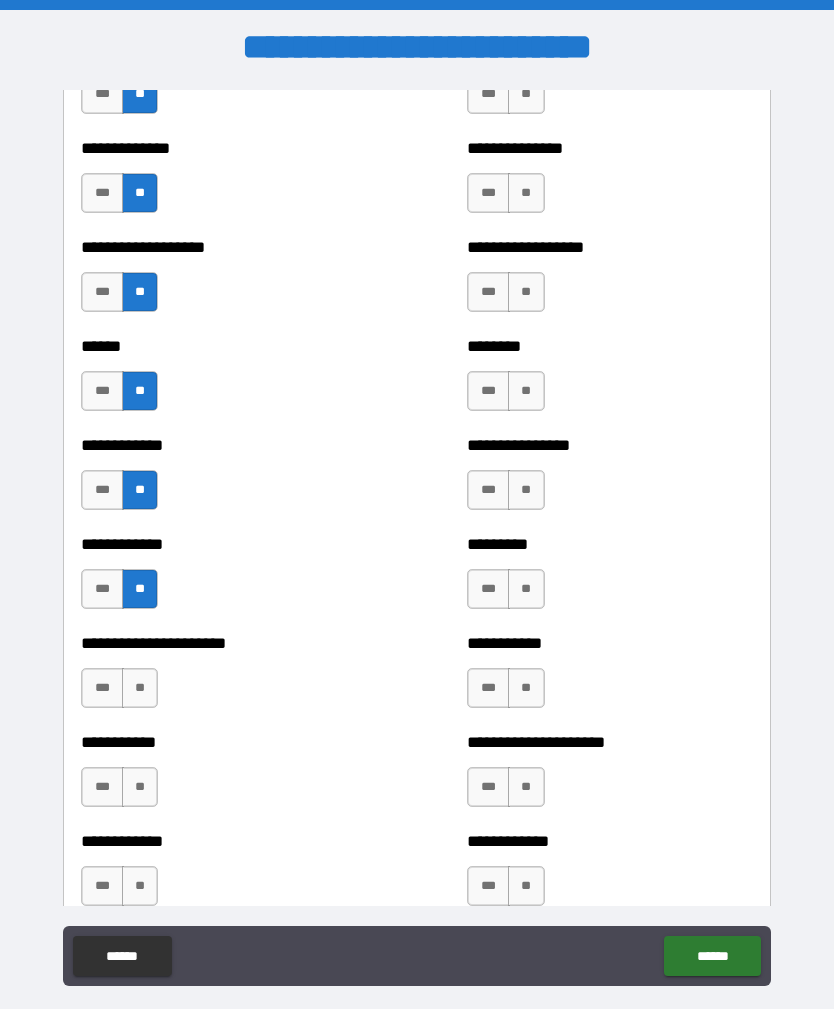 scroll, scrollTop: 4827, scrollLeft: 0, axis: vertical 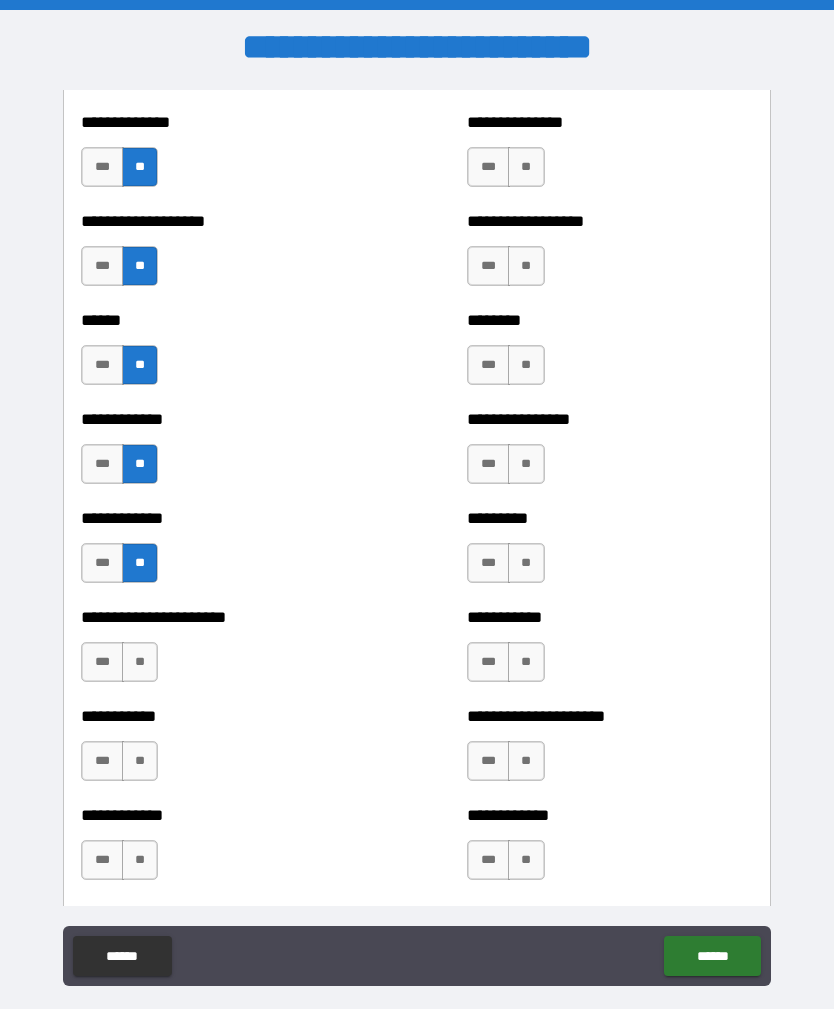 click on "**" at bounding box center [140, 662] 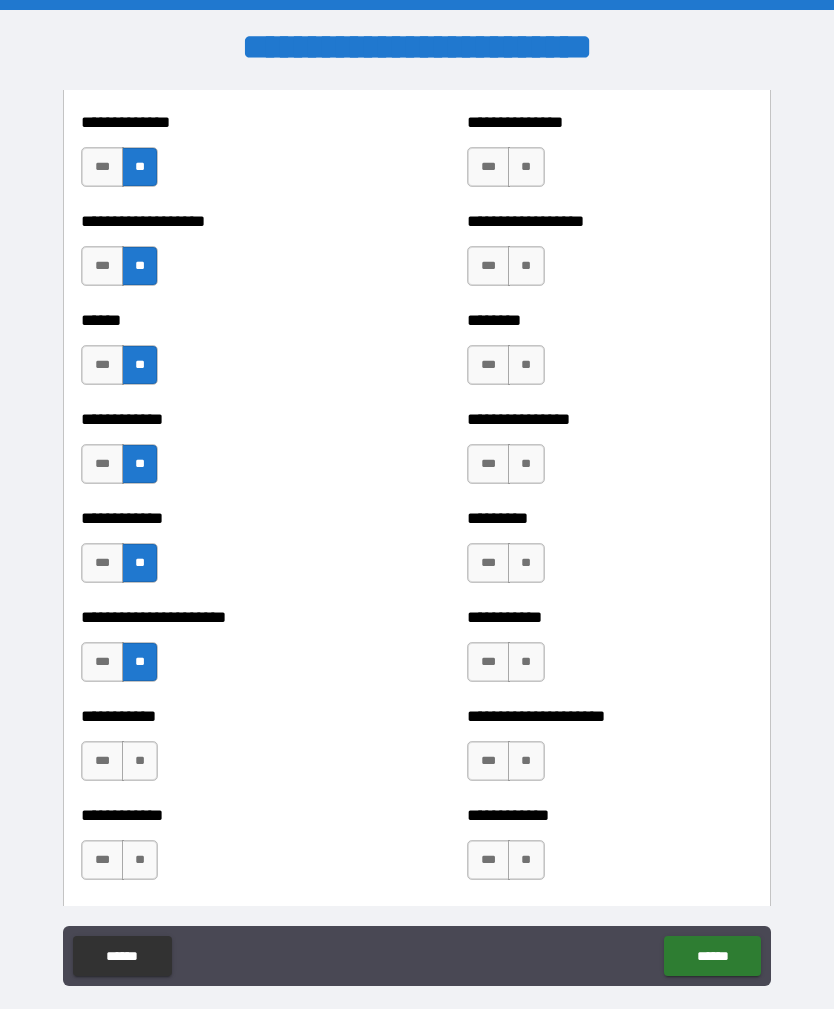 click on "**" at bounding box center (140, 761) 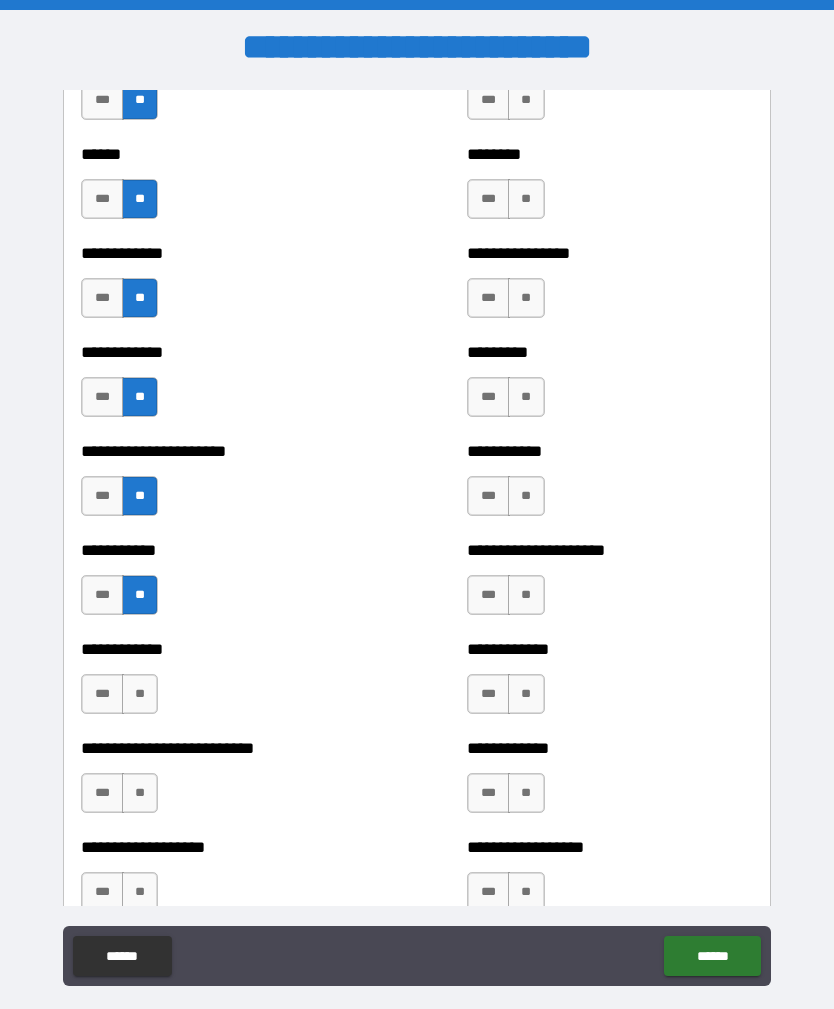 scroll, scrollTop: 4999, scrollLeft: 0, axis: vertical 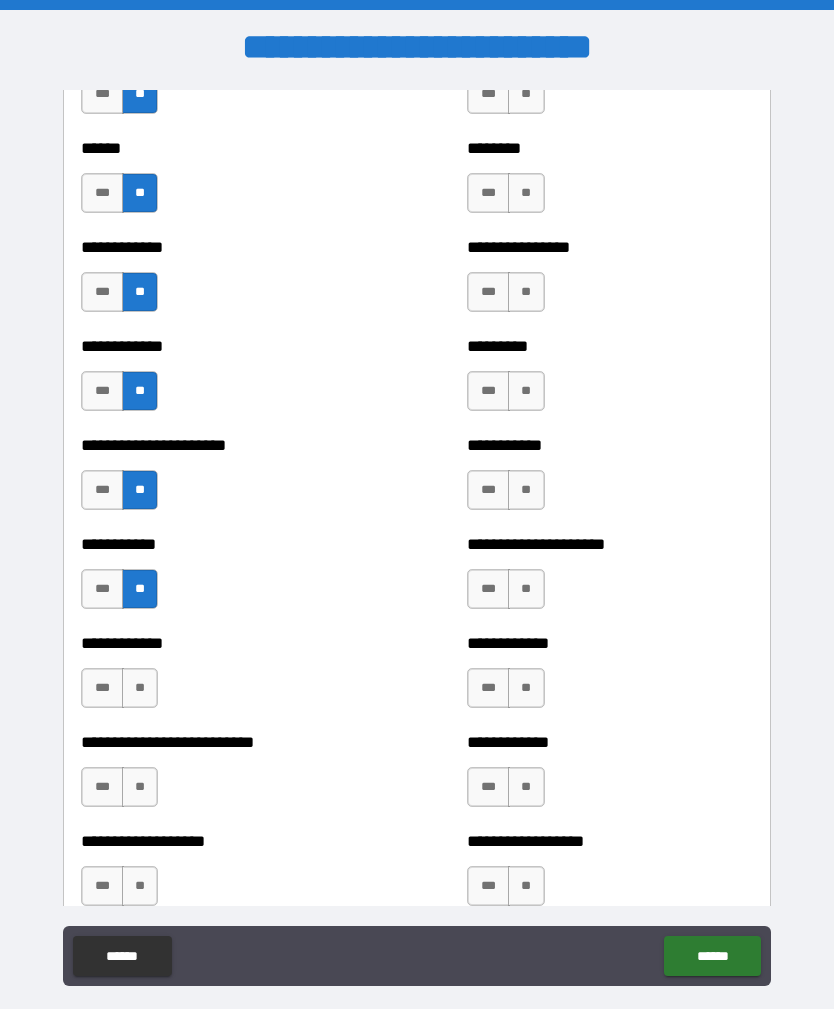 click on "**" at bounding box center (140, 688) 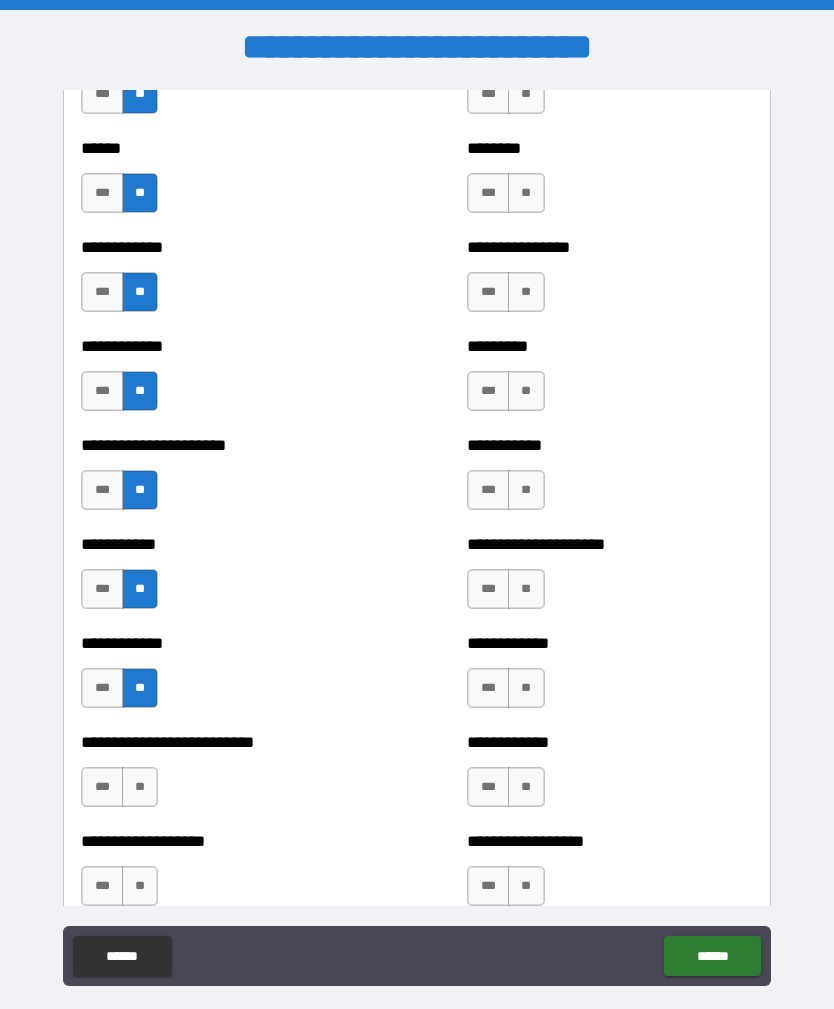 click on "**" at bounding box center (140, 787) 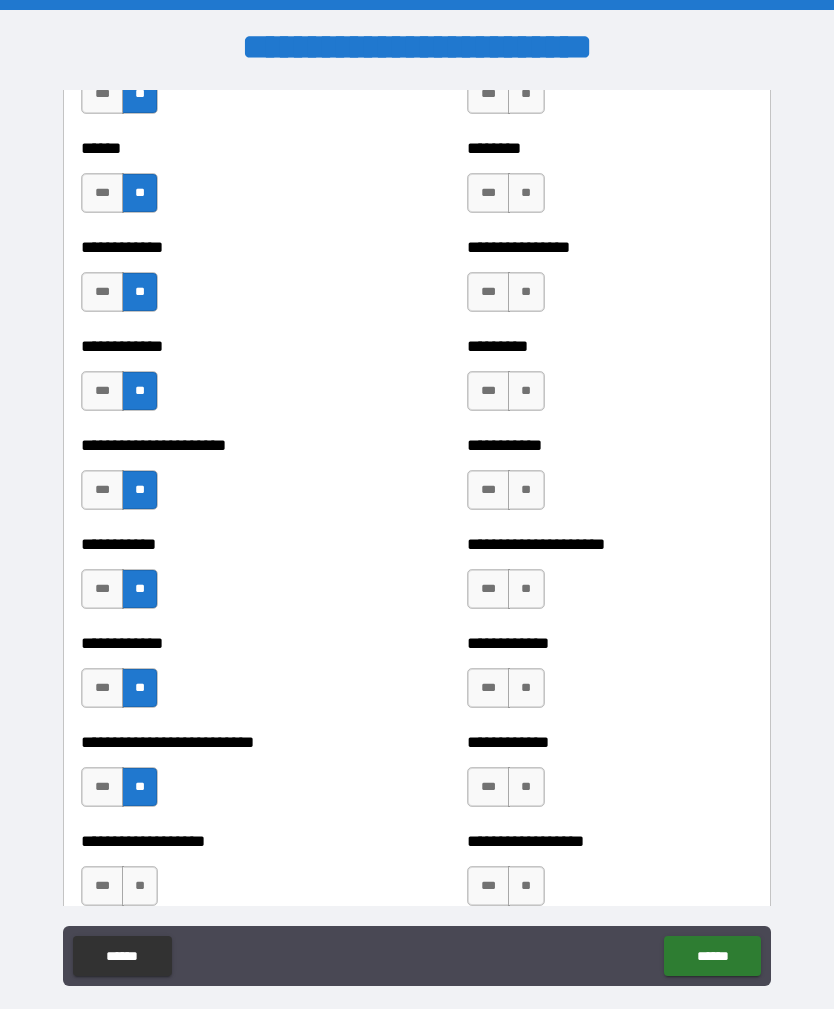 click on "**" at bounding box center (140, 886) 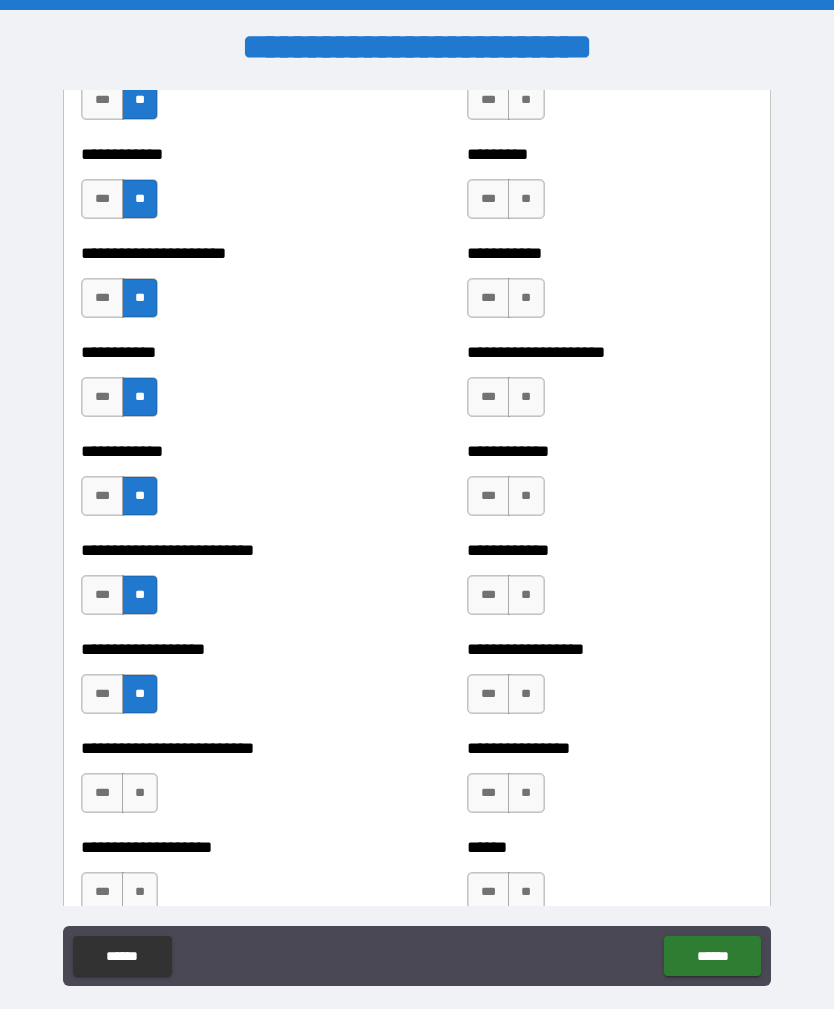 scroll, scrollTop: 5230, scrollLeft: 0, axis: vertical 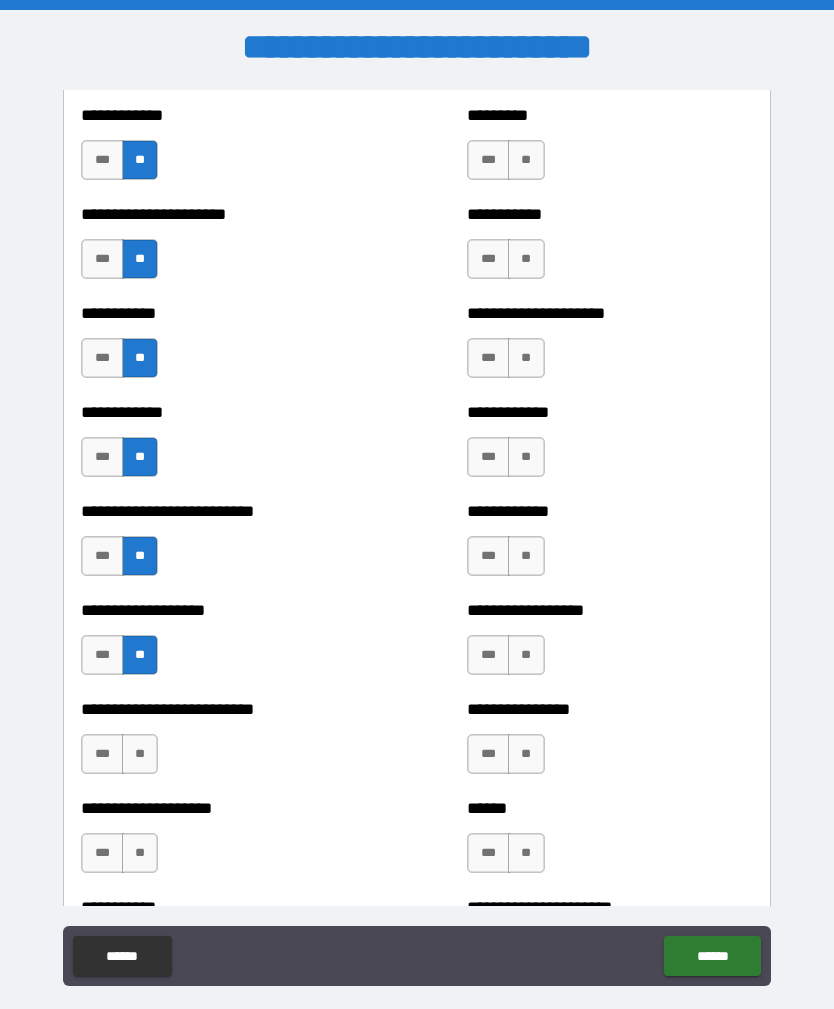 click on "**" at bounding box center [140, 754] 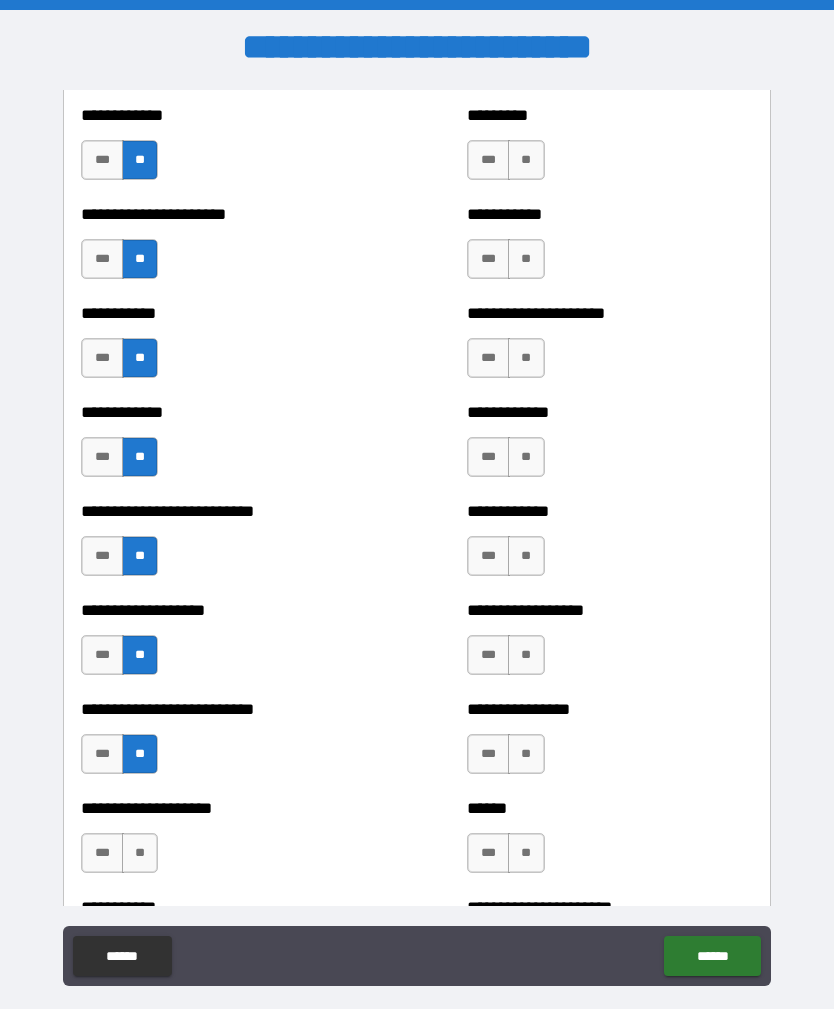 click on "**" at bounding box center [140, 853] 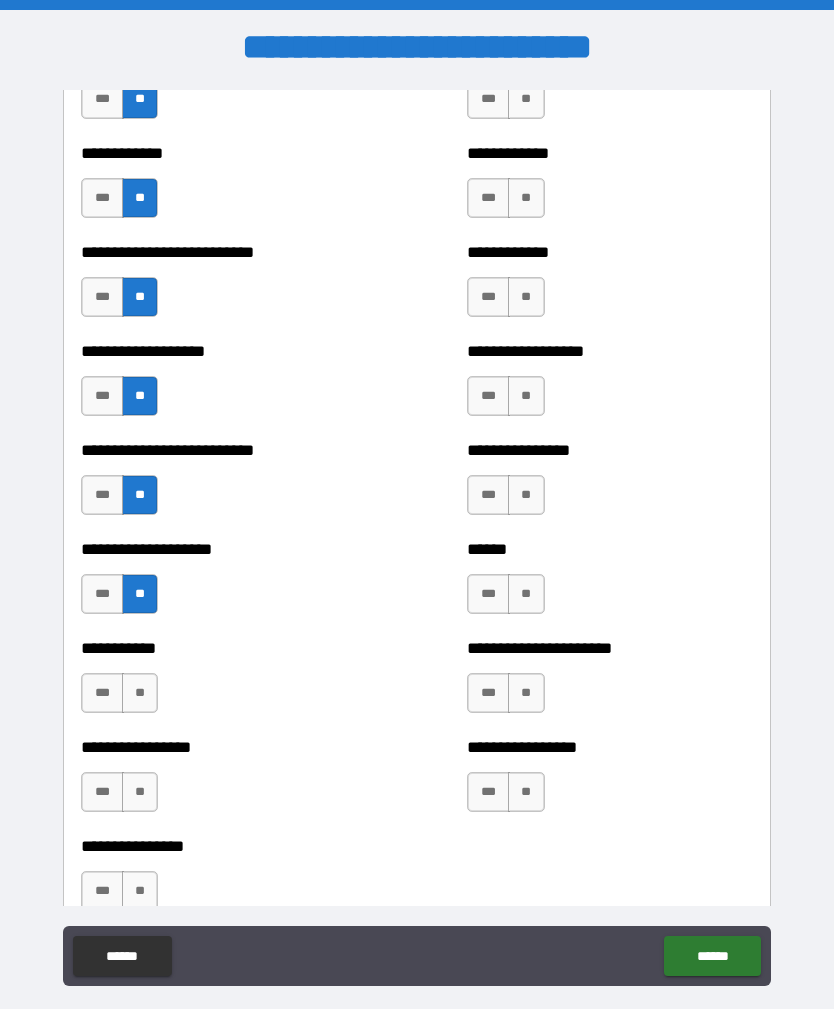scroll, scrollTop: 5496, scrollLeft: 0, axis: vertical 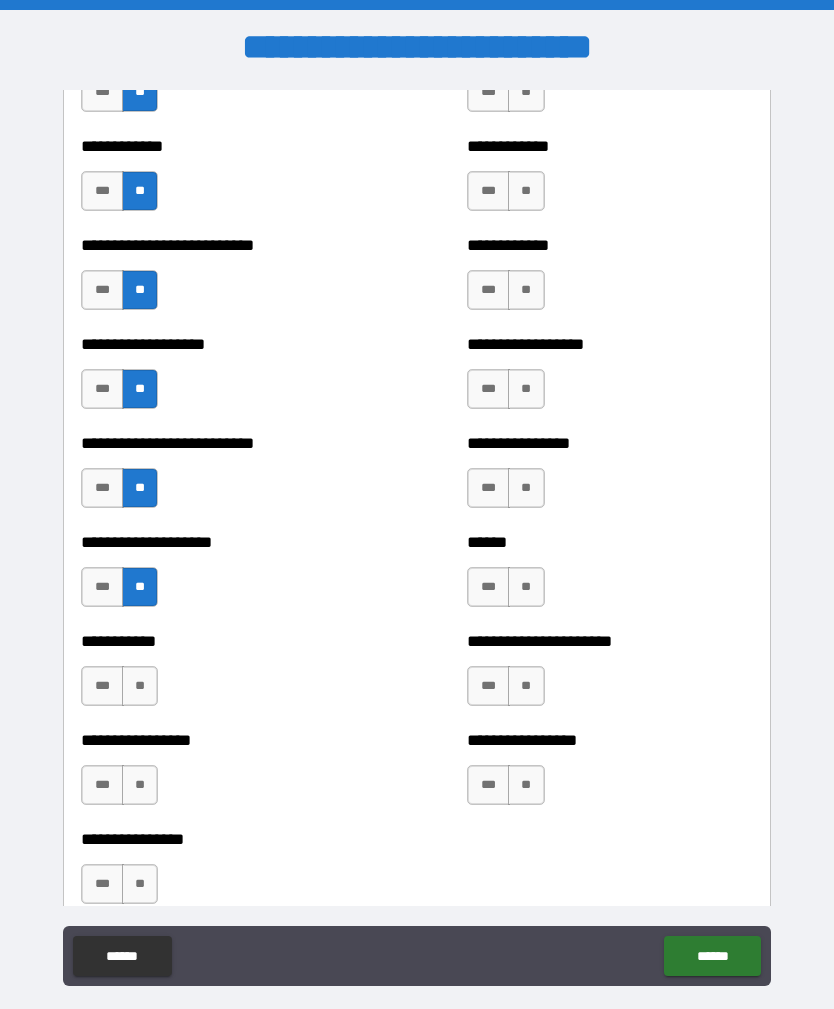 click on "**" at bounding box center (140, 686) 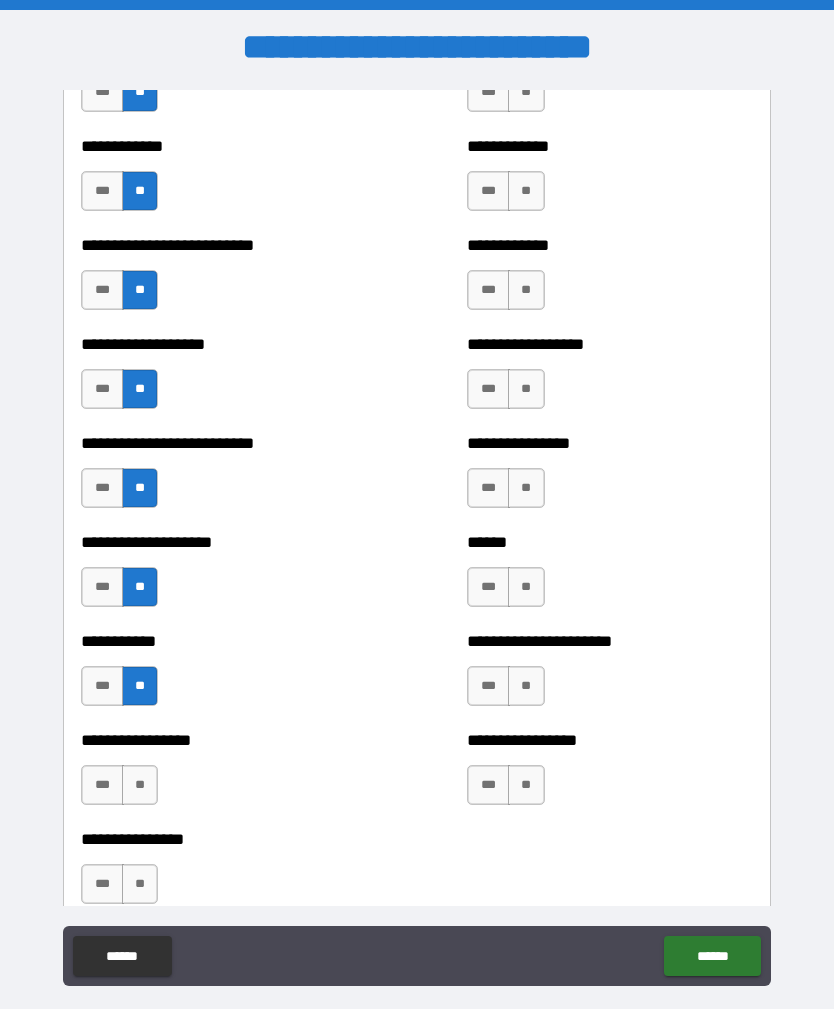 click on "**" at bounding box center (140, 785) 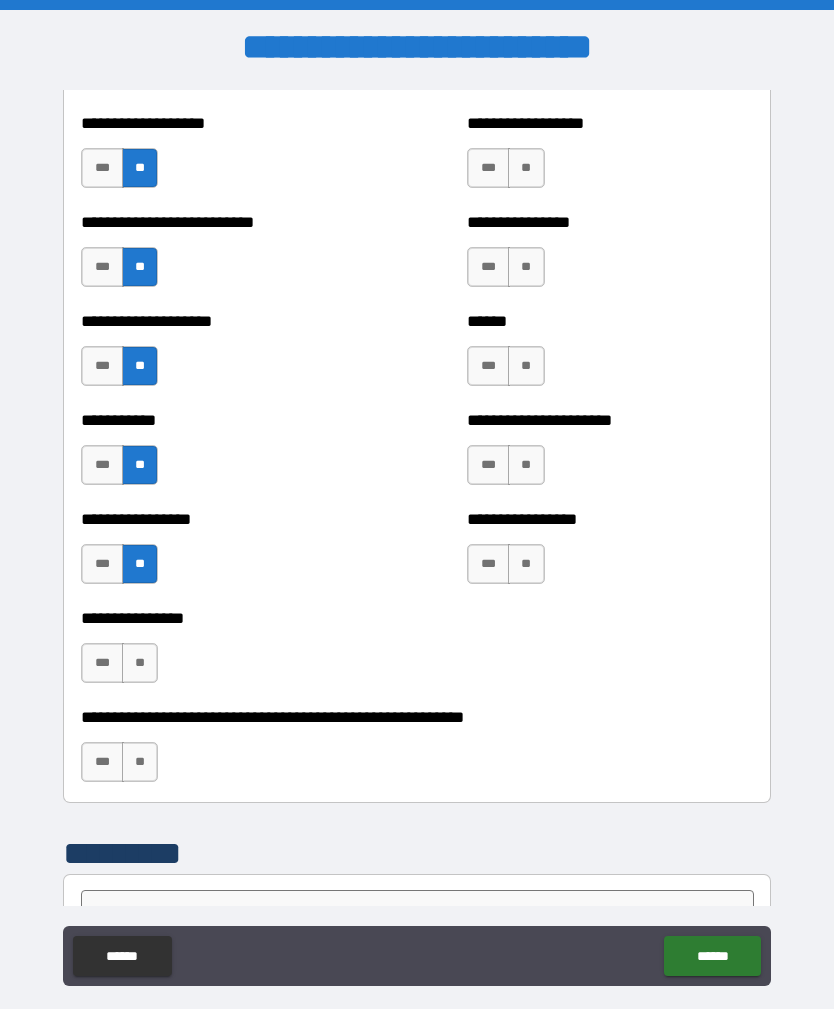 scroll, scrollTop: 5721, scrollLeft: 0, axis: vertical 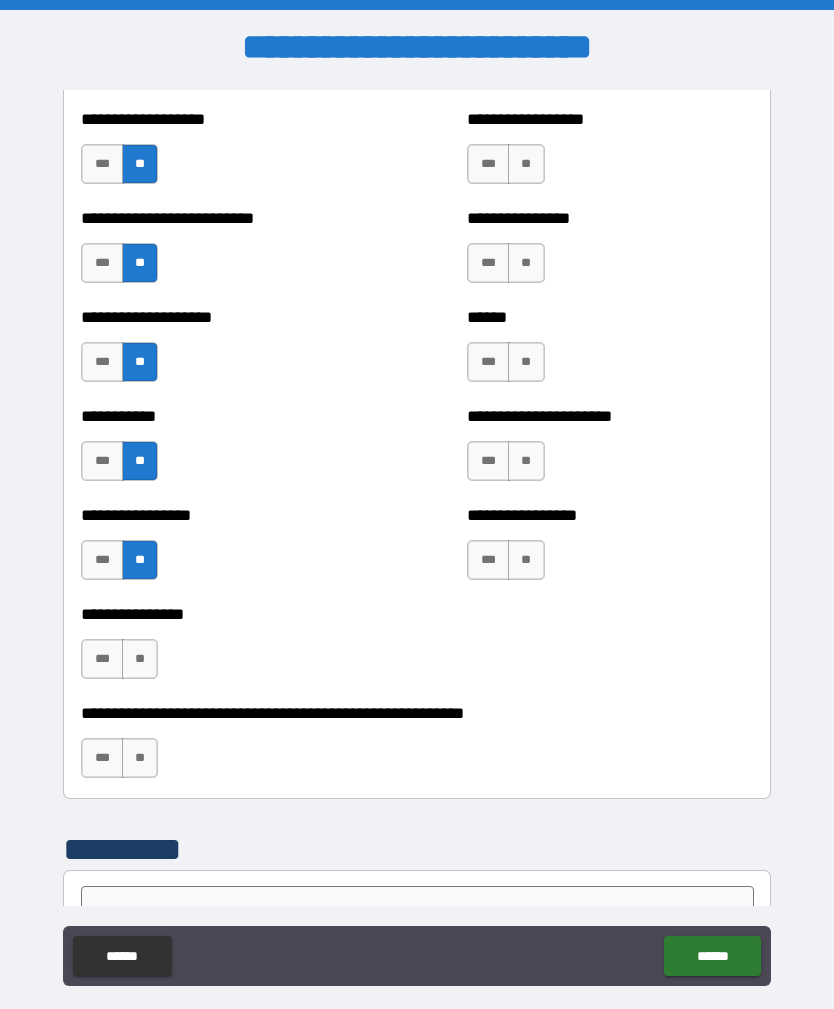 click on "**" at bounding box center [140, 659] 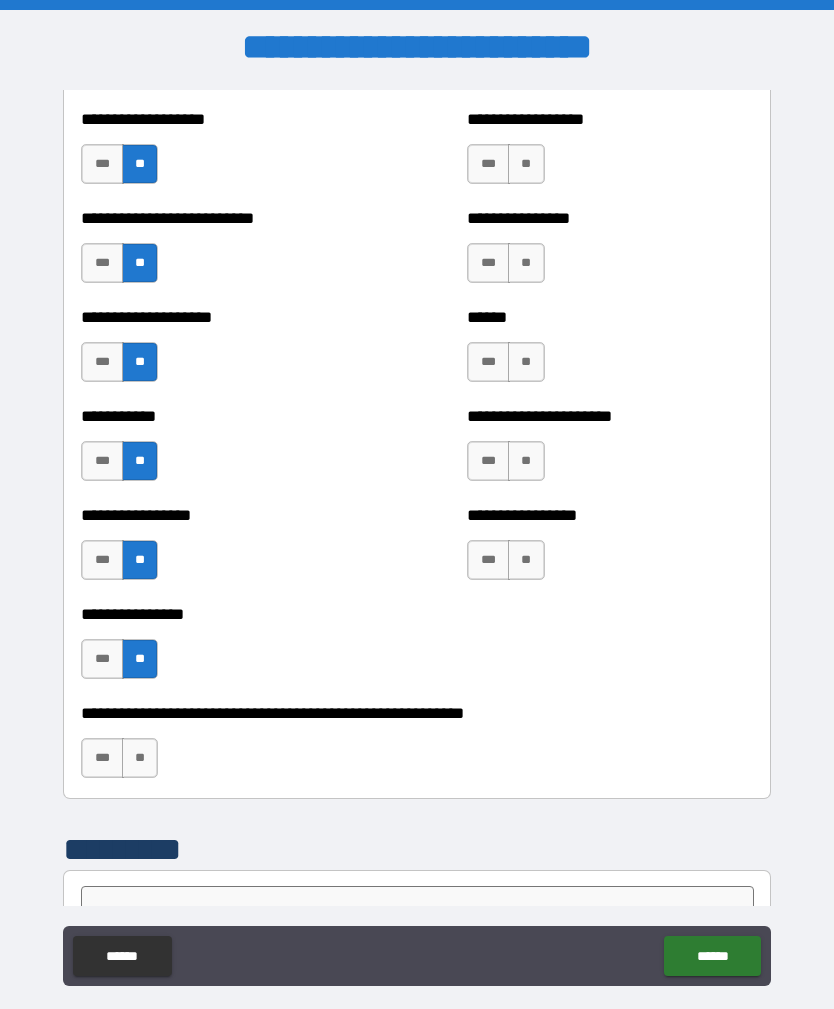 click on "**" at bounding box center (140, 758) 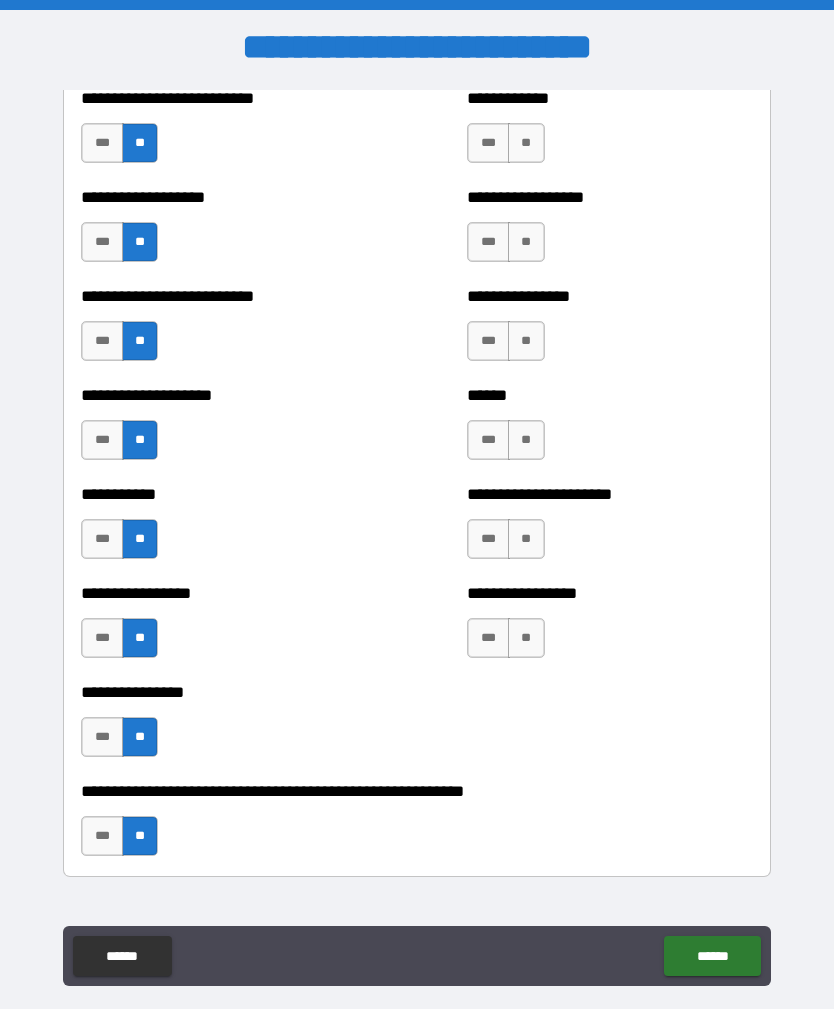 scroll, scrollTop: 5640, scrollLeft: 0, axis: vertical 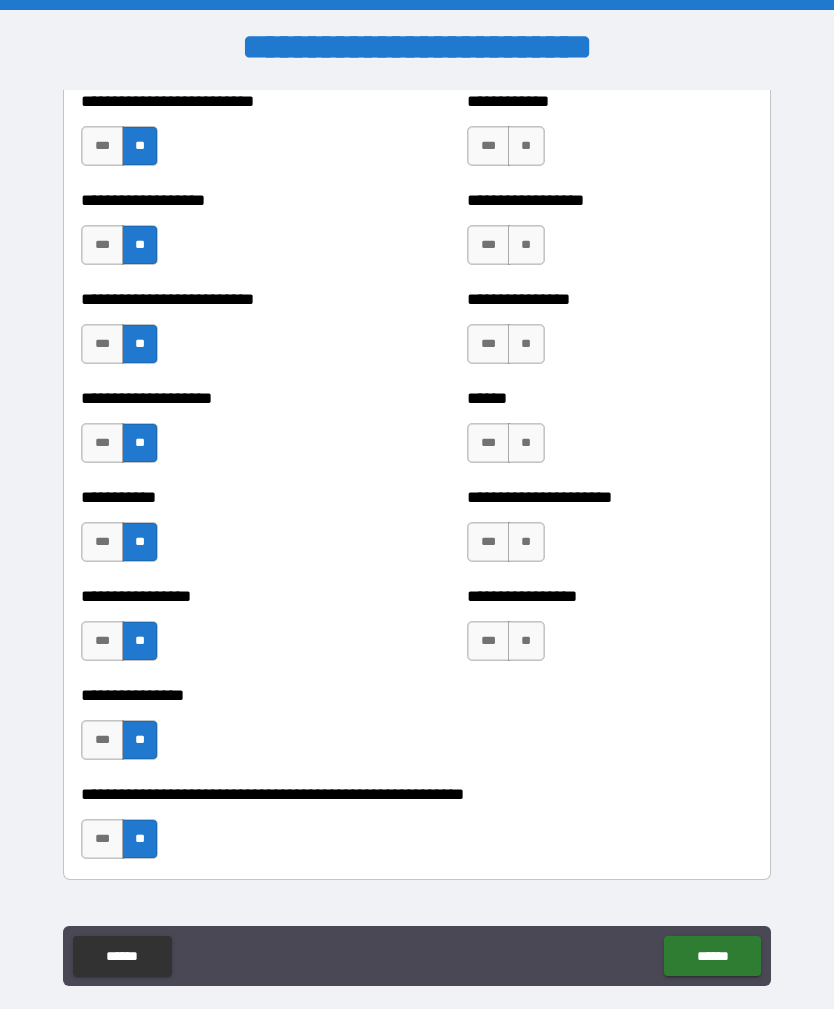 click on "**" at bounding box center [526, 641] 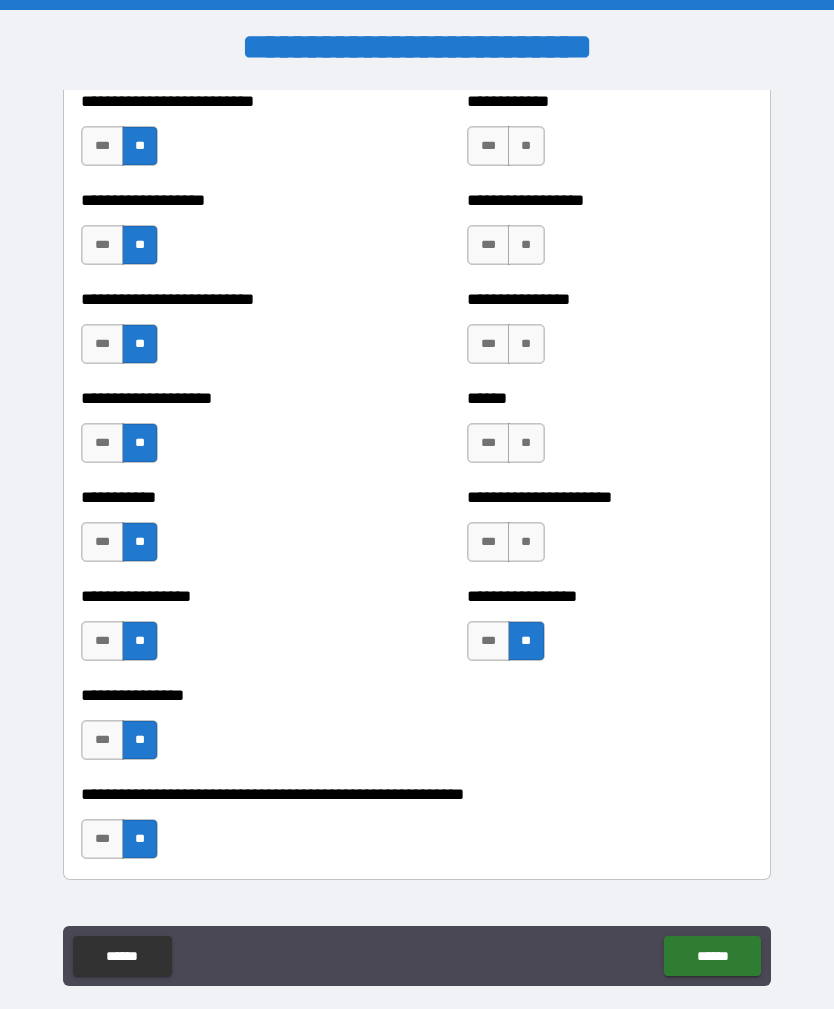 click on "**" at bounding box center (526, 542) 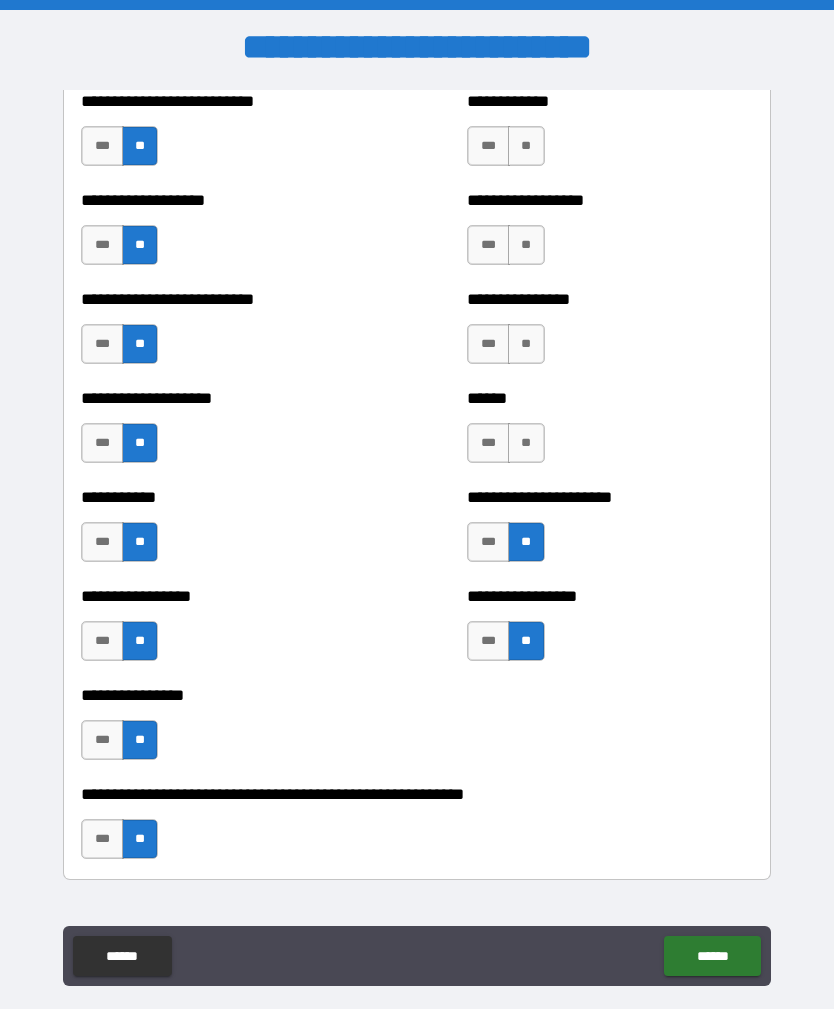 click on "**" at bounding box center [526, 443] 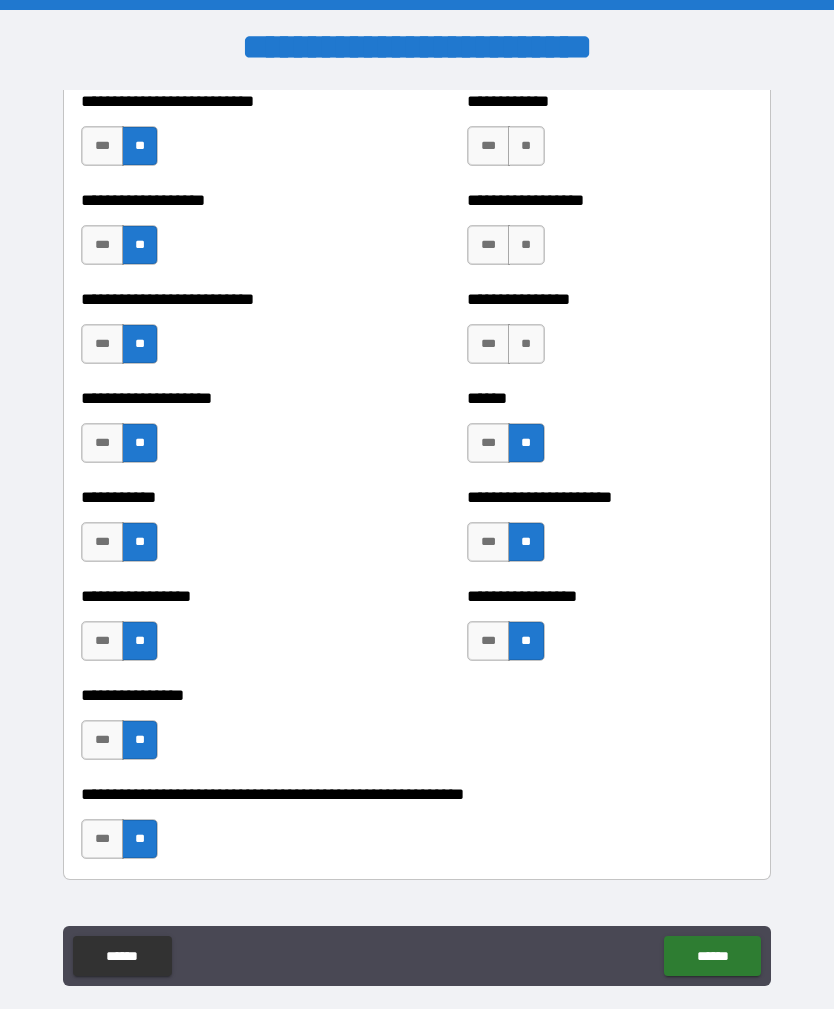 click on "**" at bounding box center [526, 344] 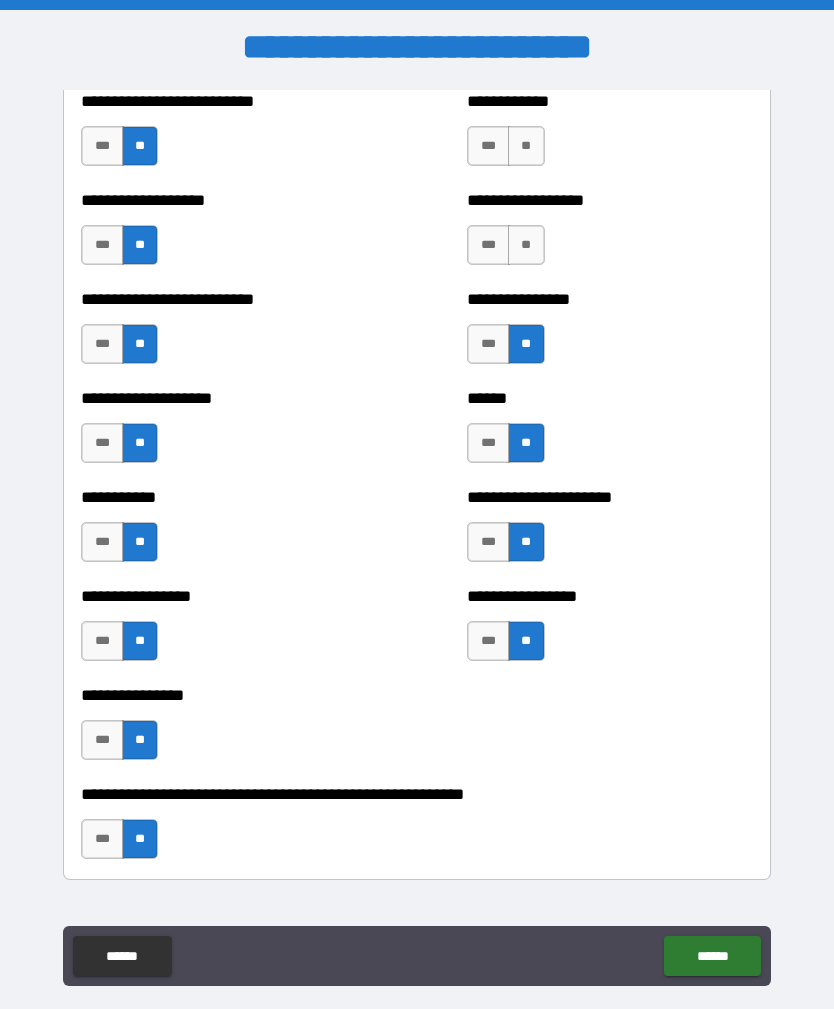 click on "**" at bounding box center (526, 245) 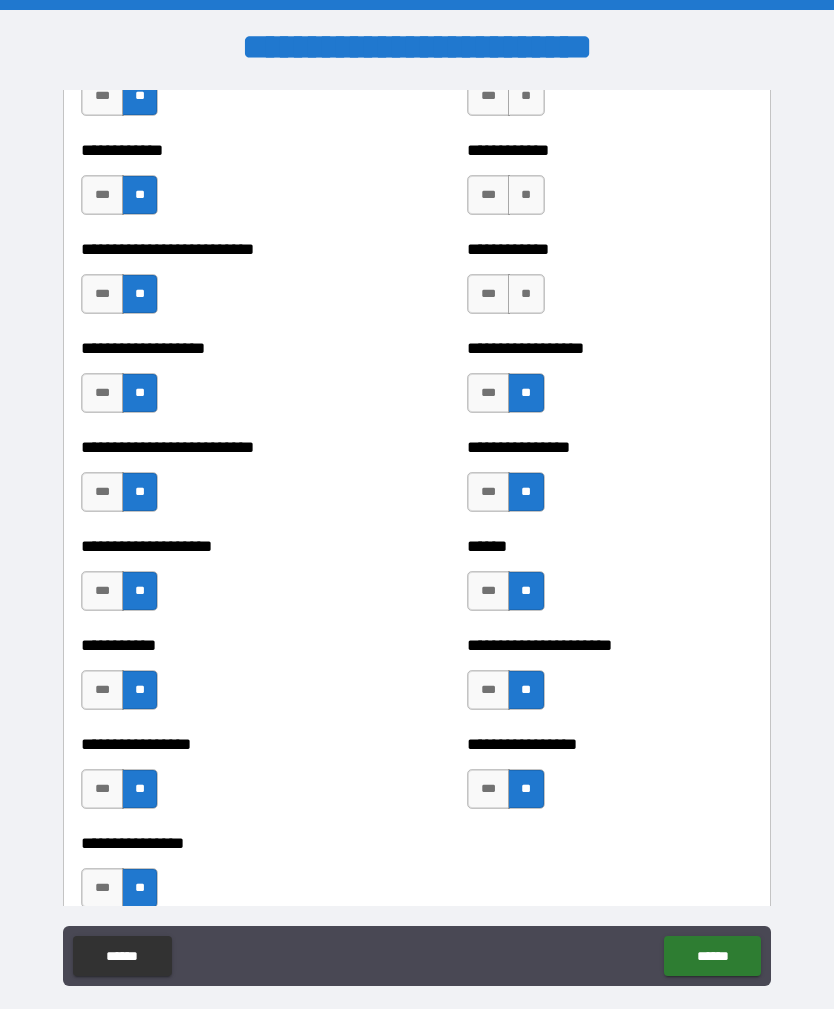 scroll, scrollTop: 5480, scrollLeft: 0, axis: vertical 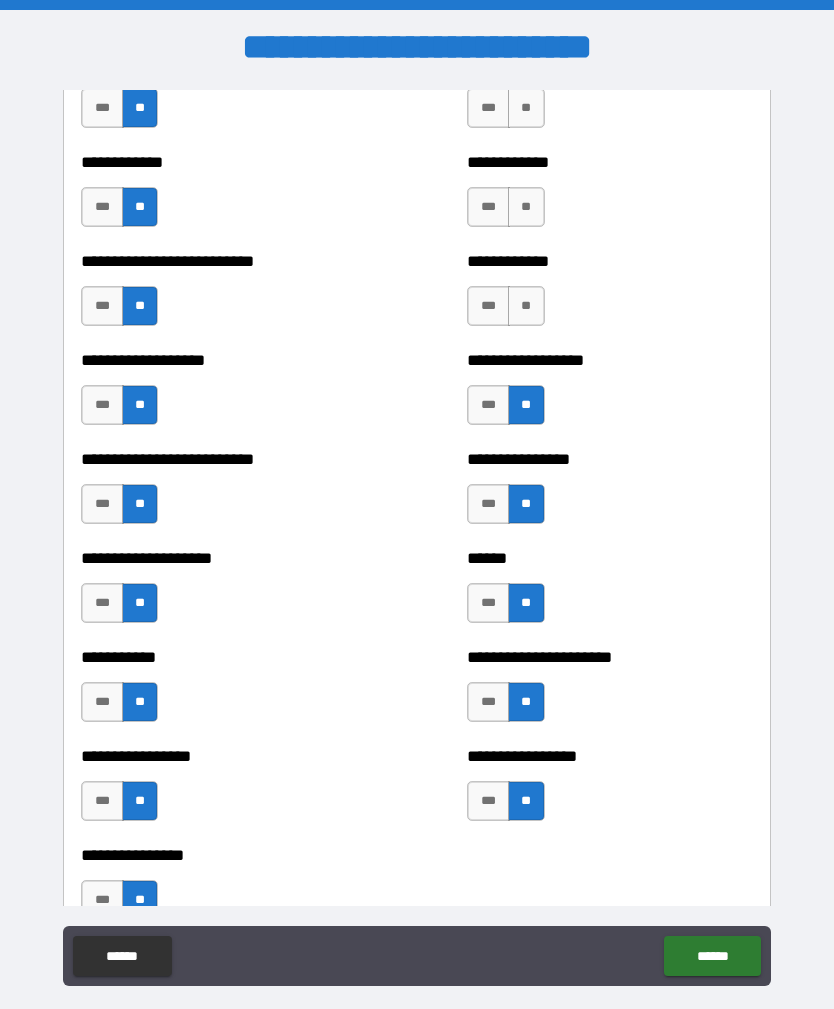 click on "**" at bounding box center (526, 306) 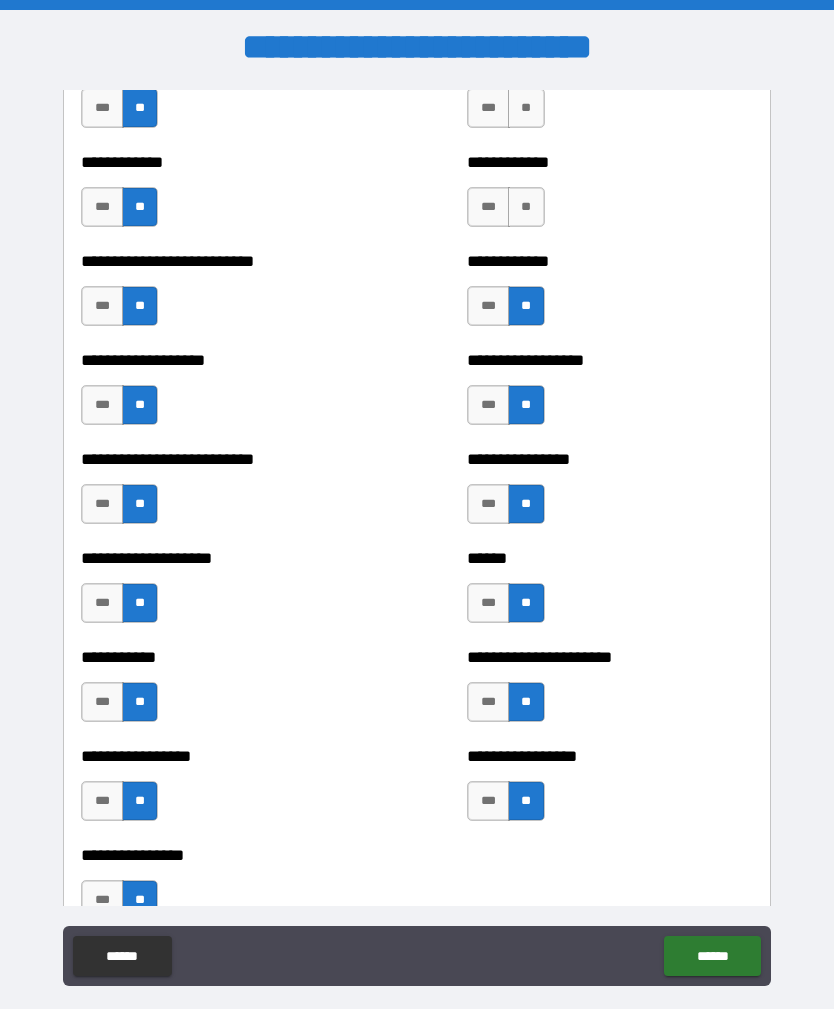 click on "**" at bounding box center (526, 207) 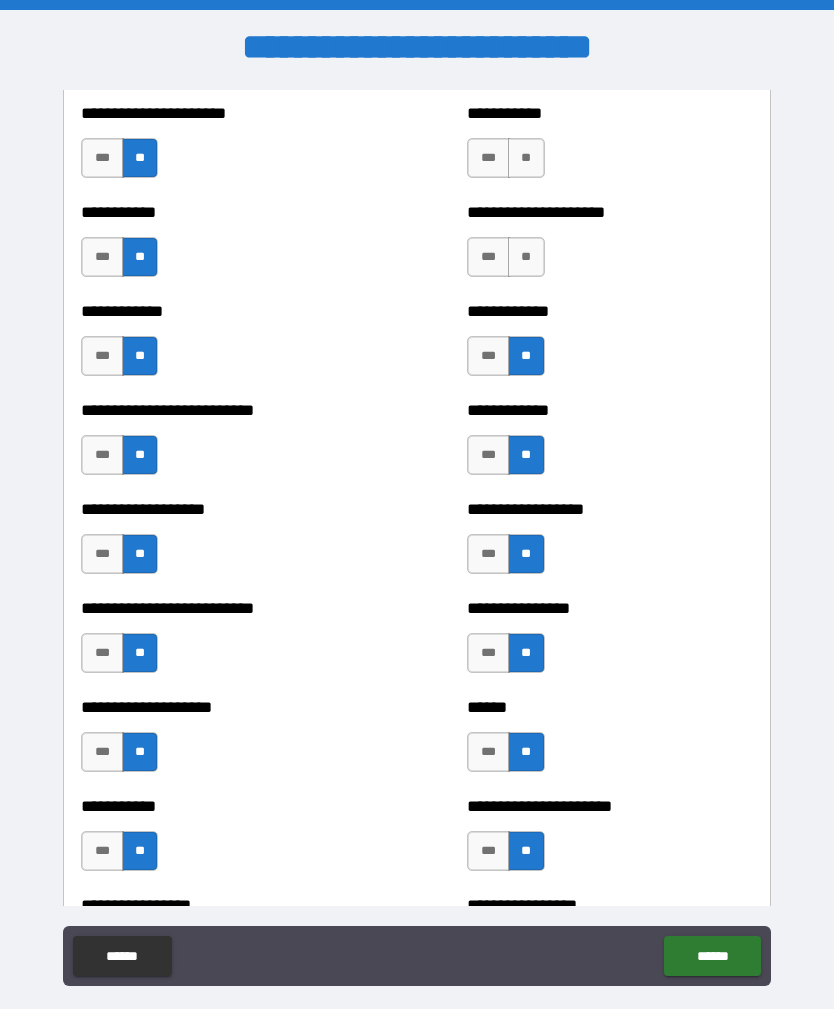 scroll, scrollTop: 5330, scrollLeft: 0, axis: vertical 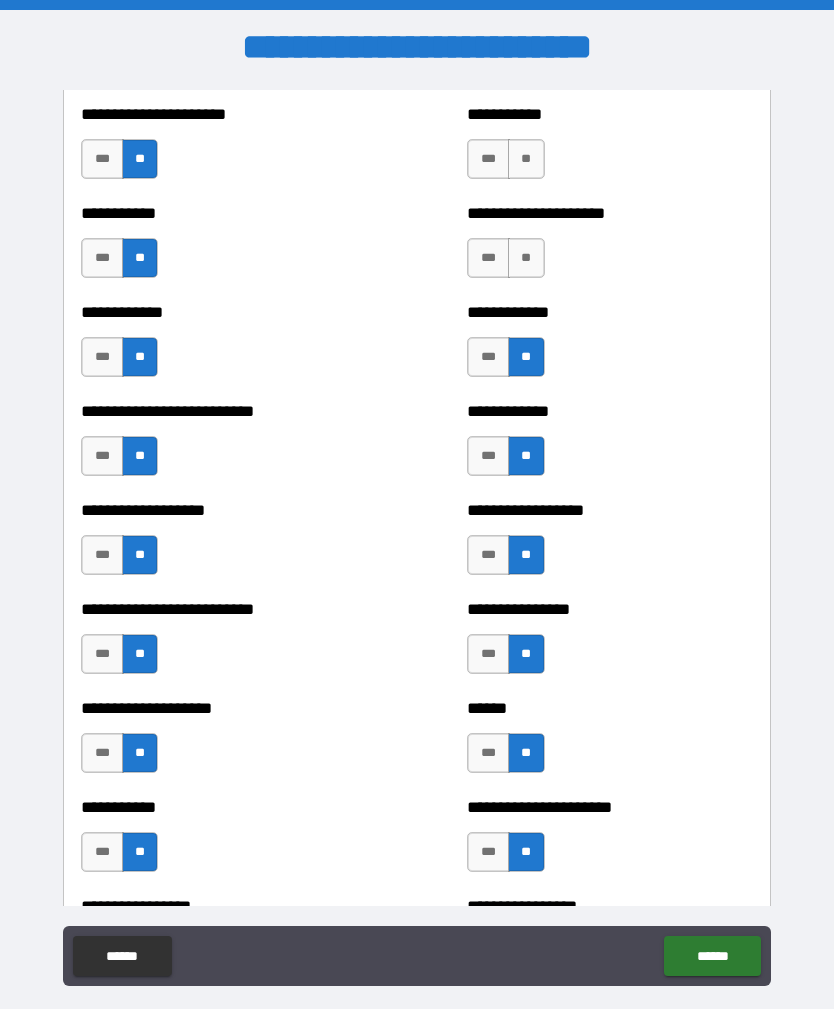 click on "**" at bounding box center [526, 258] 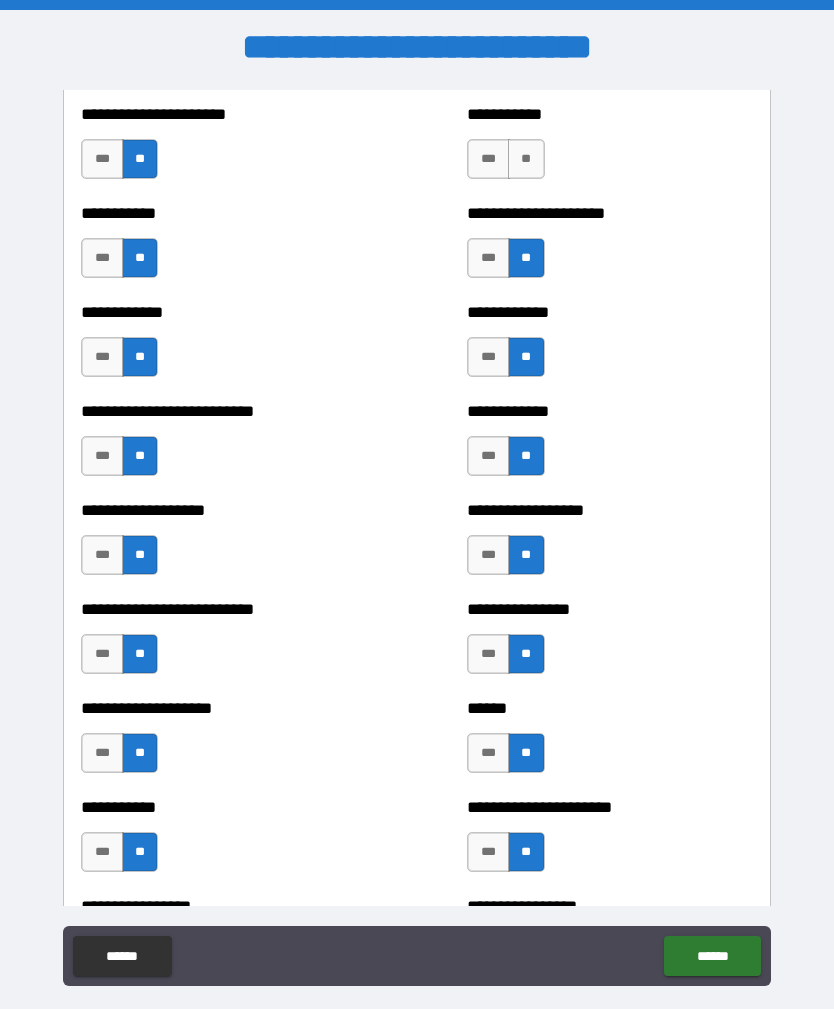 click on "**" at bounding box center [526, 159] 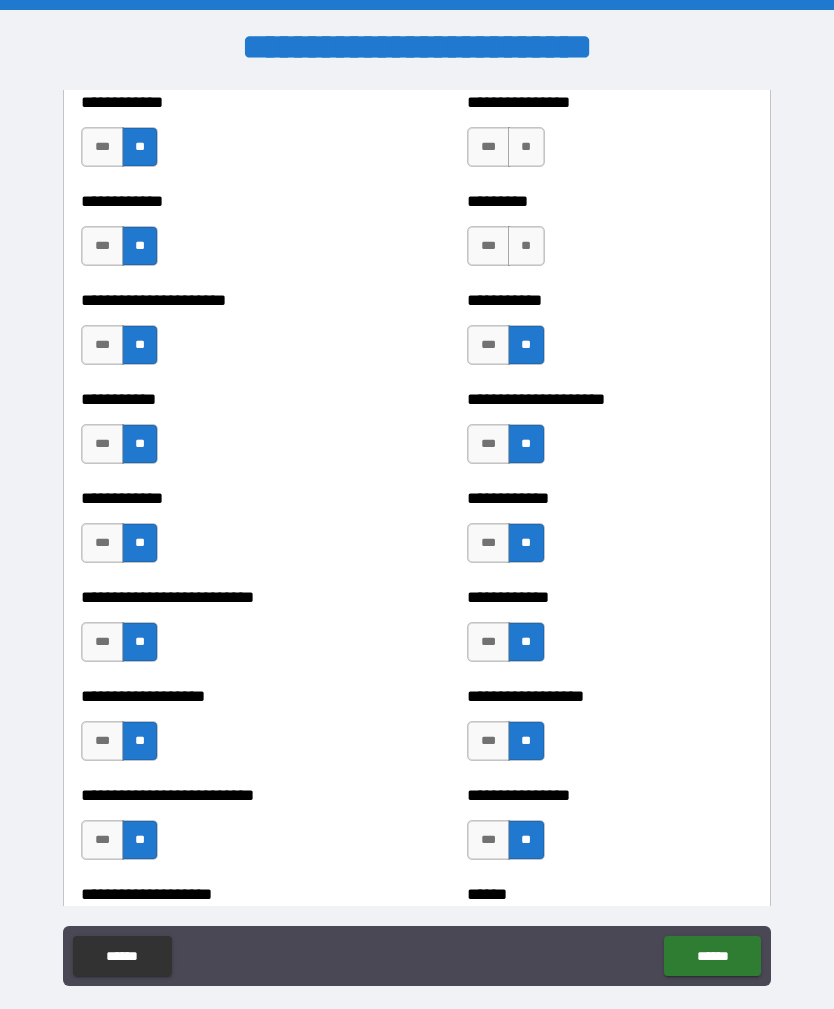 scroll, scrollTop: 5143, scrollLeft: 0, axis: vertical 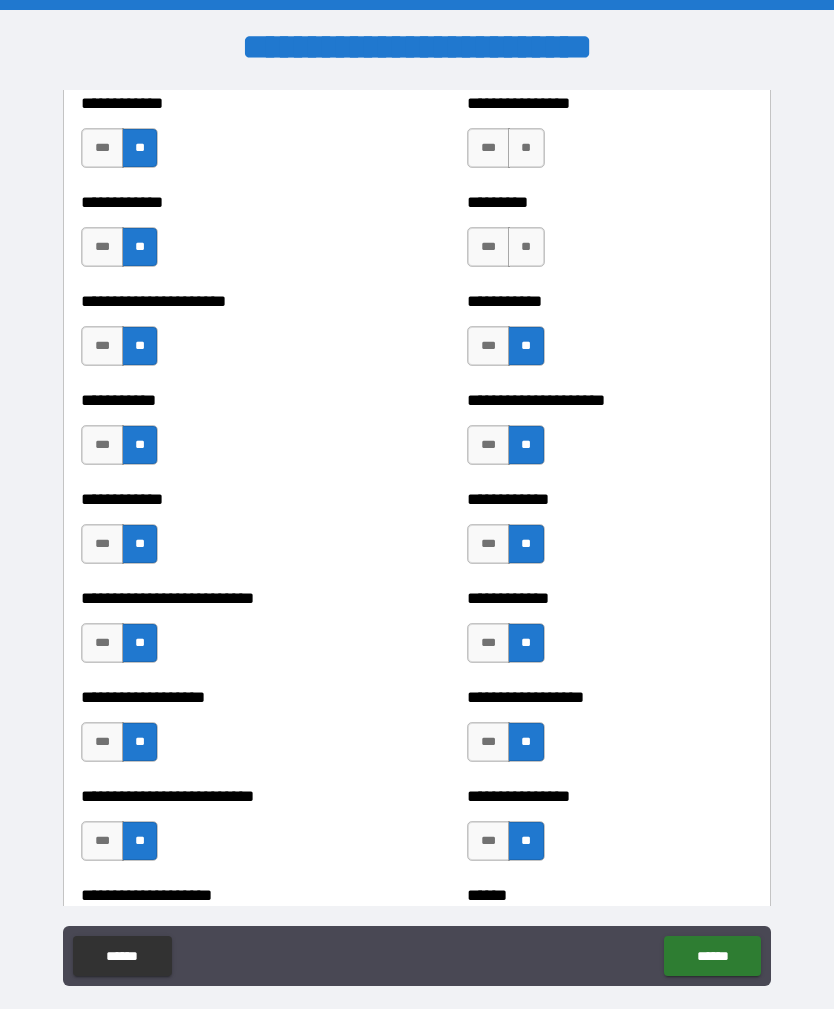 click on "**" at bounding box center [526, 247] 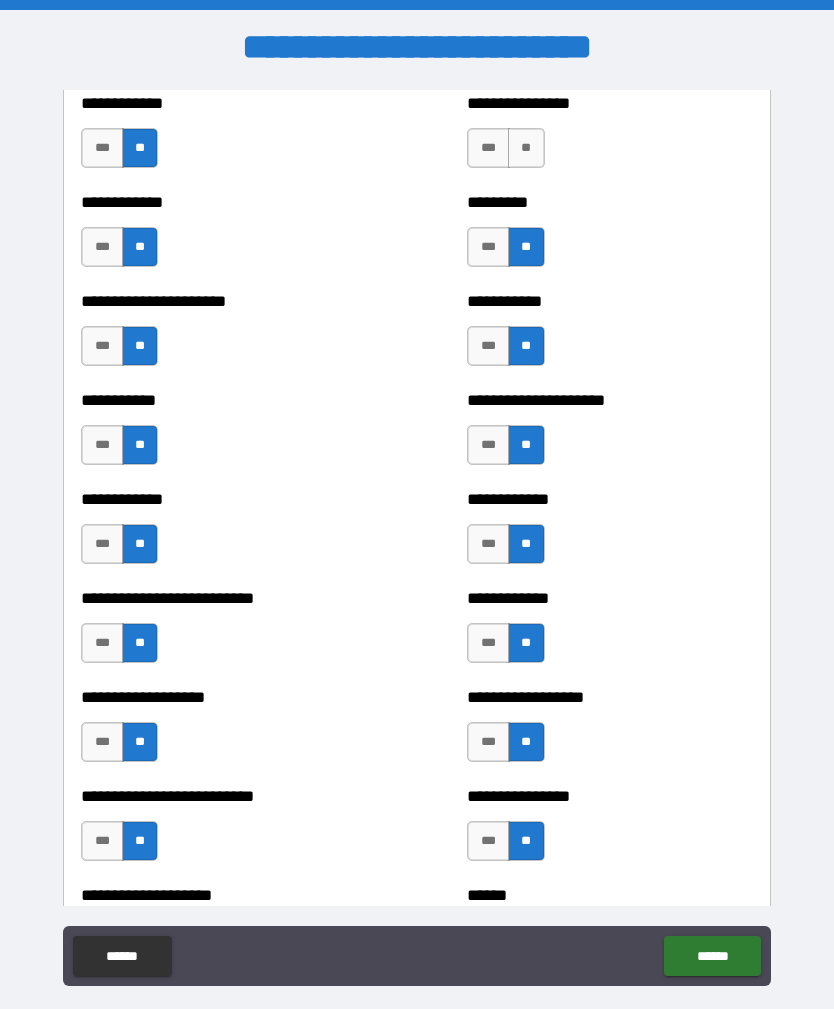 click on "**" at bounding box center [526, 148] 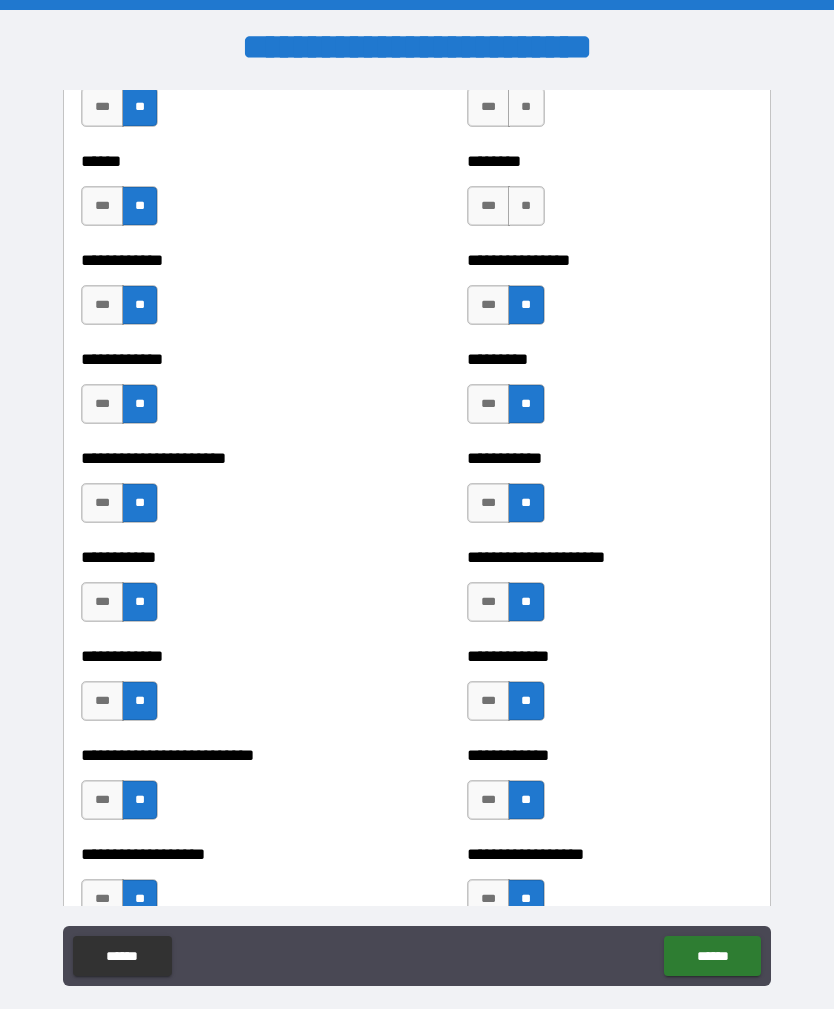 scroll, scrollTop: 4931, scrollLeft: 0, axis: vertical 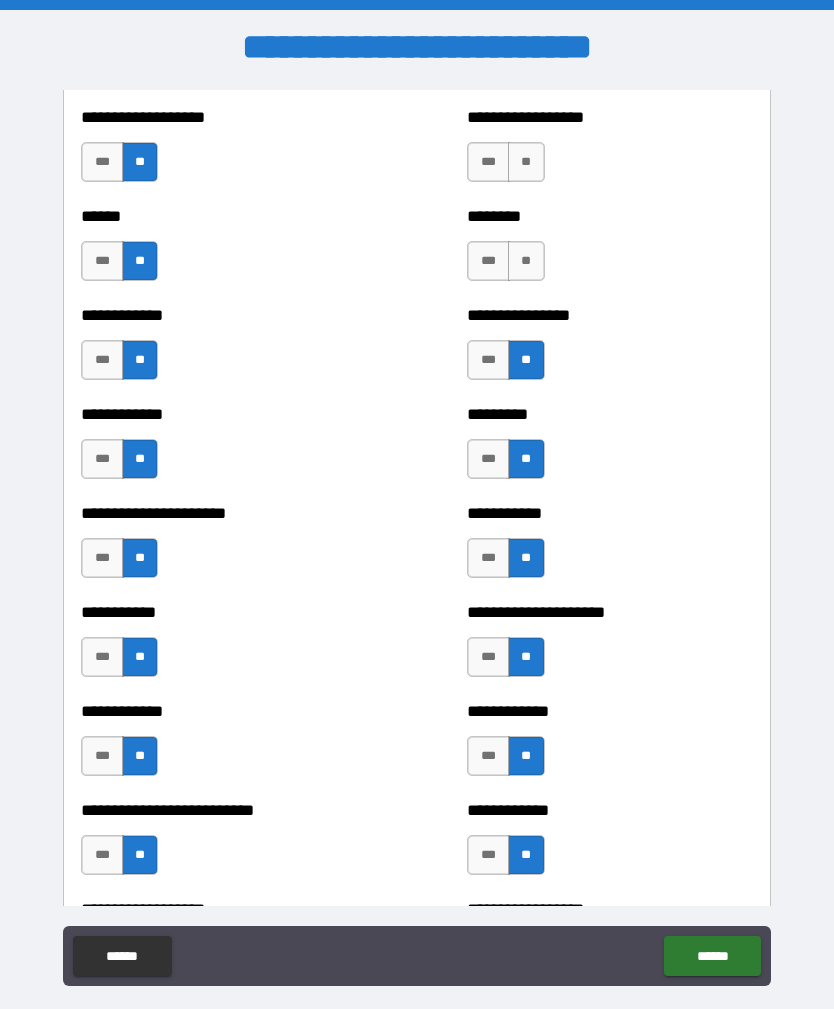 click on "**" at bounding box center [526, 261] 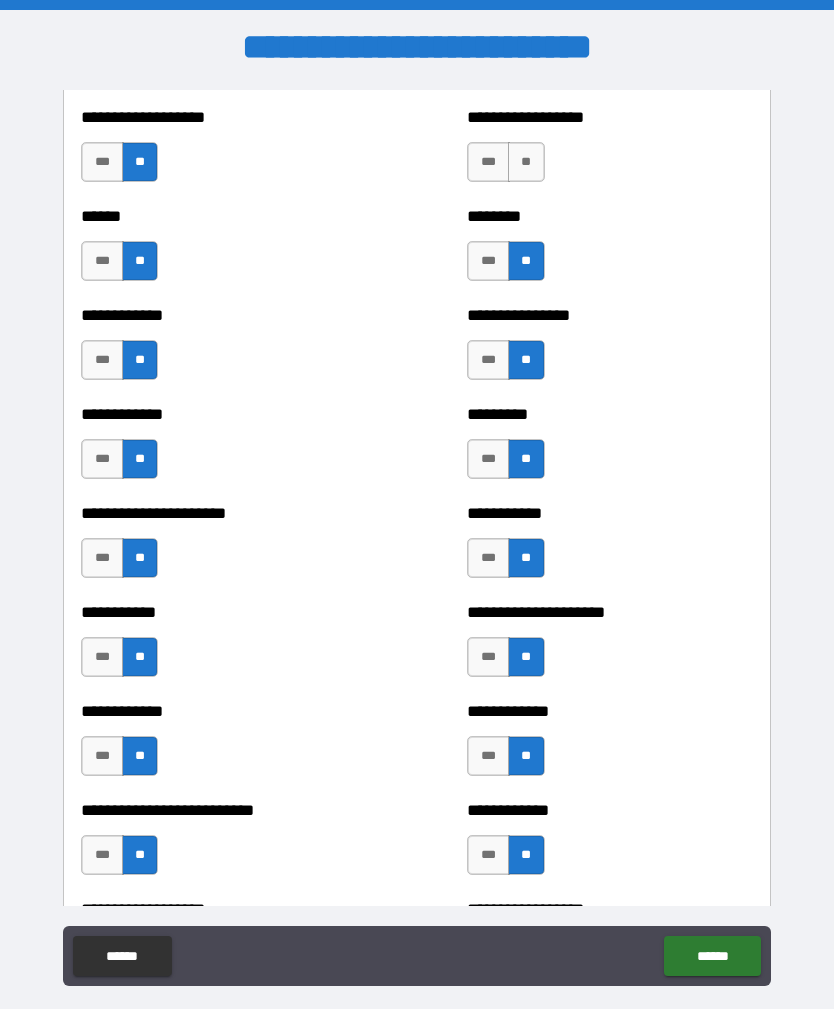 click on "**" at bounding box center [526, 162] 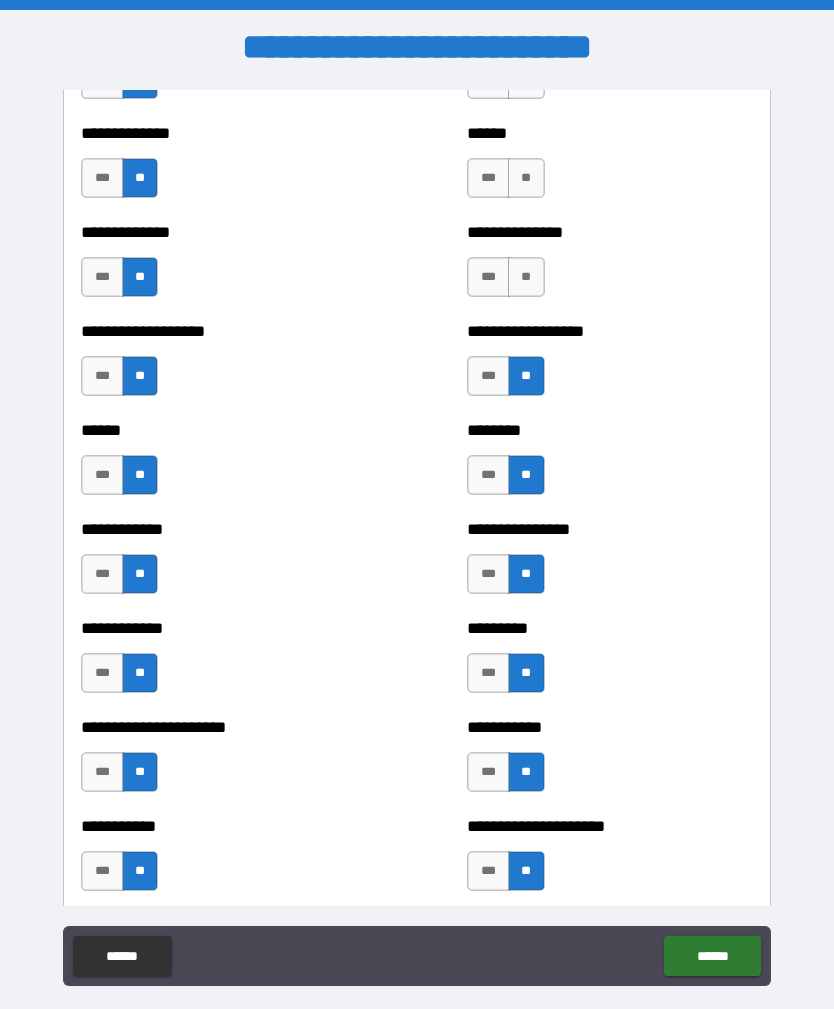 scroll, scrollTop: 4703, scrollLeft: 0, axis: vertical 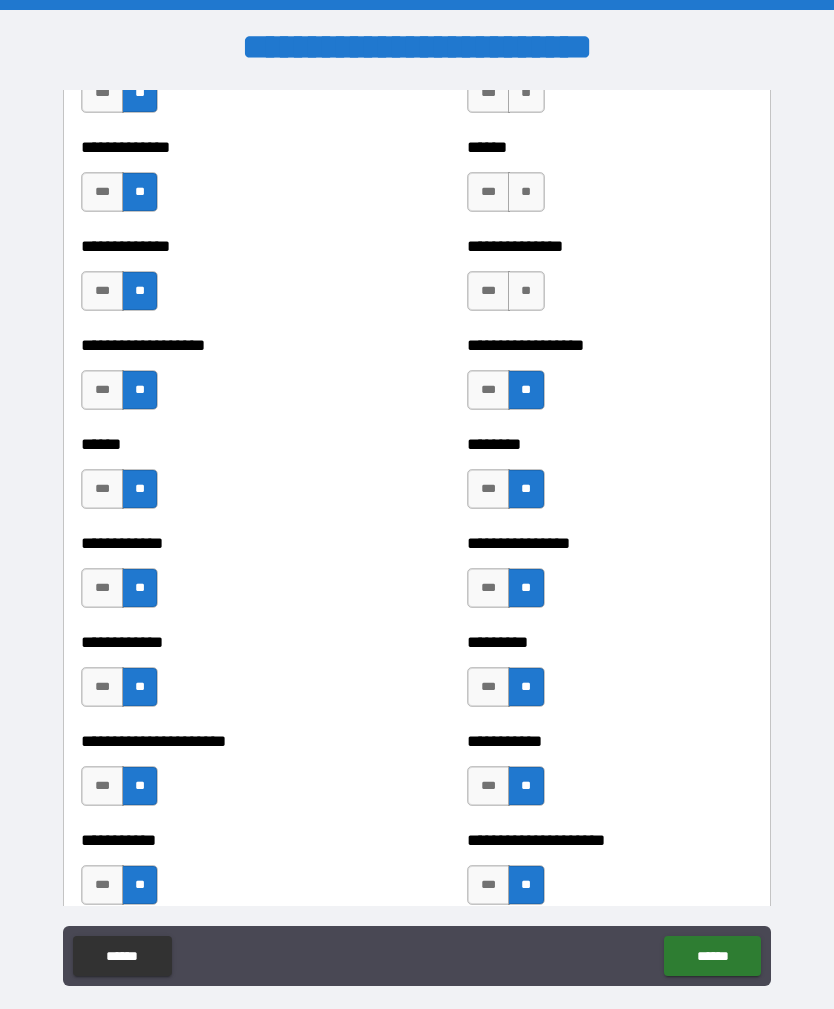 click on "**" at bounding box center [526, 291] 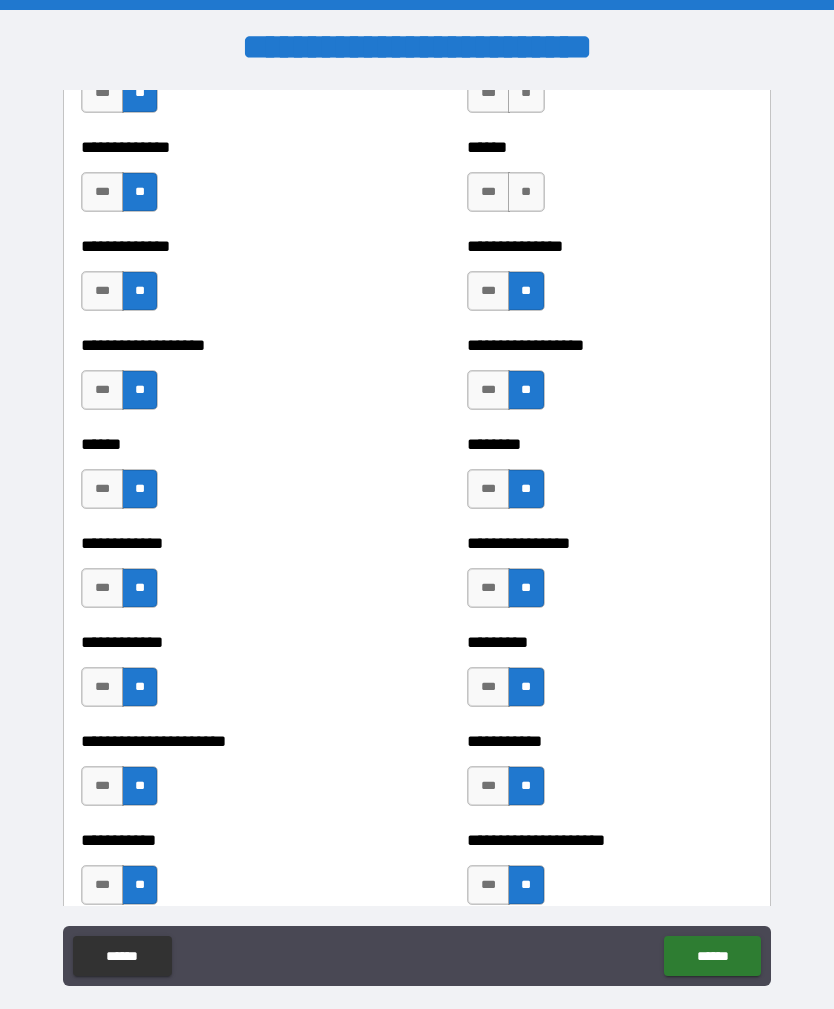 click on "**" at bounding box center (526, 192) 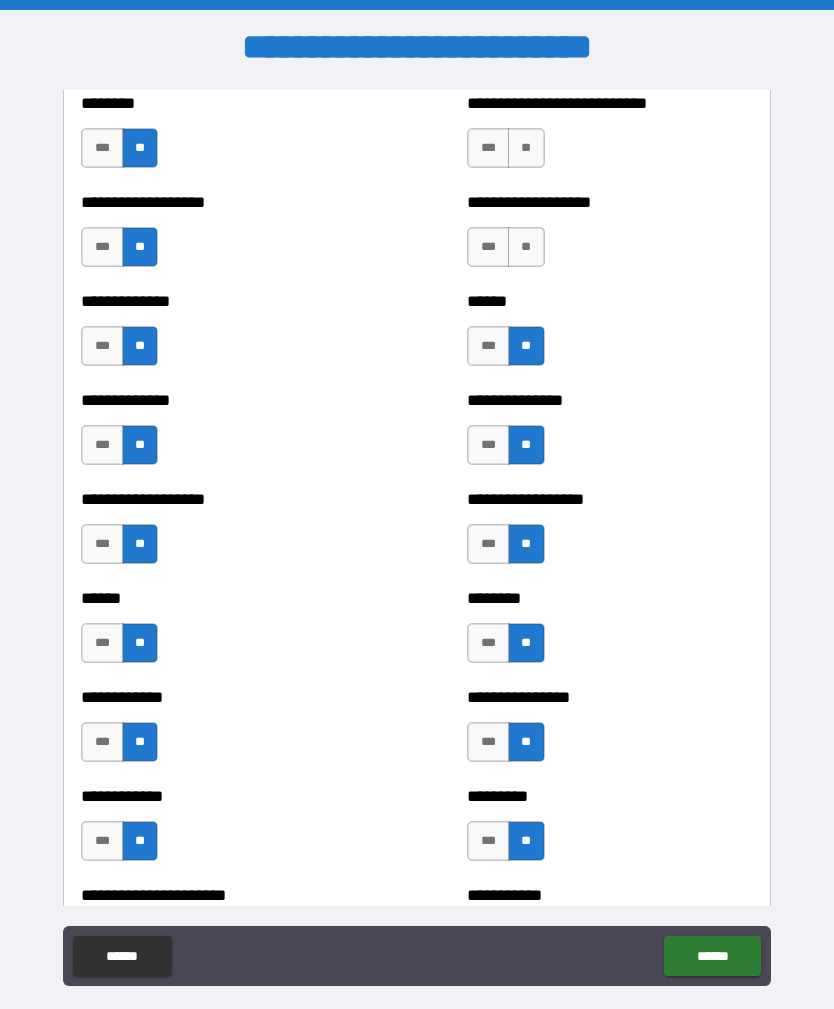 scroll, scrollTop: 4538, scrollLeft: 0, axis: vertical 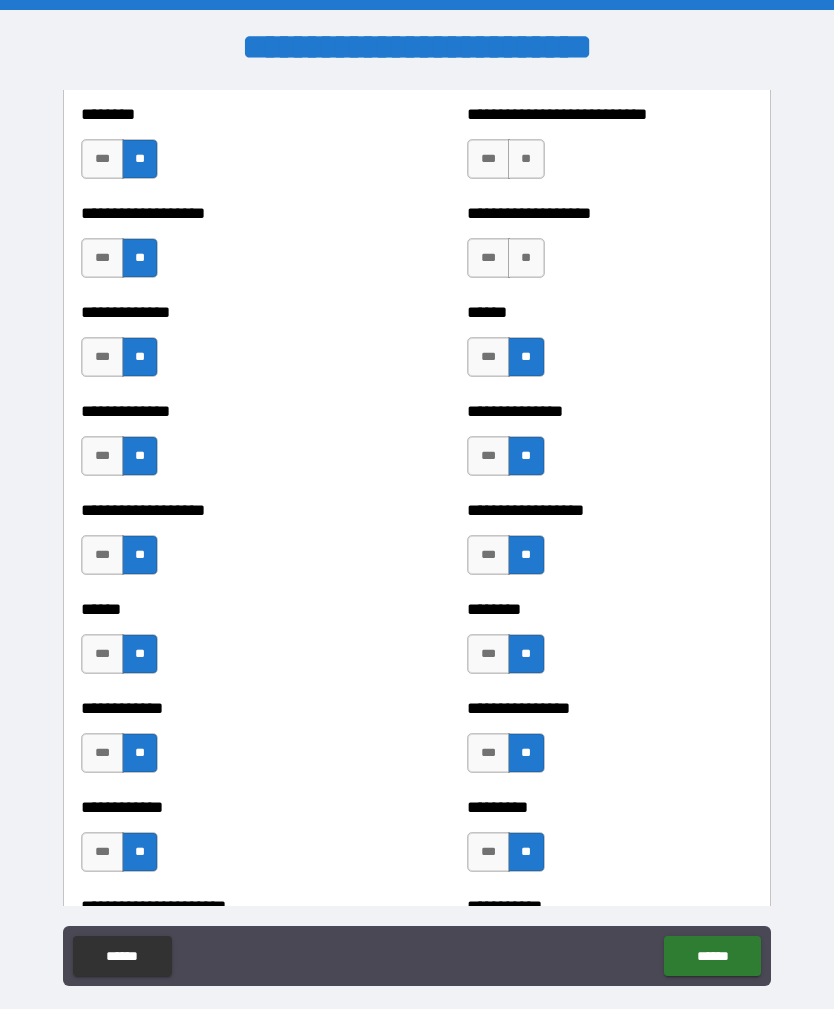 click on "**" at bounding box center (526, 258) 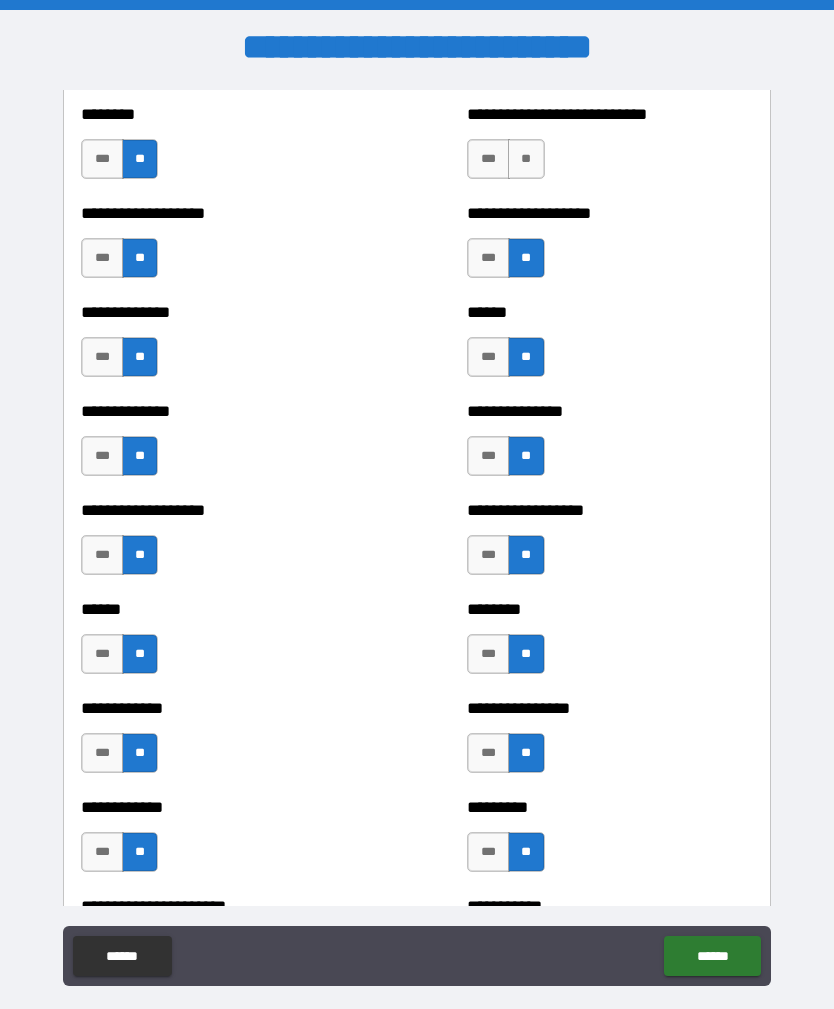 click on "**" at bounding box center [526, 159] 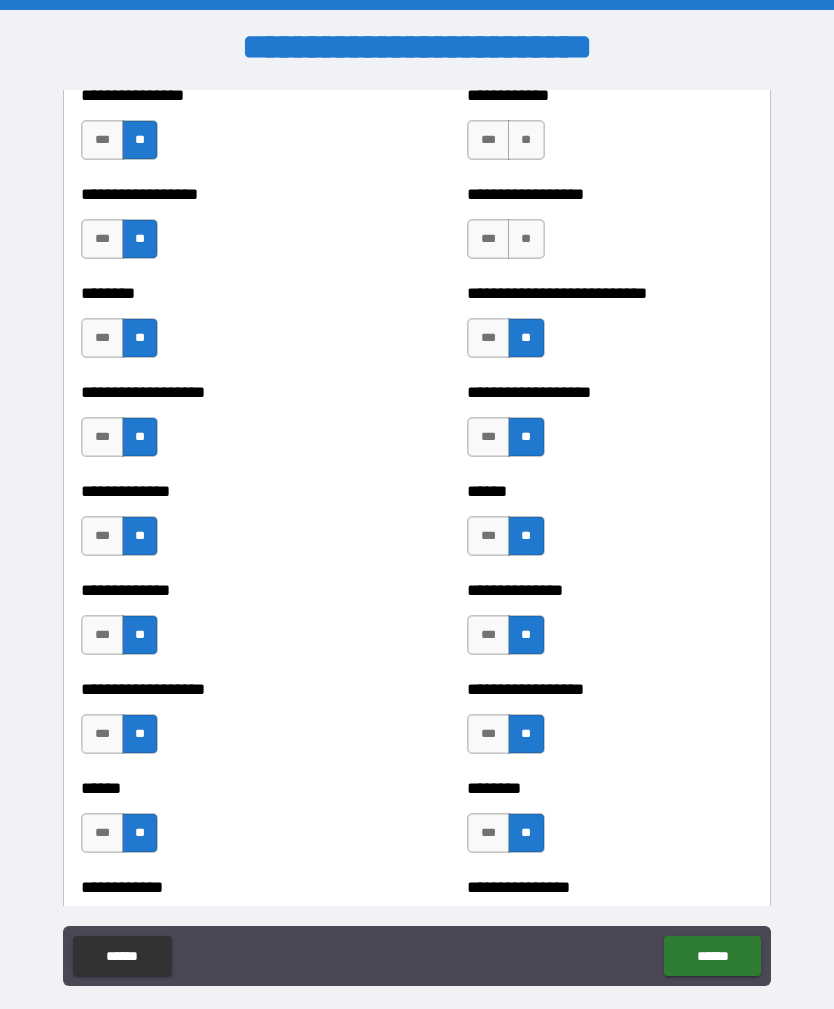 scroll, scrollTop: 4356, scrollLeft: 0, axis: vertical 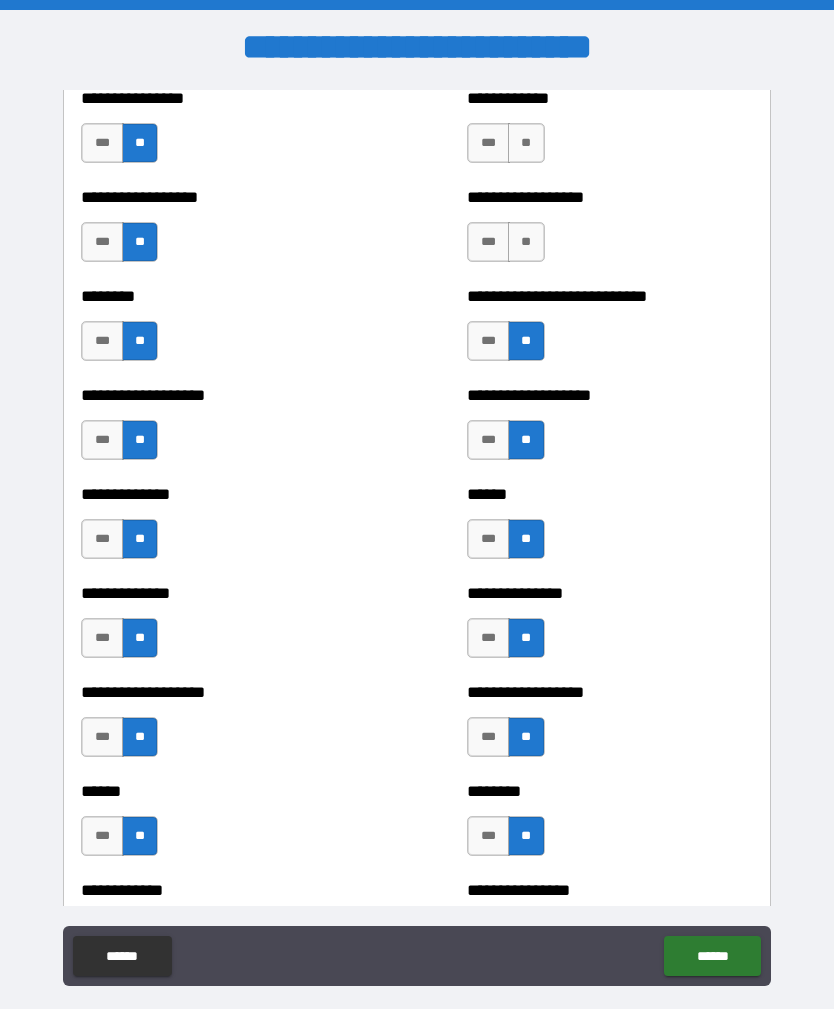 click on "**" at bounding box center [526, 242] 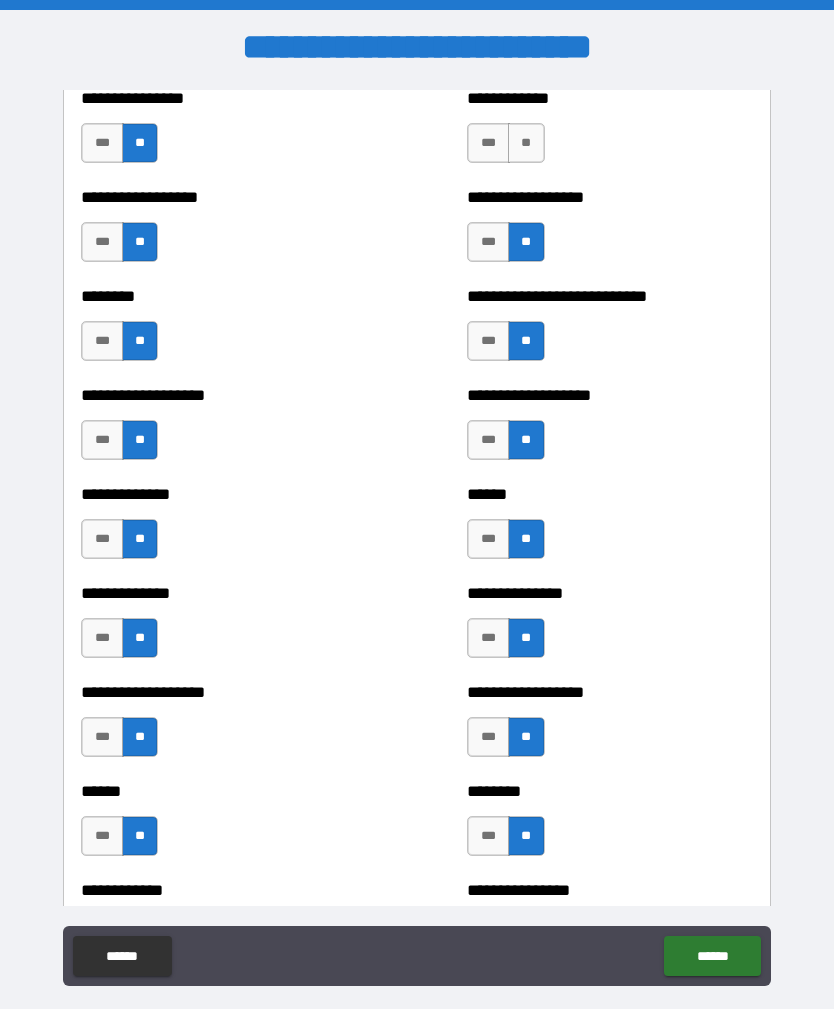 click on "**" at bounding box center [526, 143] 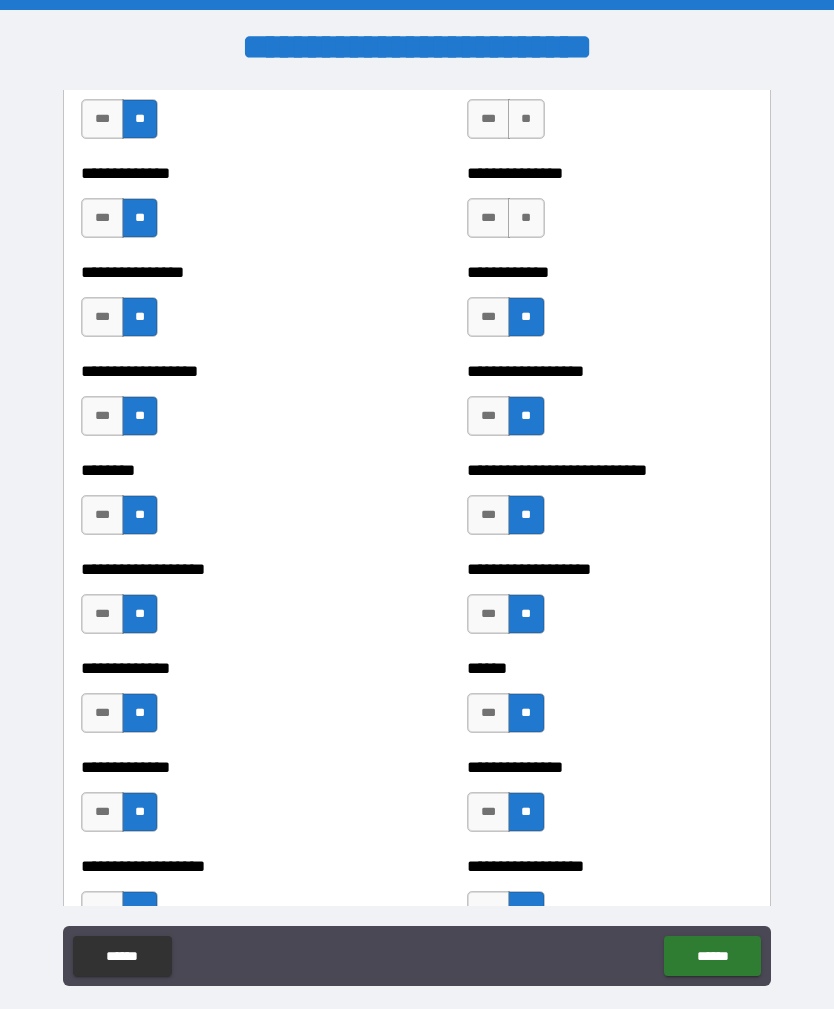 scroll, scrollTop: 4169, scrollLeft: 0, axis: vertical 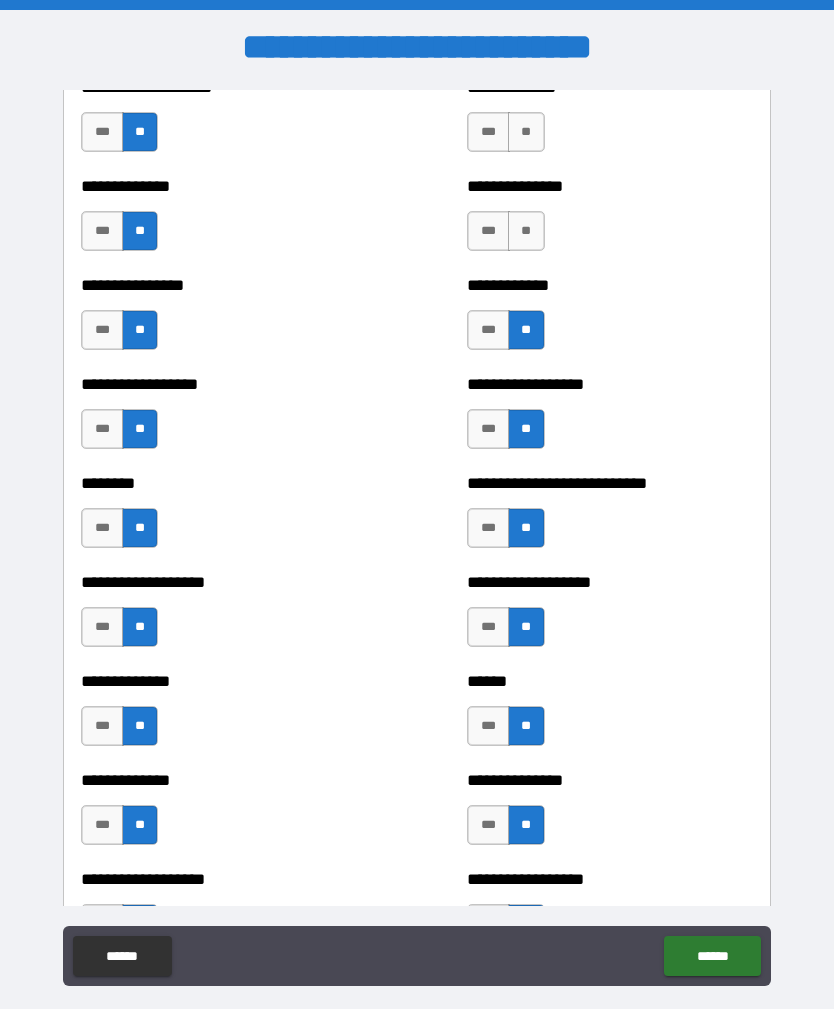 click on "**" at bounding box center (526, 231) 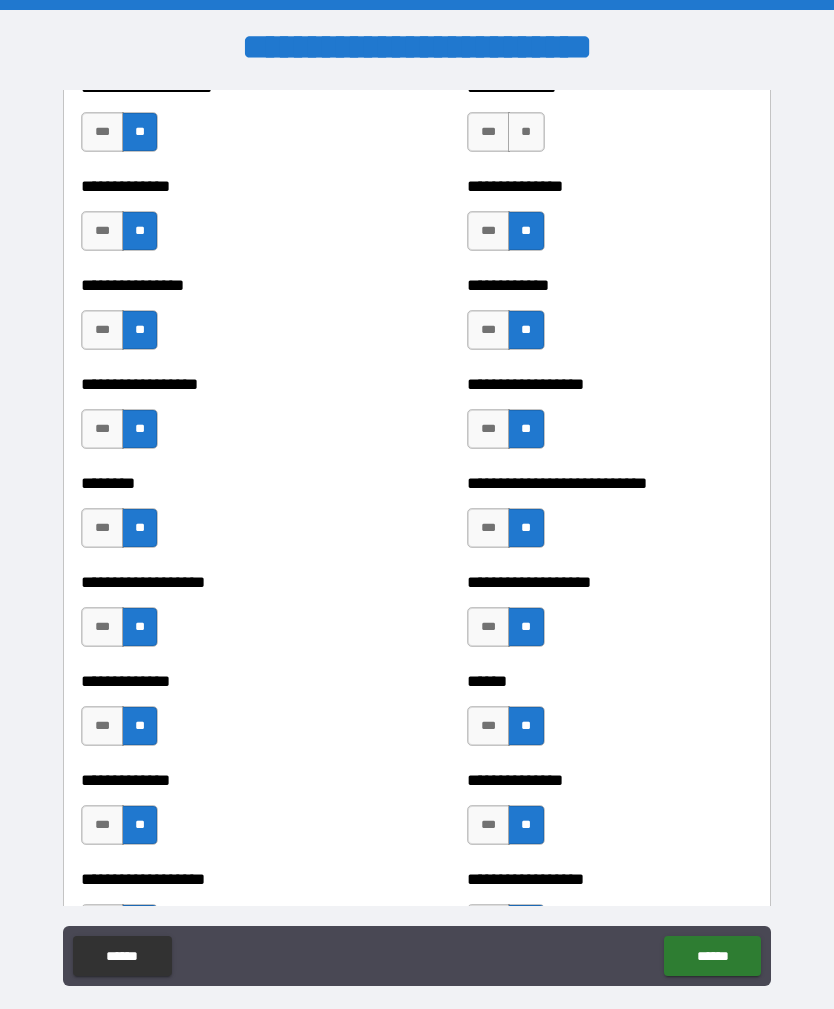 click on "**" at bounding box center (526, 132) 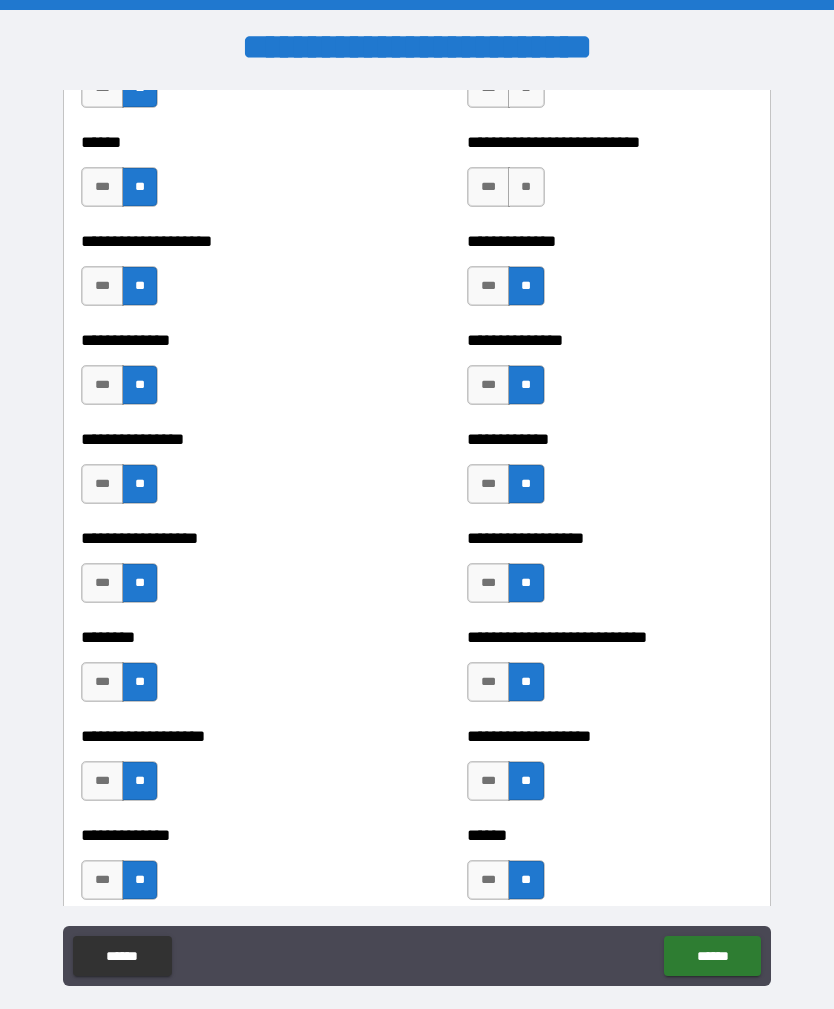 scroll, scrollTop: 4014, scrollLeft: 0, axis: vertical 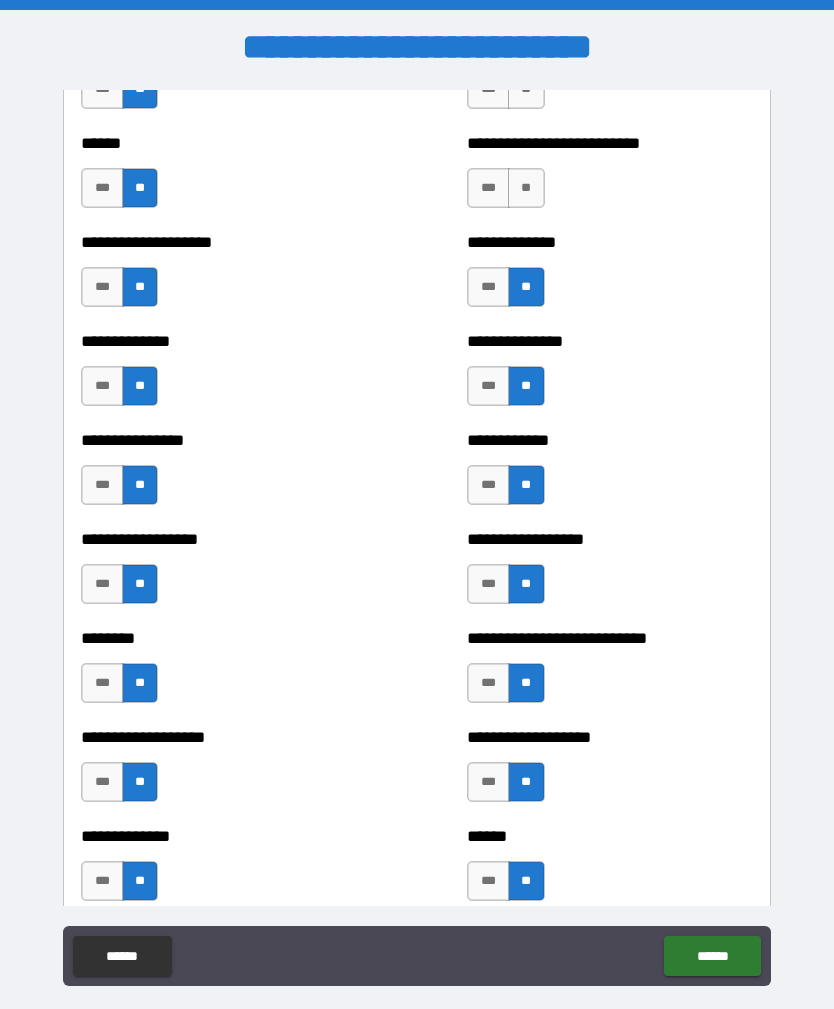 click on "**" at bounding box center (526, 188) 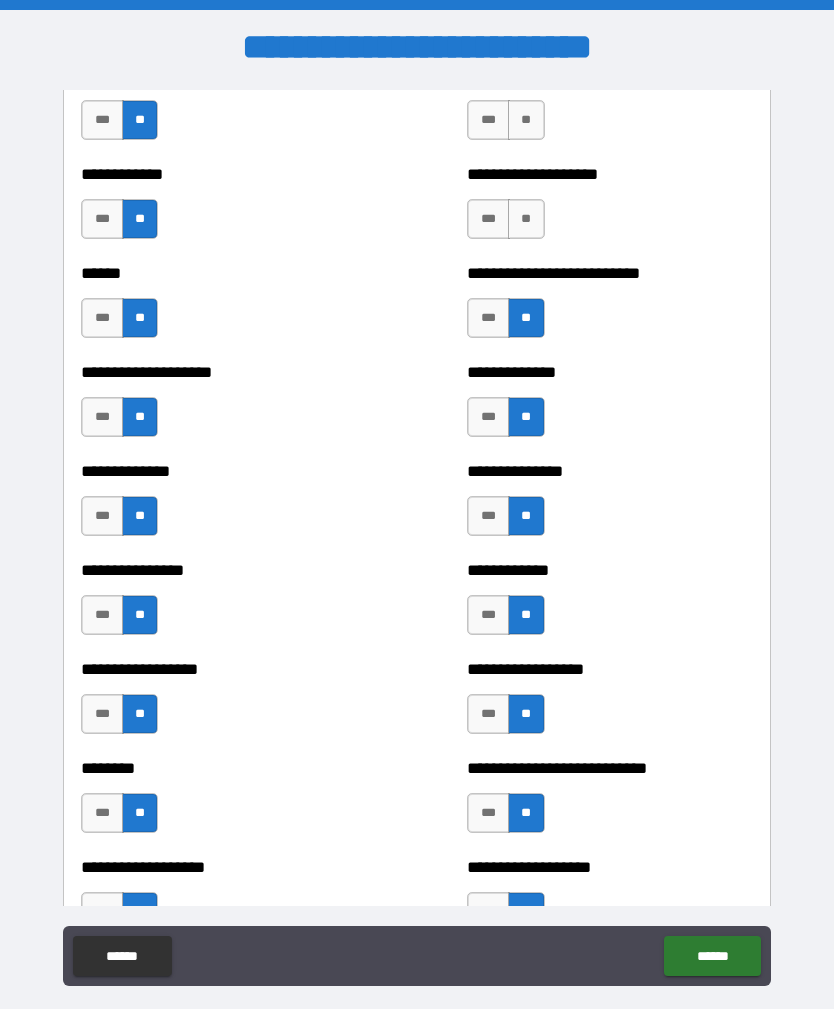 scroll, scrollTop: 3882, scrollLeft: 0, axis: vertical 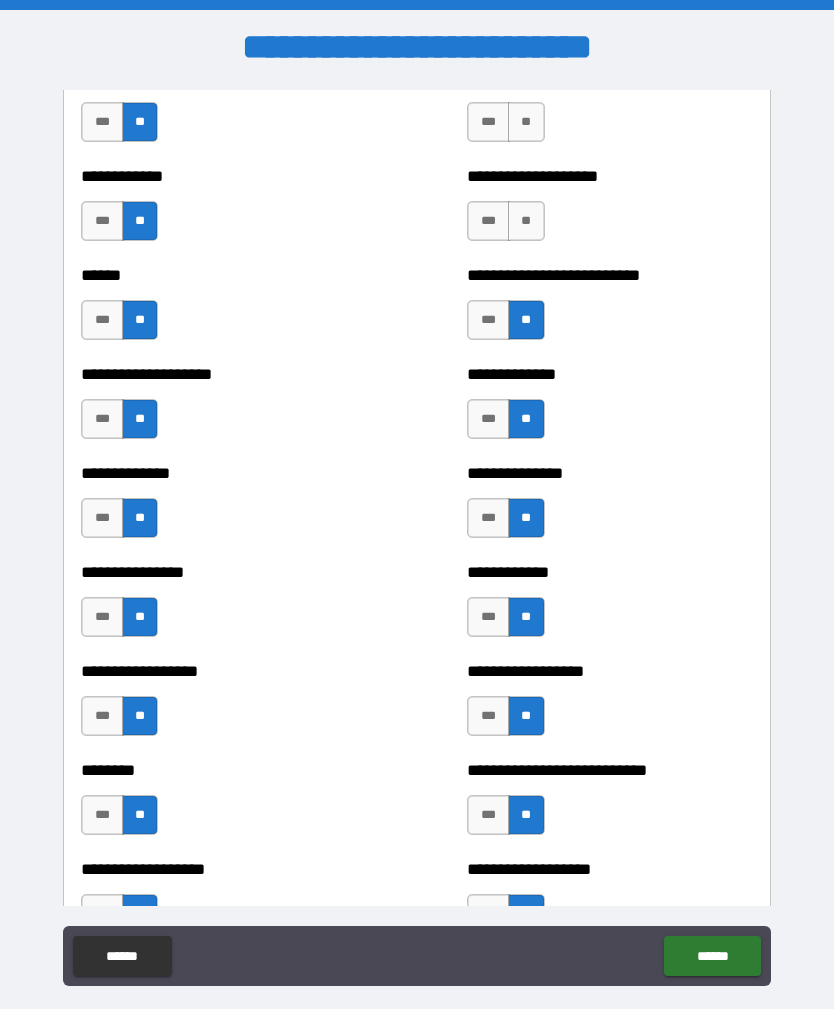click on "**" at bounding box center (526, 221) 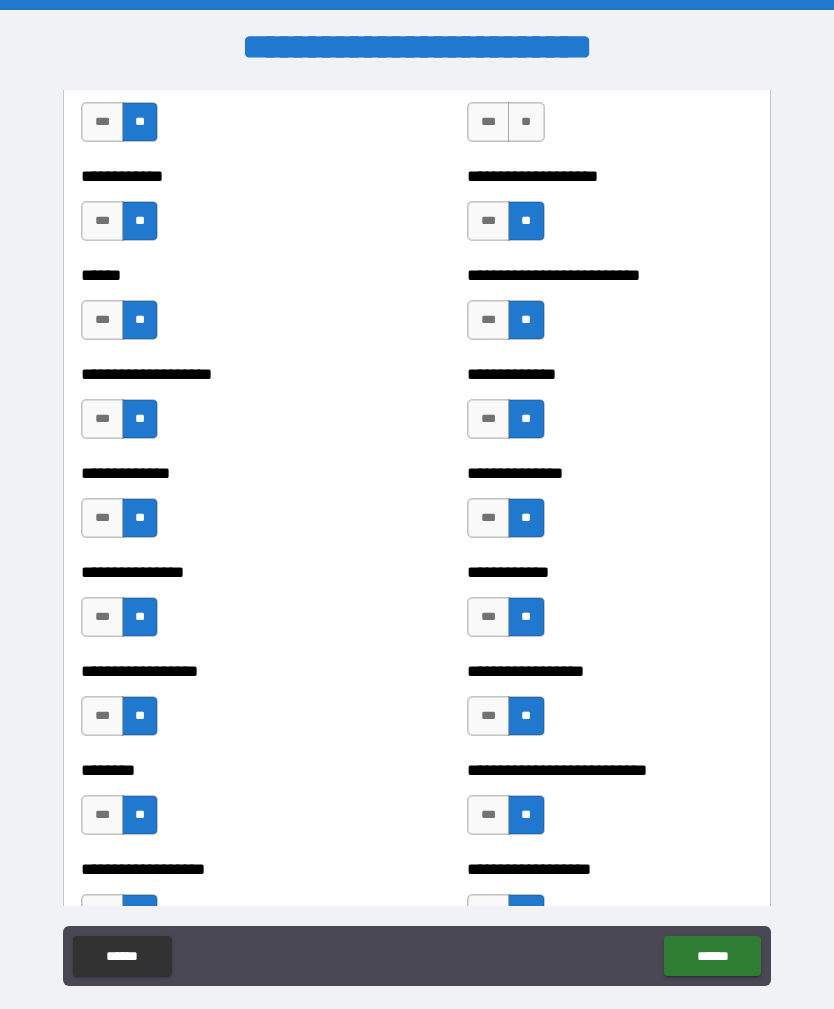 click on "**" at bounding box center [526, 122] 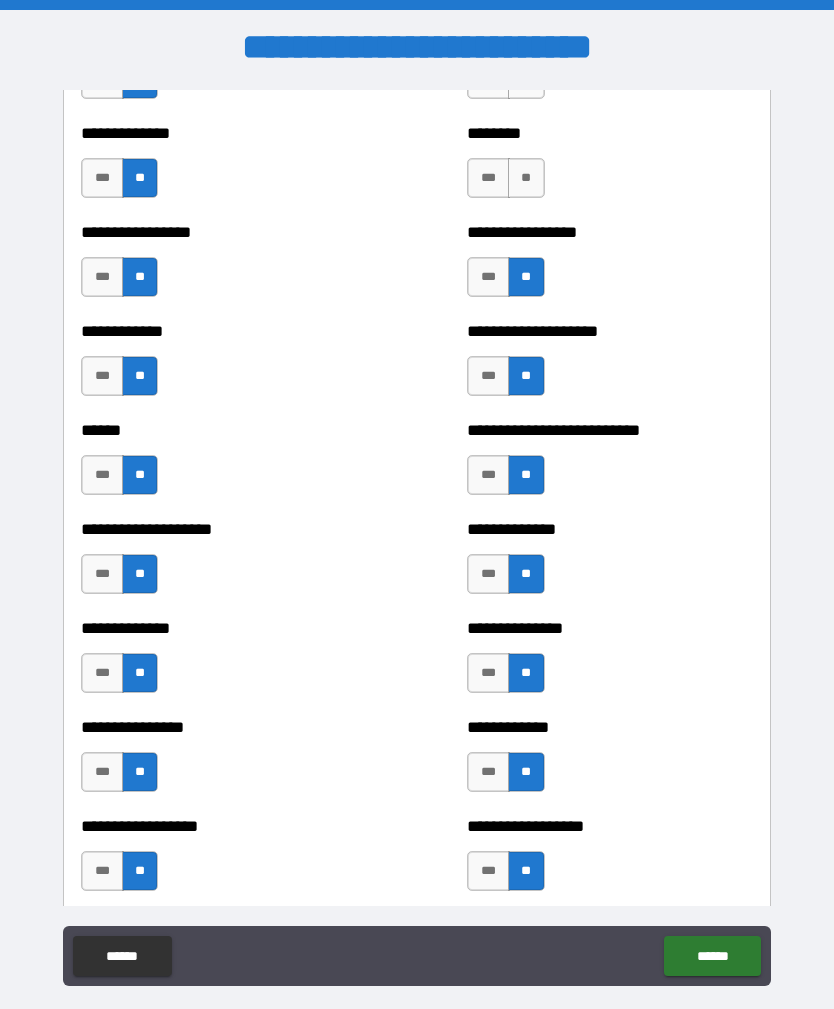 scroll, scrollTop: 3717, scrollLeft: 0, axis: vertical 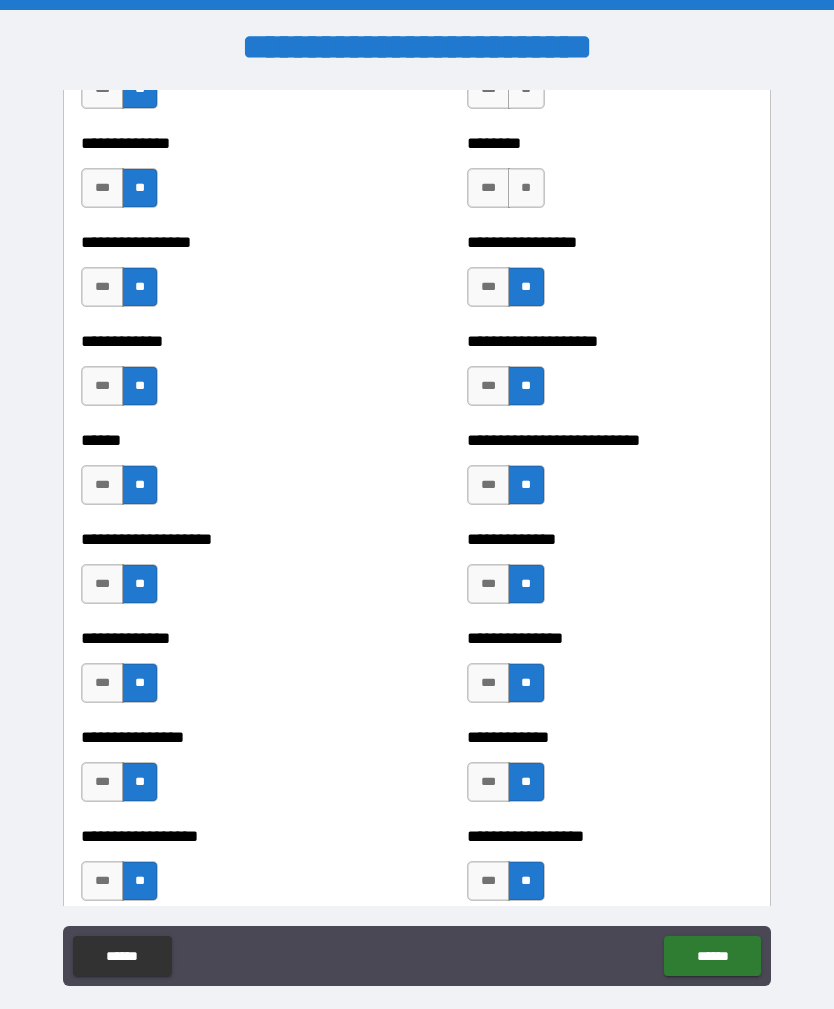 click on "**" at bounding box center [526, 188] 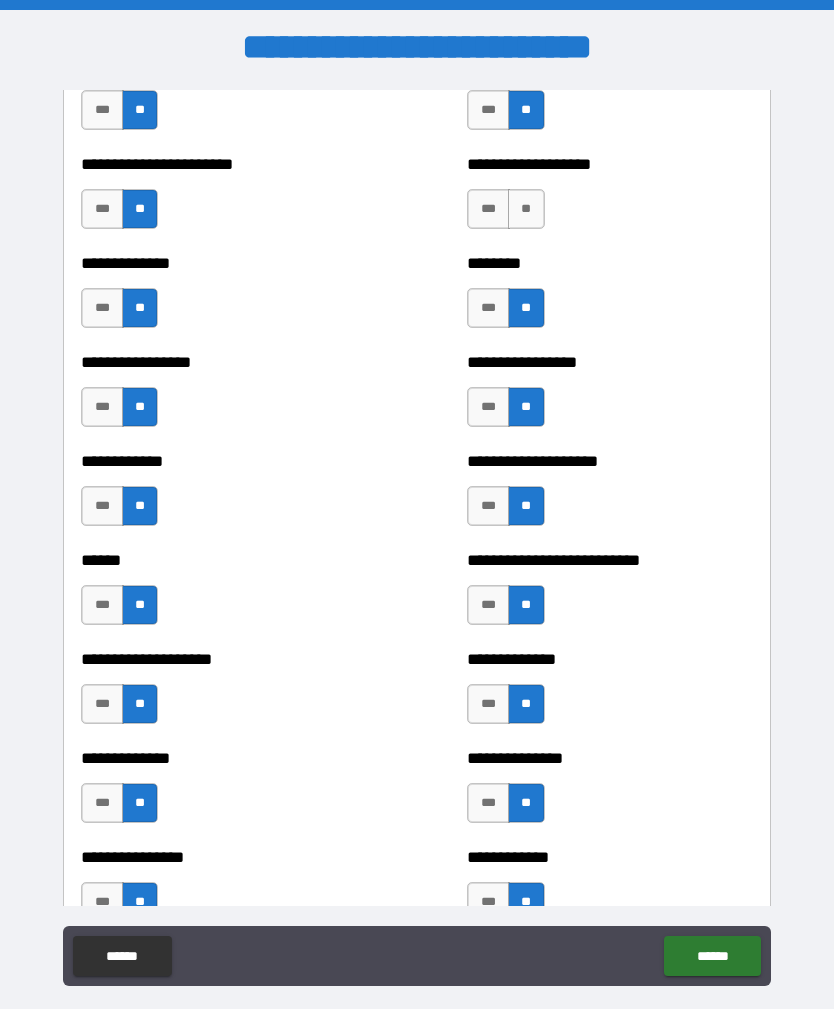 scroll, scrollTop: 3590, scrollLeft: 0, axis: vertical 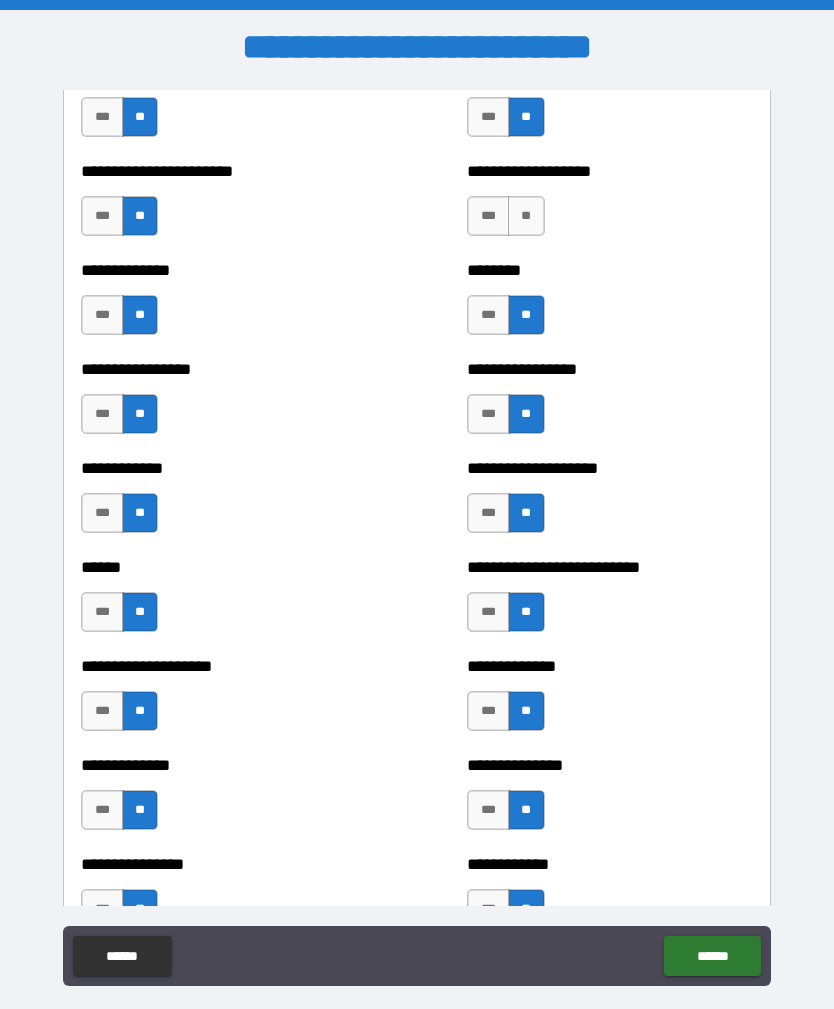click on "**" at bounding box center [526, 216] 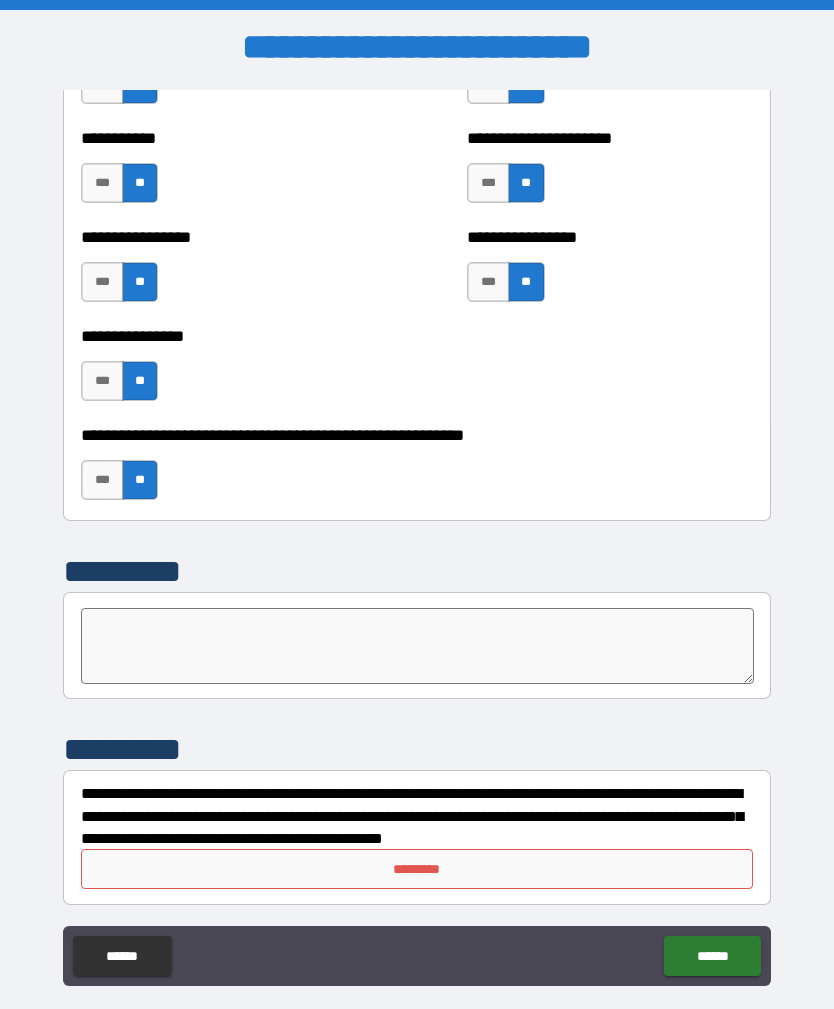 scroll, scrollTop: 5998, scrollLeft: 0, axis: vertical 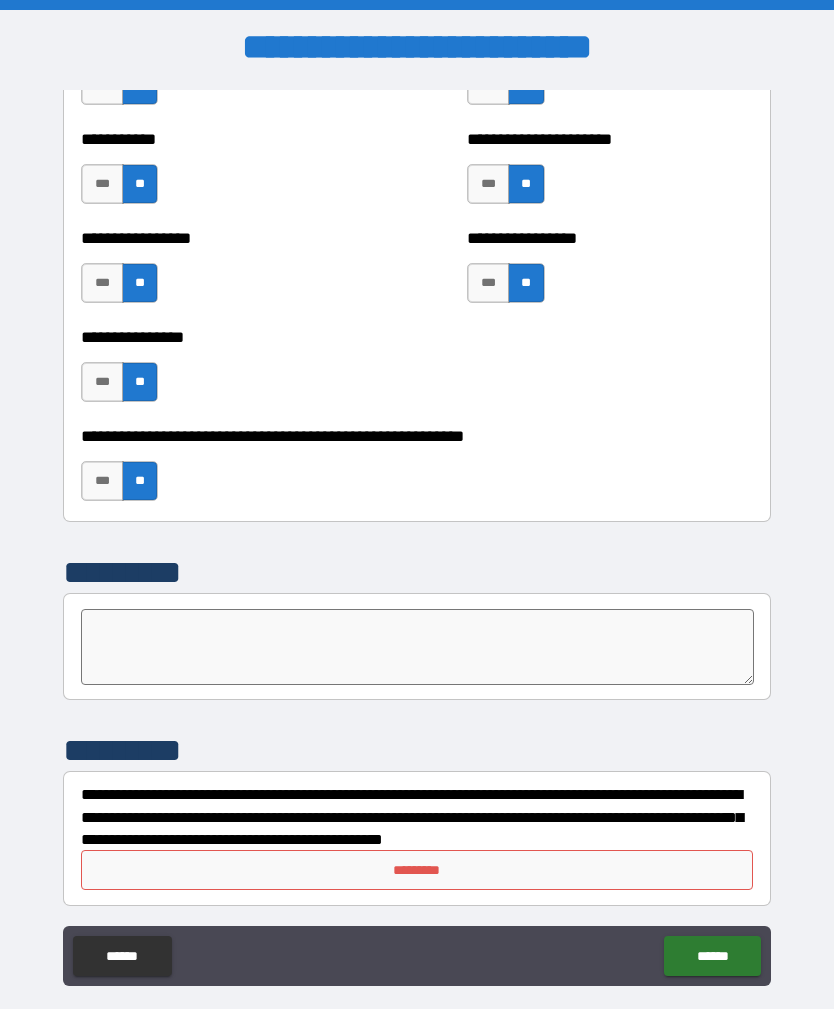 click on "*********" at bounding box center (417, 870) 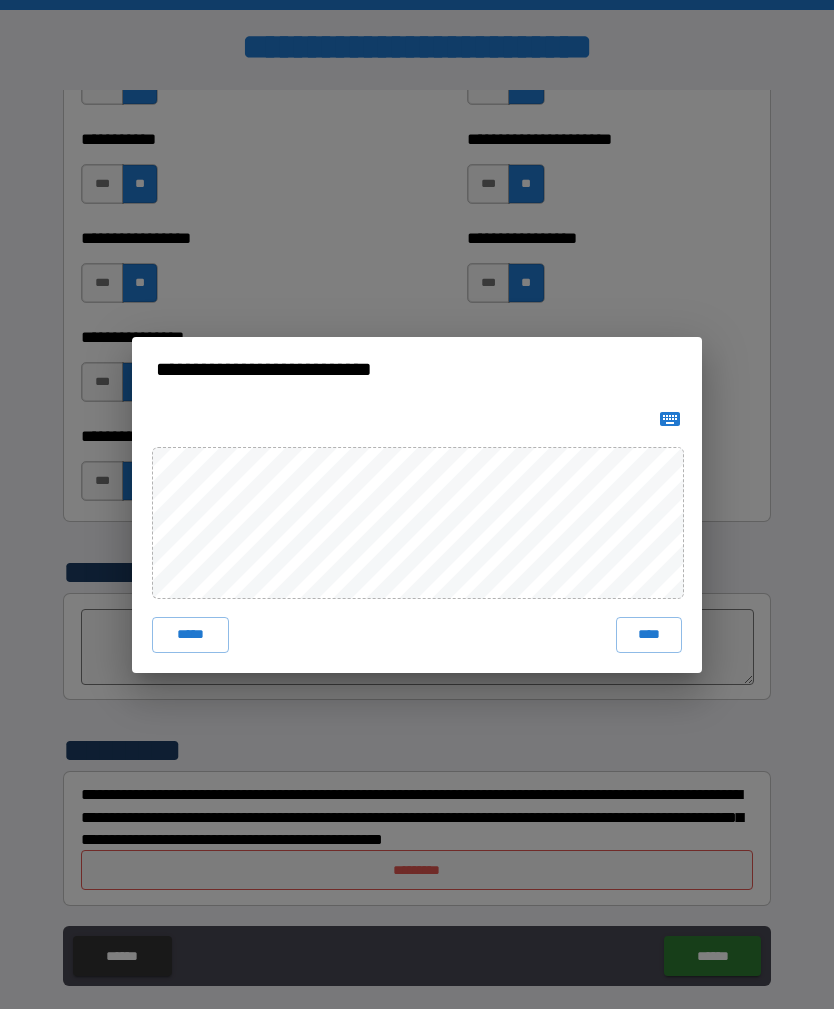 click on "****" at bounding box center (649, 635) 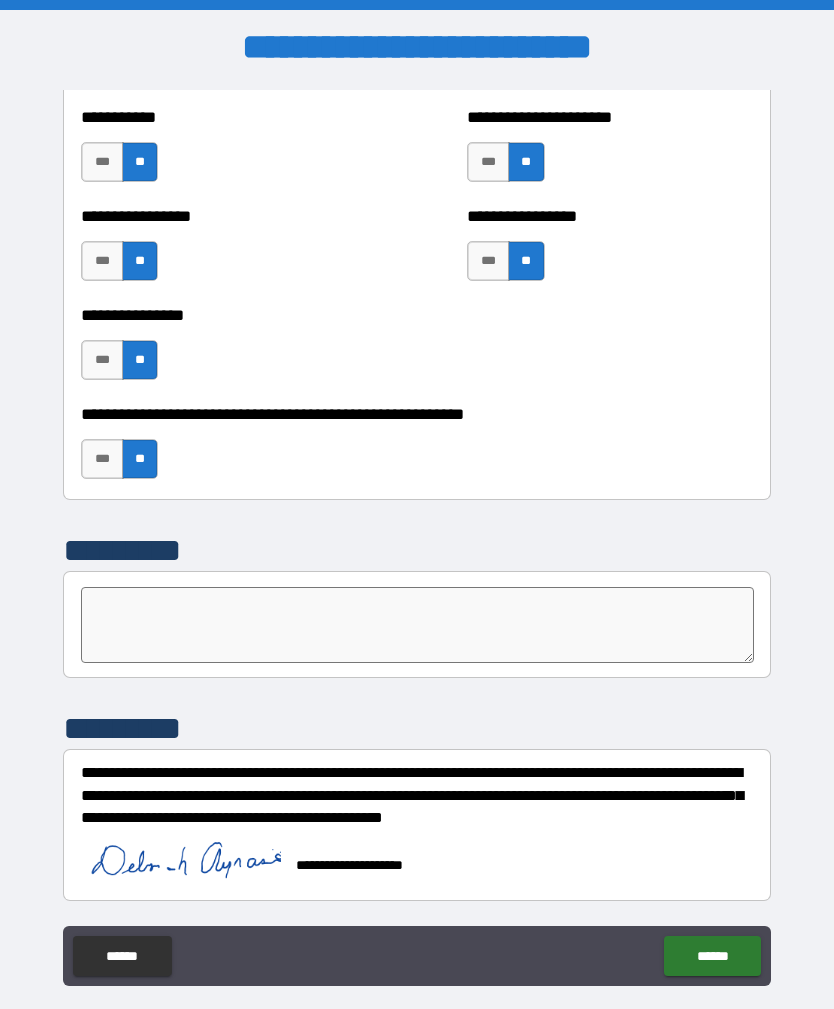 scroll, scrollTop: 6020, scrollLeft: 0, axis: vertical 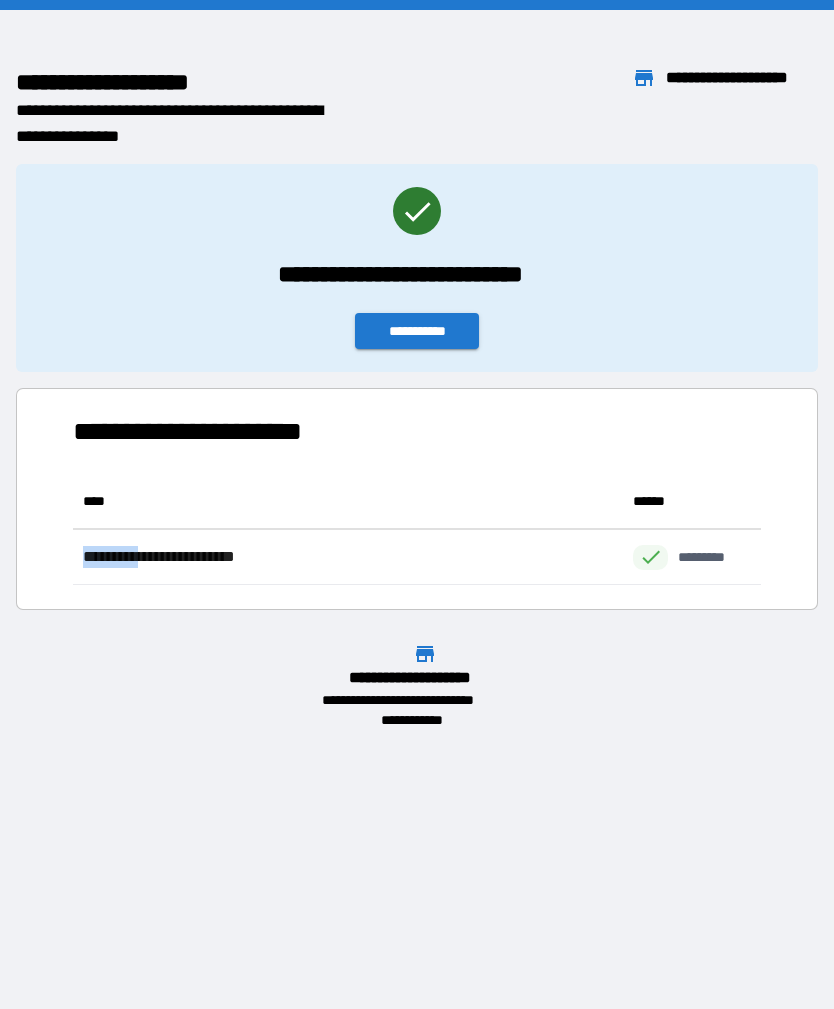 click on "**********" at bounding box center [417, 331] 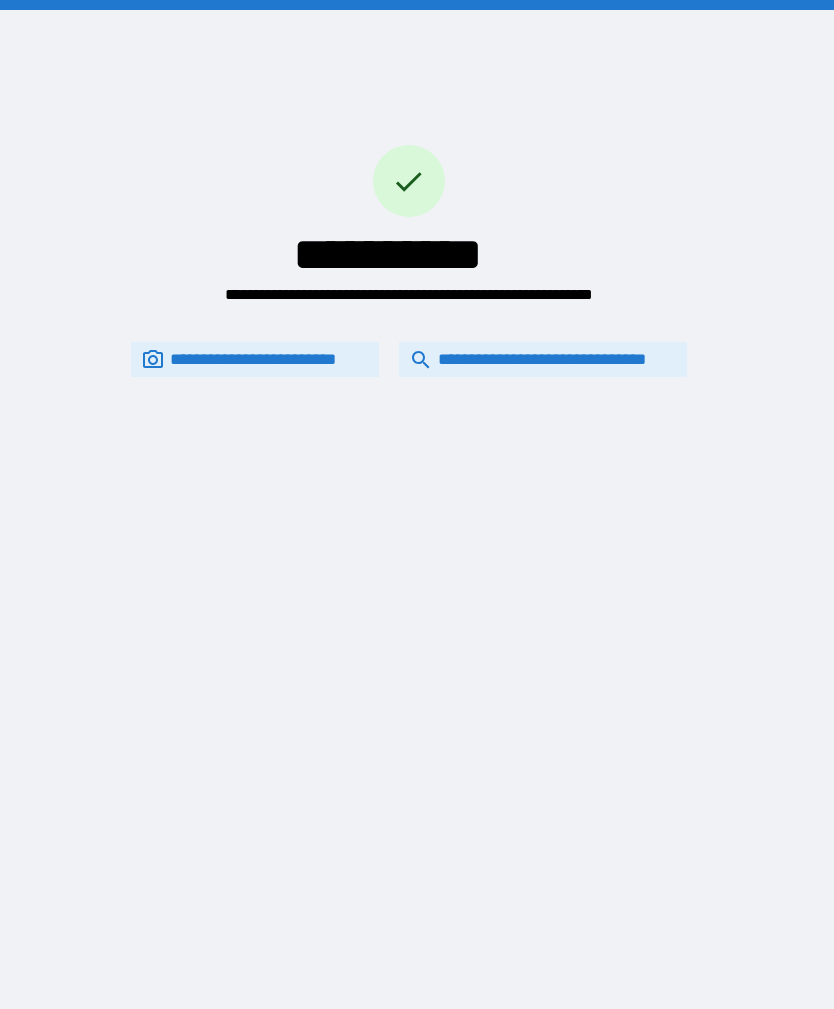 click on "**********" at bounding box center (543, 359) 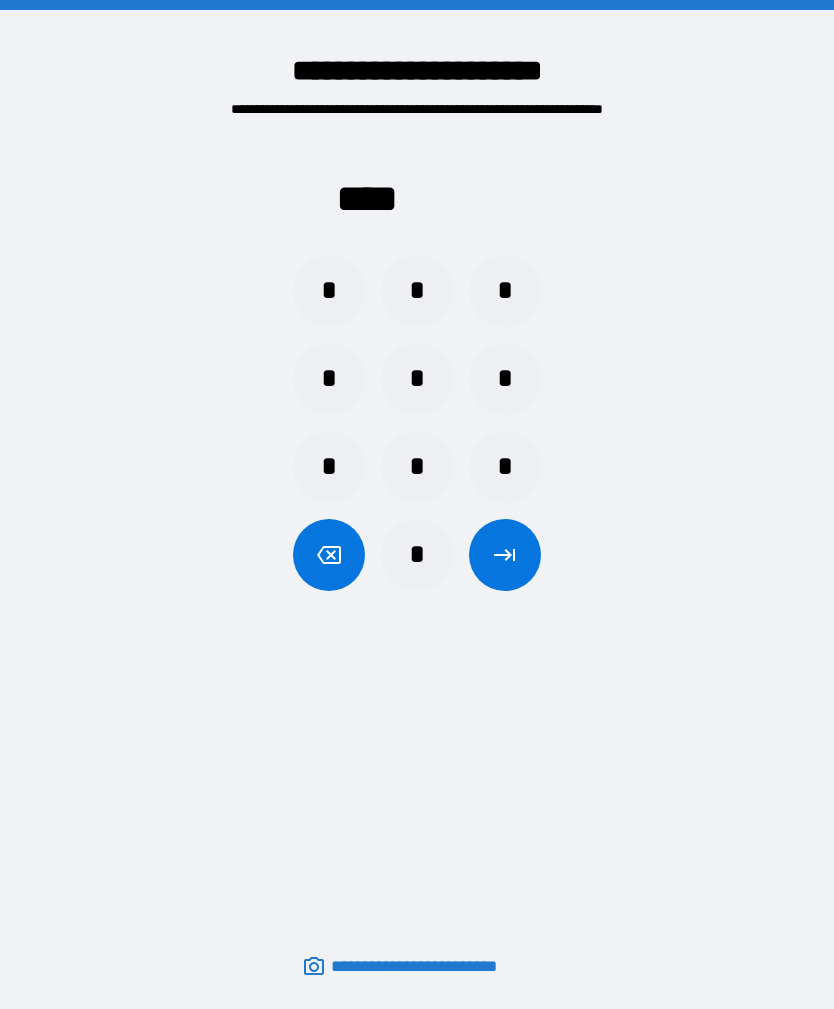click on "*" at bounding box center [329, 291] 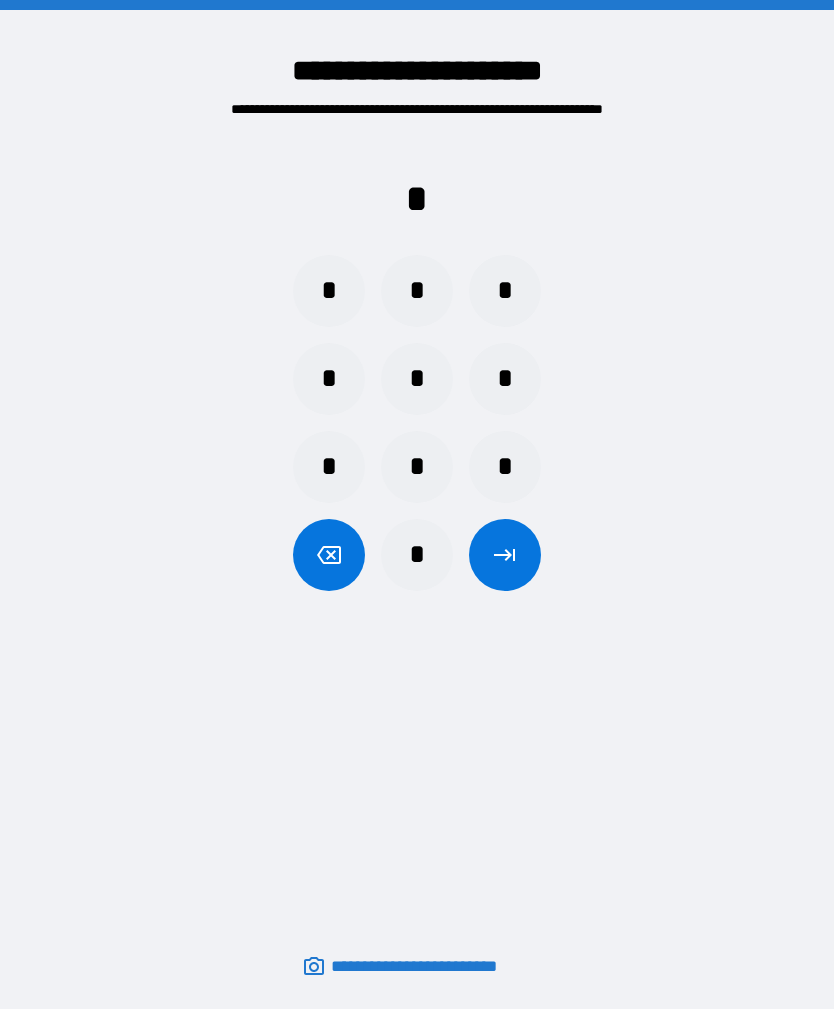 click on "*" at bounding box center (417, 291) 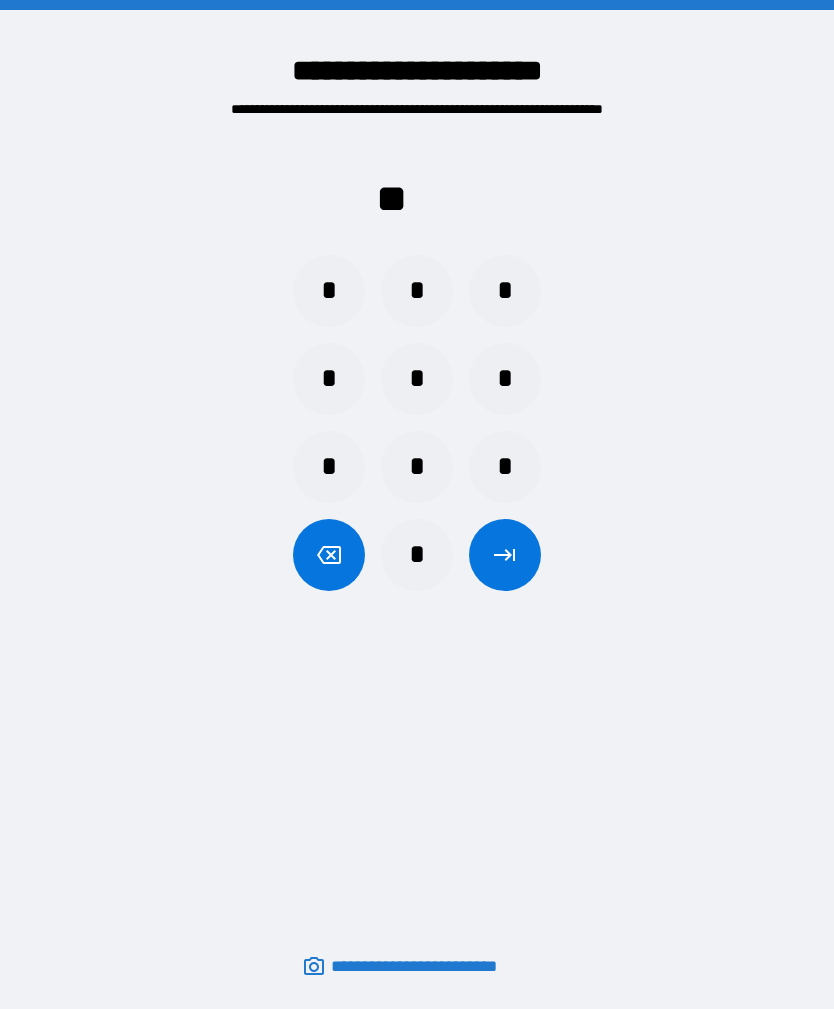 click on "*" at bounding box center (329, 379) 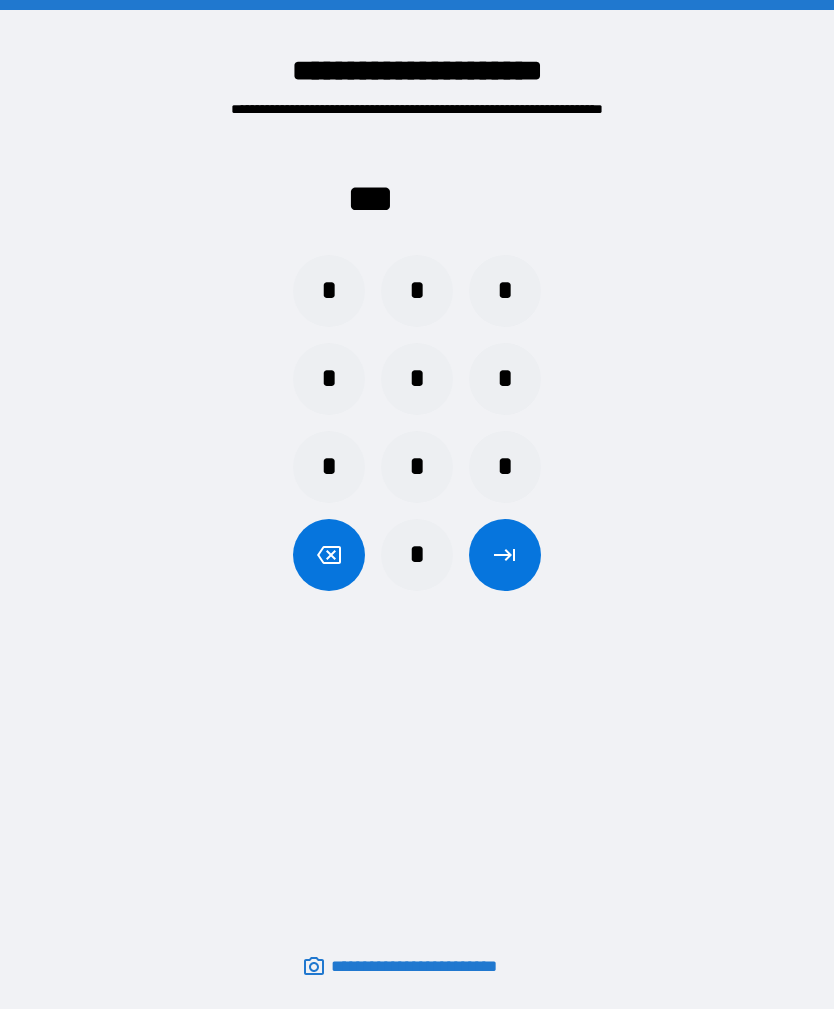 click on "*" at bounding box center (505, 379) 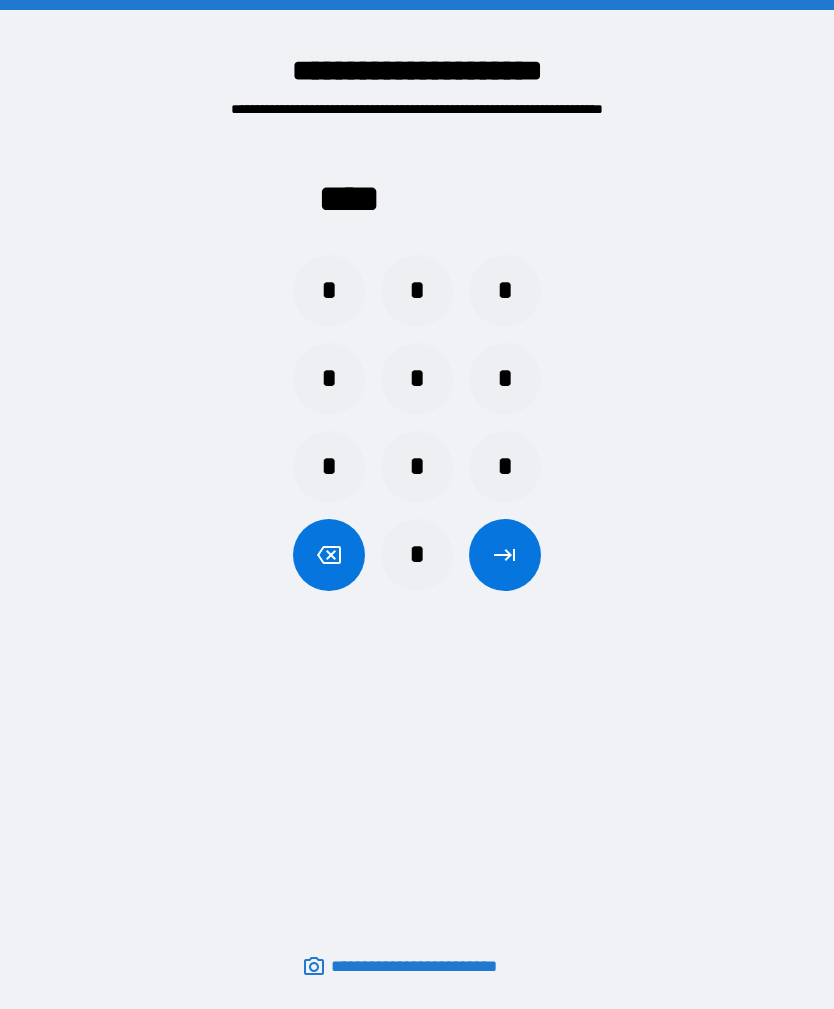 click at bounding box center [505, 555] 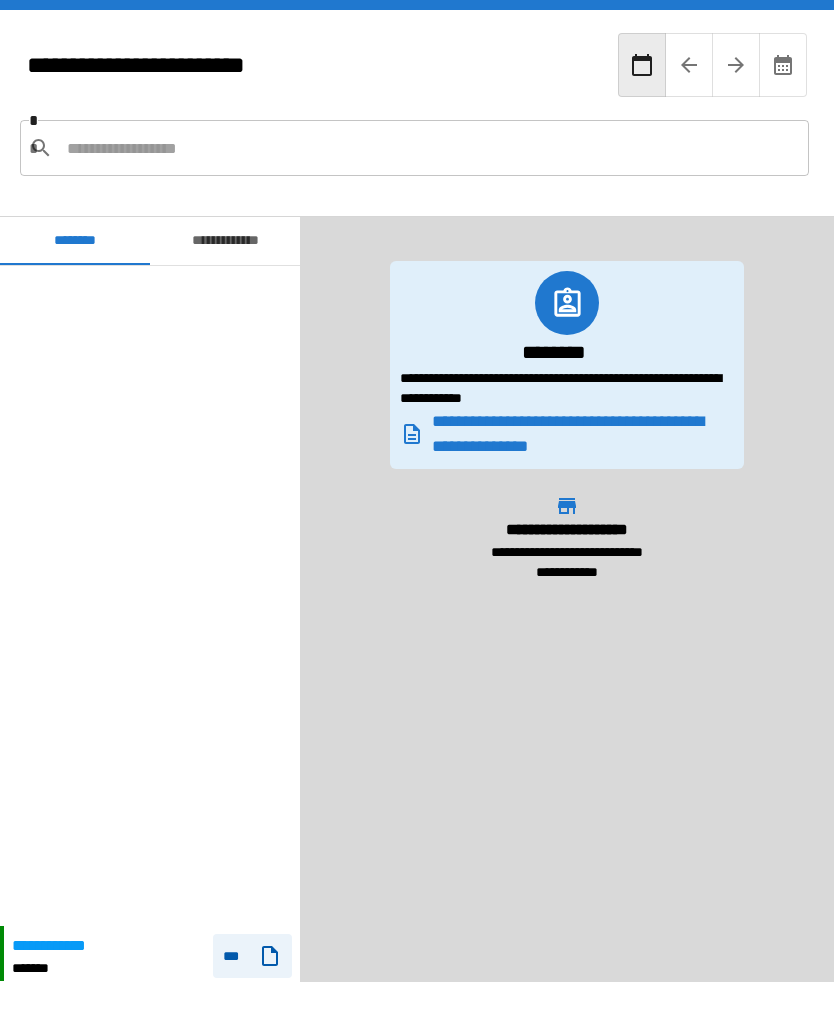 scroll, scrollTop: 660, scrollLeft: 0, axis: vertical 